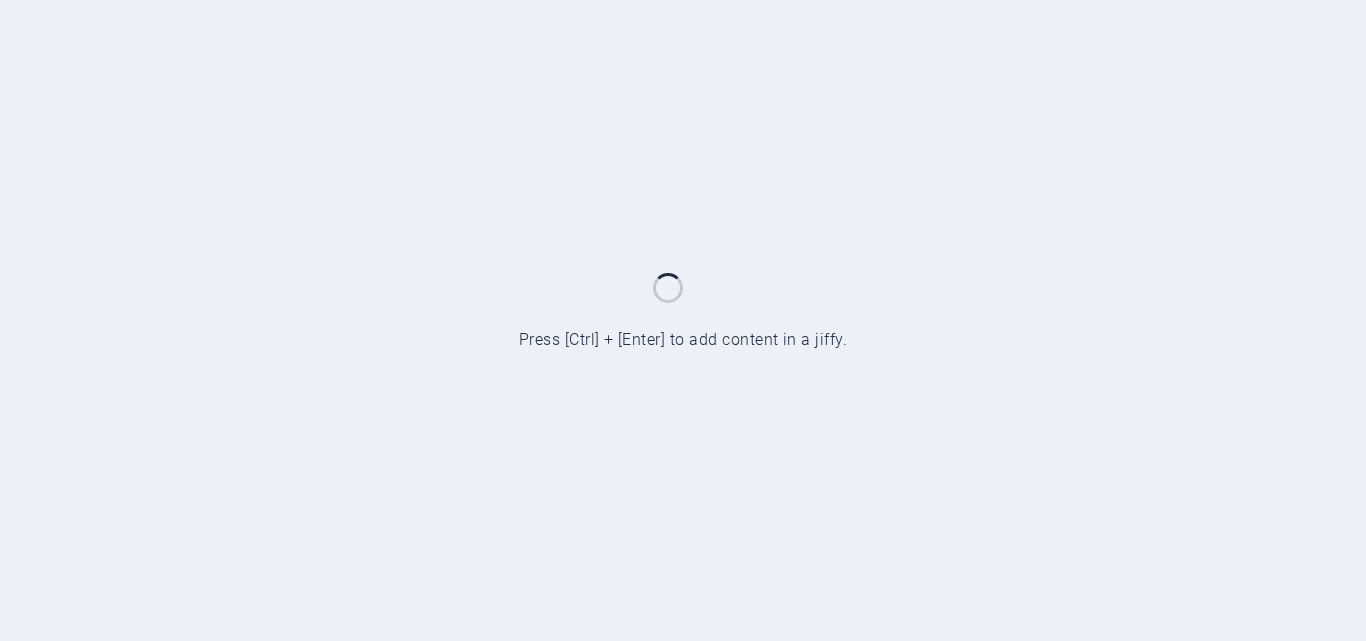 scroll, scrollTop: 0, scrollLeft: 0, axis: both 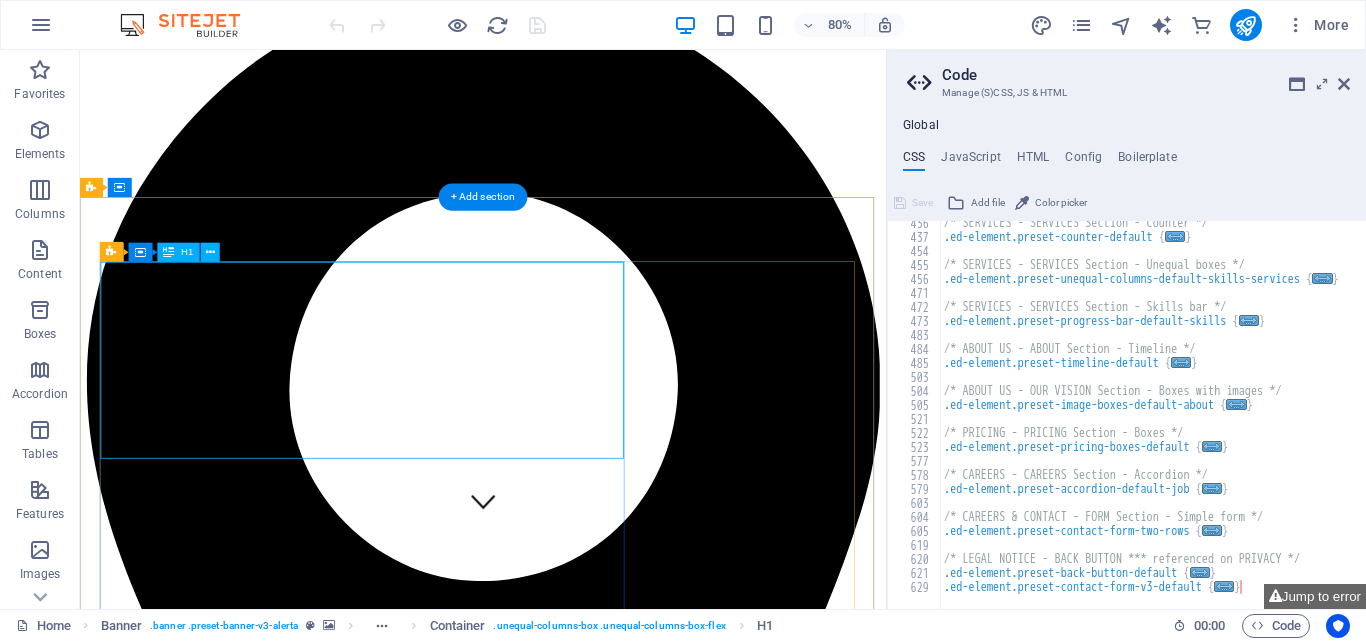 click on "Self Development Research and Assets management" at bounding box center [584, 10906] 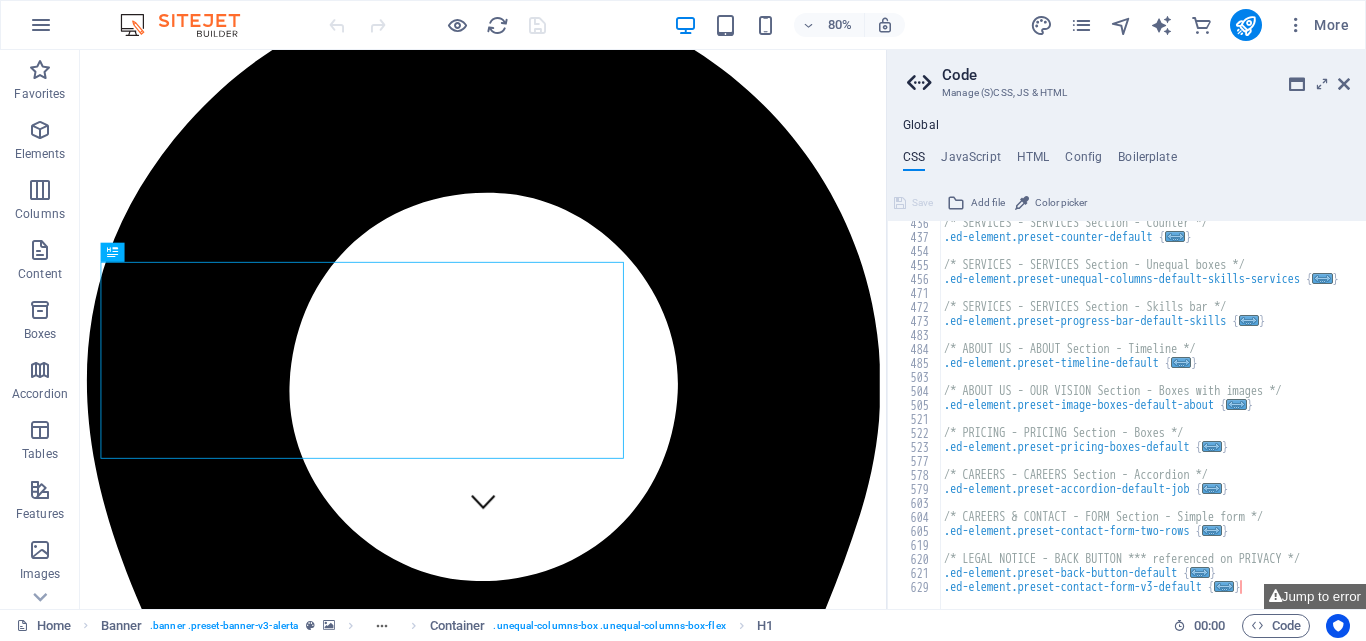 click on "Code Manage (S)CSS, JS & HTML Global CSS JavaScript HTML Config Boilerplate /*------------------------------------*\ 436 437 454 455 456 471 472 473 483 484 485 503 504 505 521 522 523 577 578 579 603 604 605 619 620 621 629 /* SERVICES - SERVICES Section - Counter */ .ed-element.preset-counter-default   { ... } /* SERVICES - SERVICES Section - Unequal boxes */ .ed-element.preset-unequal-columns-default-skills-services   { ... } /* SERVICES - SERVICES Section - Skills bar */ .ed-element.preset-progress-bar-default-skills   { ... } /* ABOUT US - ABOUT Section - Timeline */ .ed-element.preset-timeline-default   { ... } /* ABOUT US - OUR VISION Section - Boxes with images */ .ed-element.preset-image-boxes-default-about   { ... } /* PRICING - PRICING Section - Boxes */ .ed-element.preset-pricing-boxes-default   { ... } /* CAREERS - CAREERS Section - Accordion */ .ed-element.preset-accordion-default-job   { ... } /* CAREERS & CONTACT - FORM Section - Simple form */ .ed-element.preset-contact-form-two-rows   { ...}" at bounding box center [1126, 329] 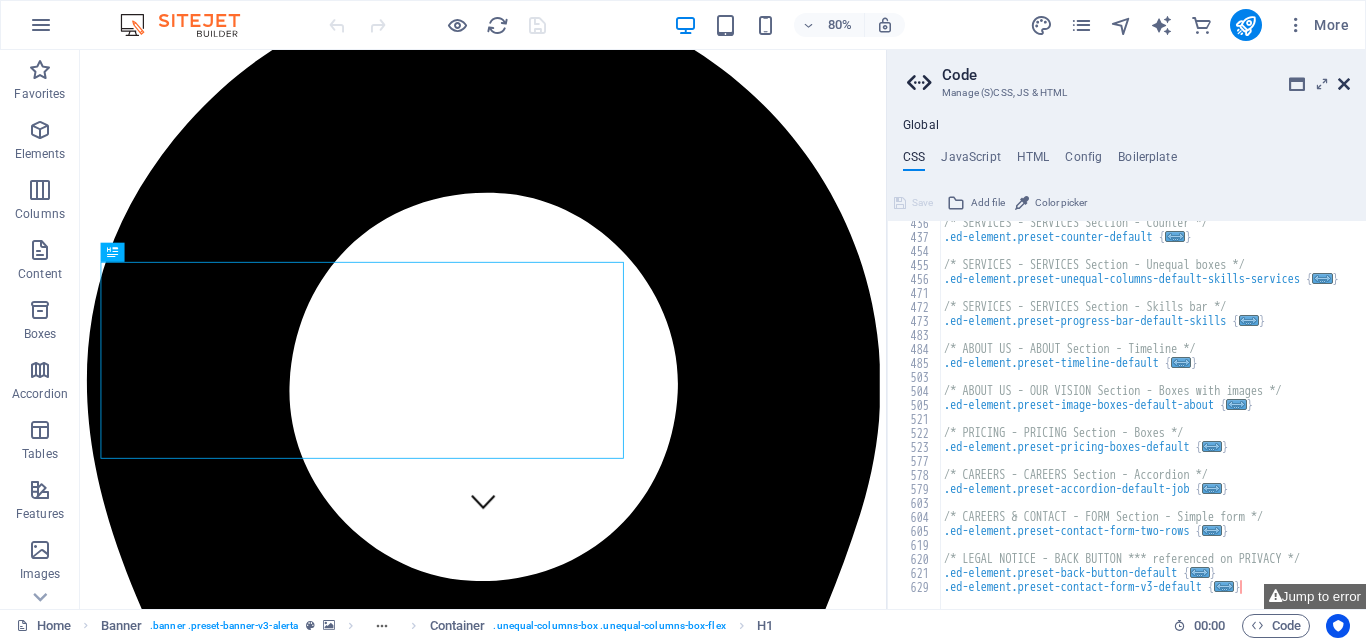 click at bounding box center [1344, 84] 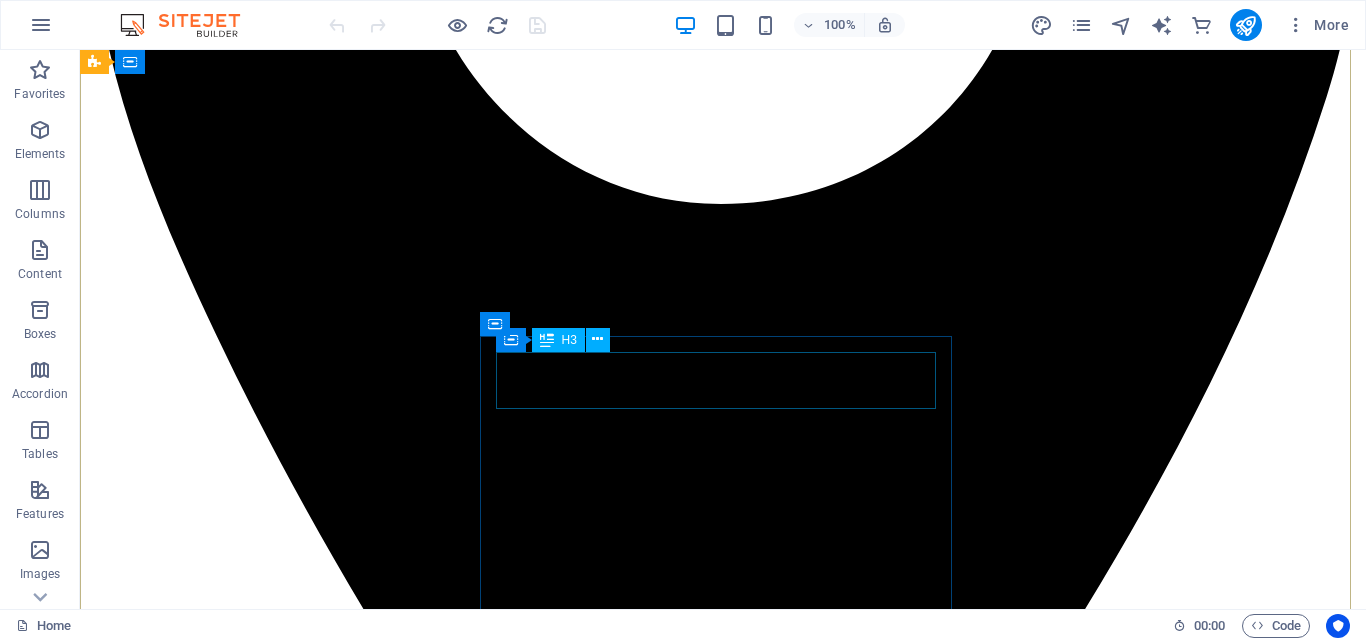 scroll, scrollTop: 700, scrollLeft: 0, axis: vertical 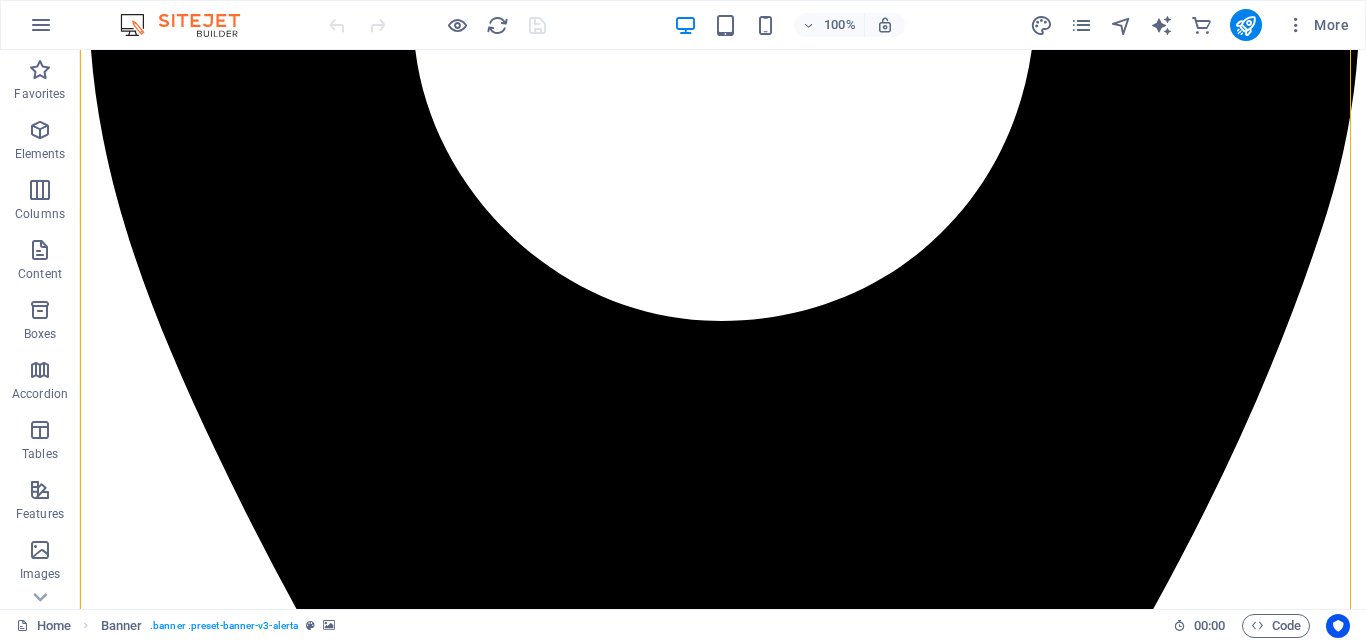 drag, startPoint x: 916, startPoint y: 358, endPoint x: 369, endPoint y: 389, distance: 547.87775 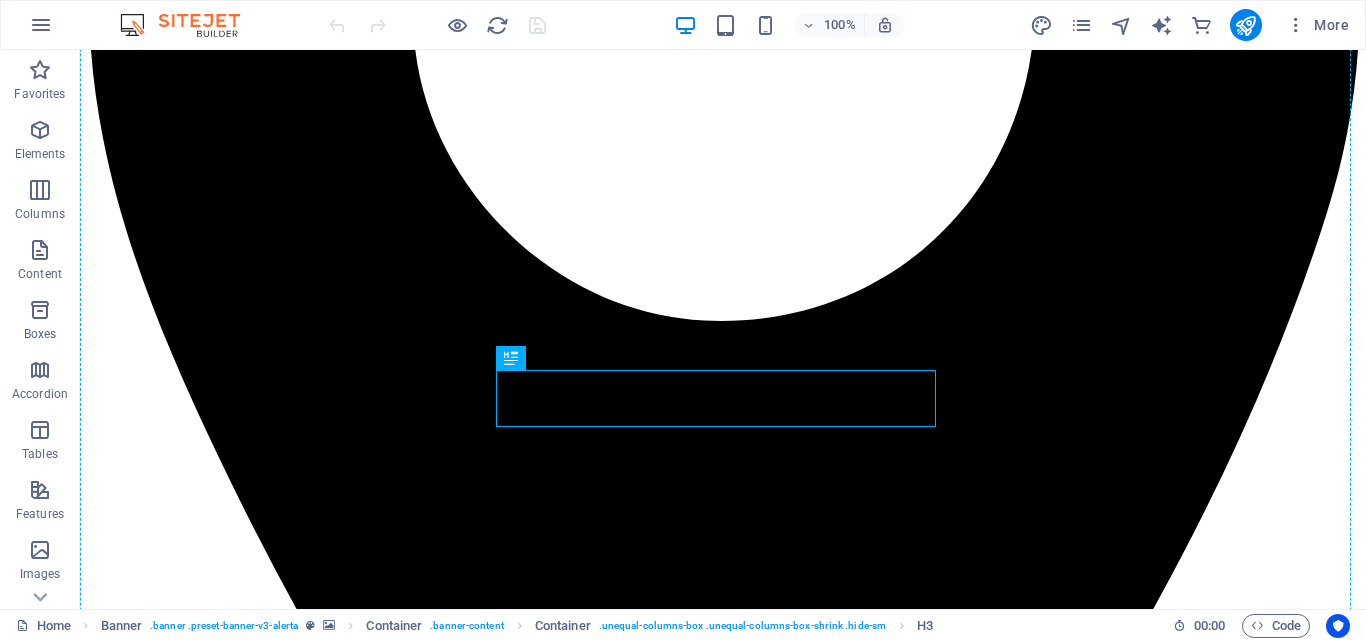 drag, startPoint x: 524, startPoint y: 384, endPoint x: 341, endPoint y: 382, distance: 183.01093 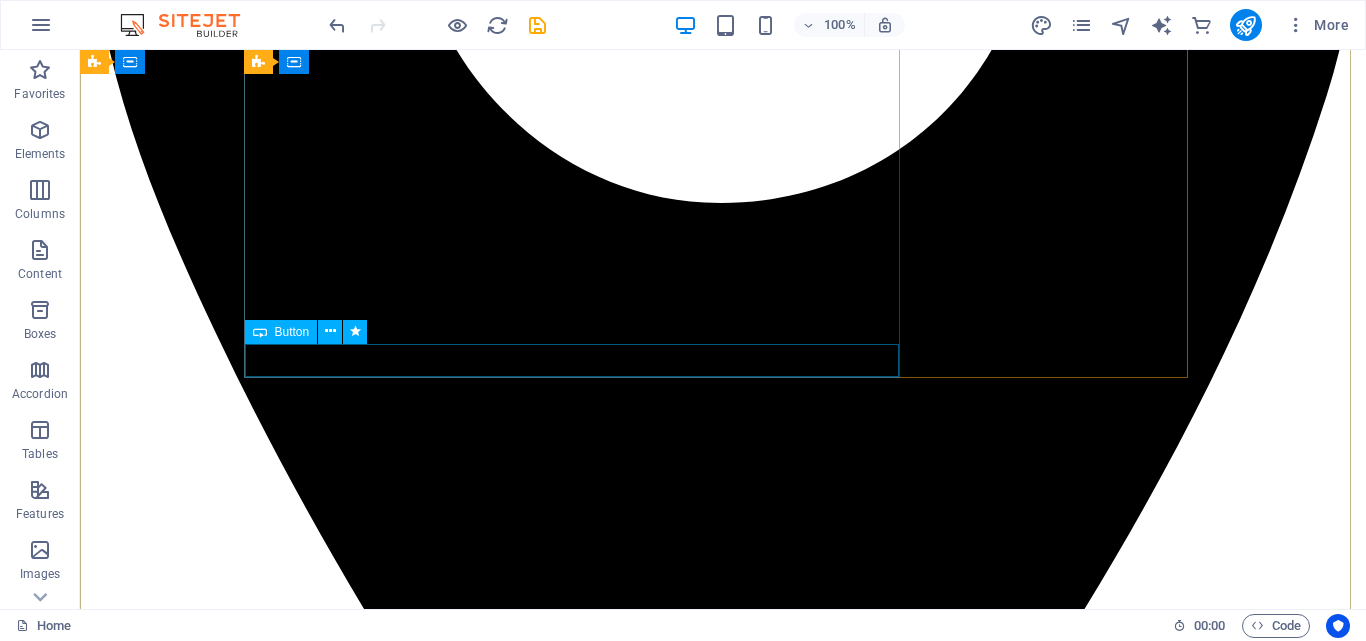scroll, scrollTop: 671, scrollLeft: 0, axis: vertical 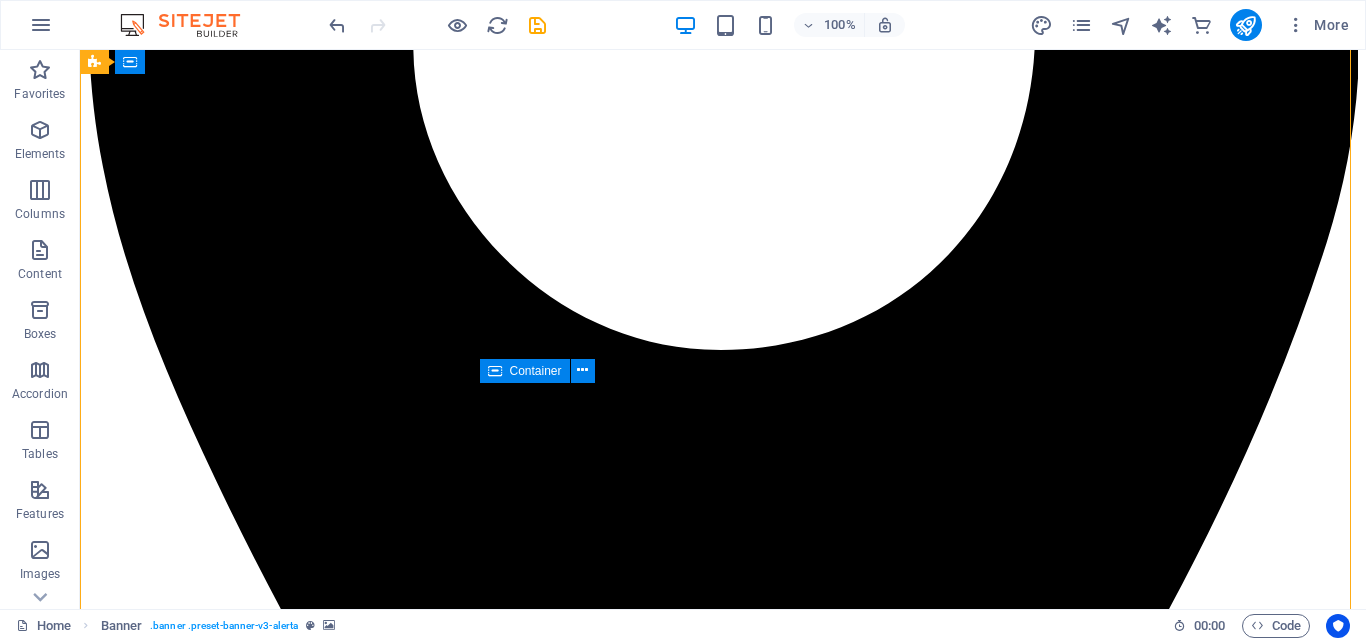 drag, startPoint x: 900, startPoint y: 390, endPoint x: 689, endPoint y: 393, distance: 211.02133 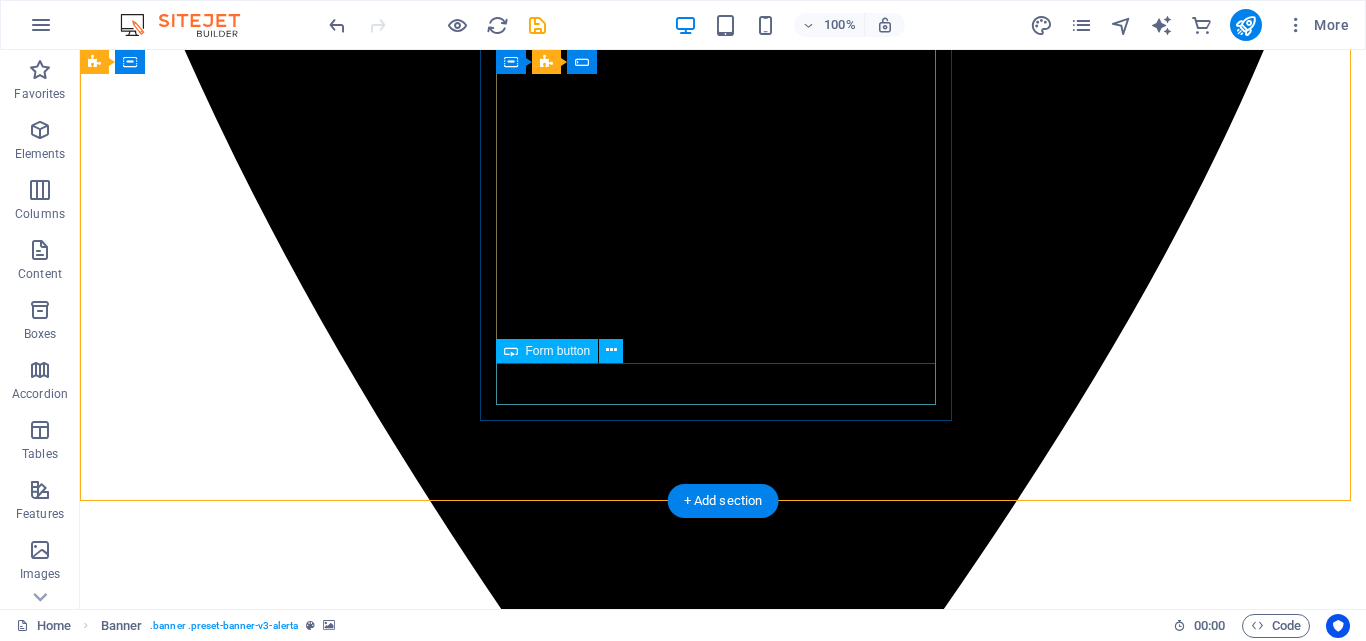 scroll, scrollTop: 1171, scrollLeft: 0, axis: vertical 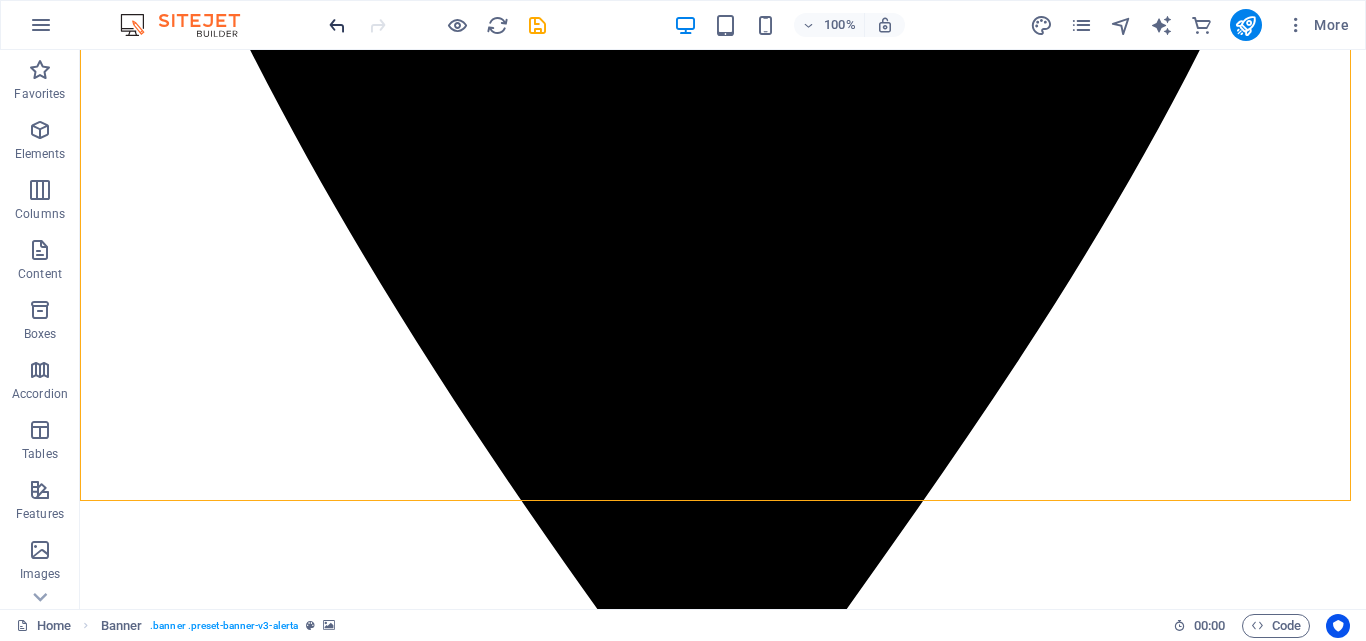 click at bounding box center [437, 25] 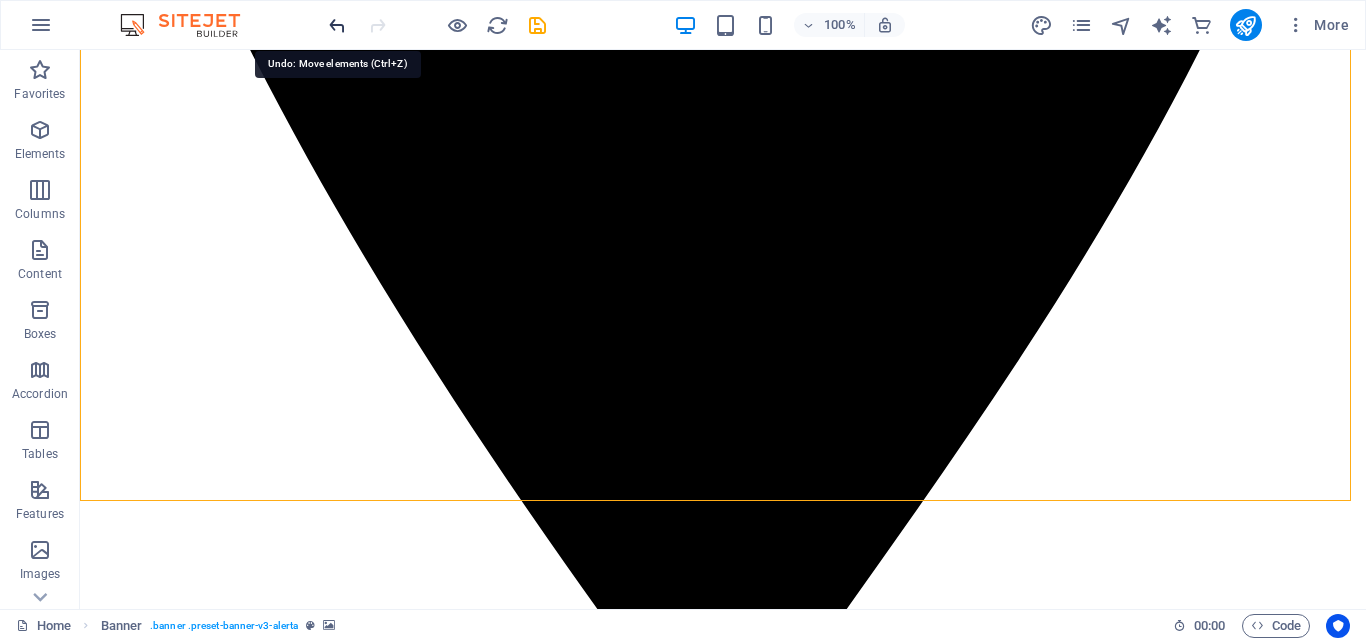 click at bounding box center (337, 25) 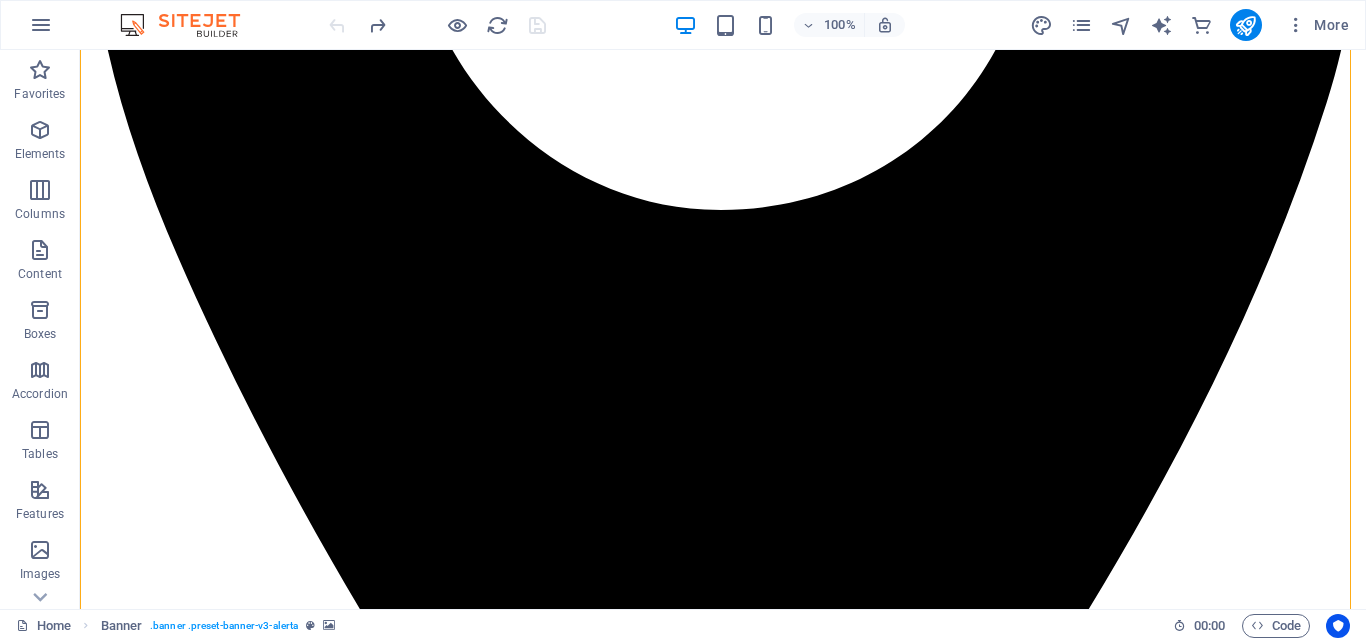 scroll, scrollTop: 769, scrollLeft: 0, axis: vertical 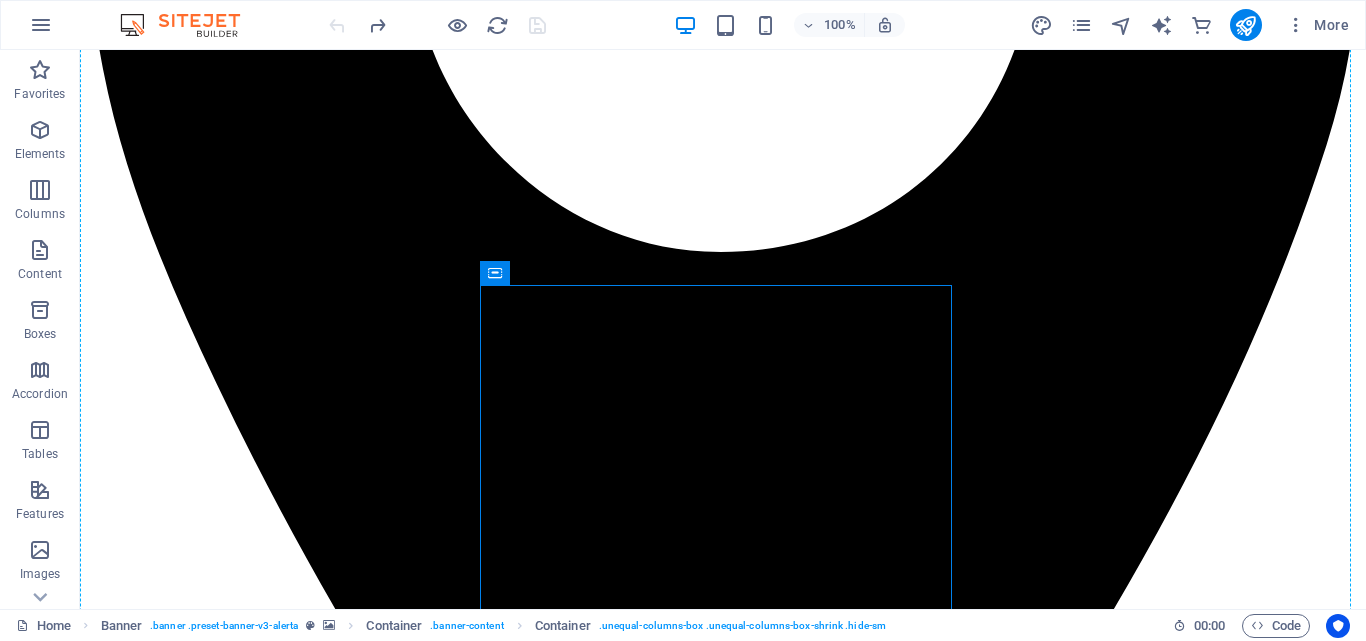drag, startPoint x: 493, startPoint y: 325, endPoint x: 173, endPoint y: 325, distance: 320 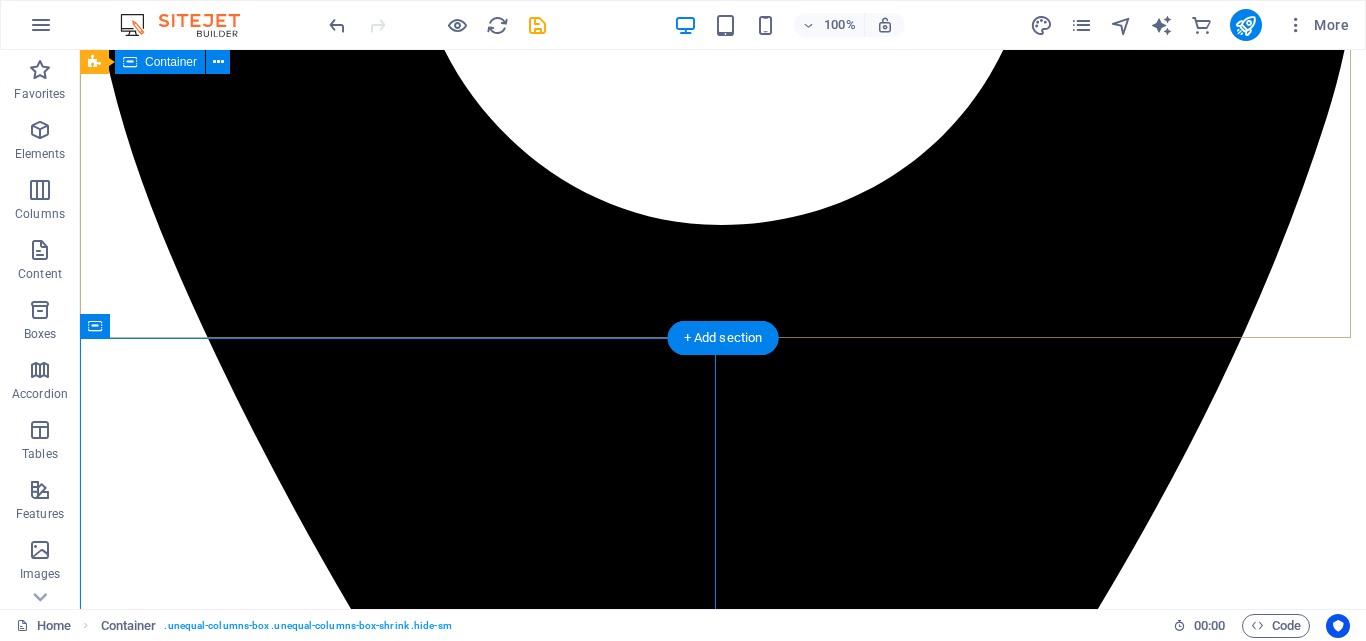 scroll, scrollTop: 769, scrollLeft: 0, axis: vertical 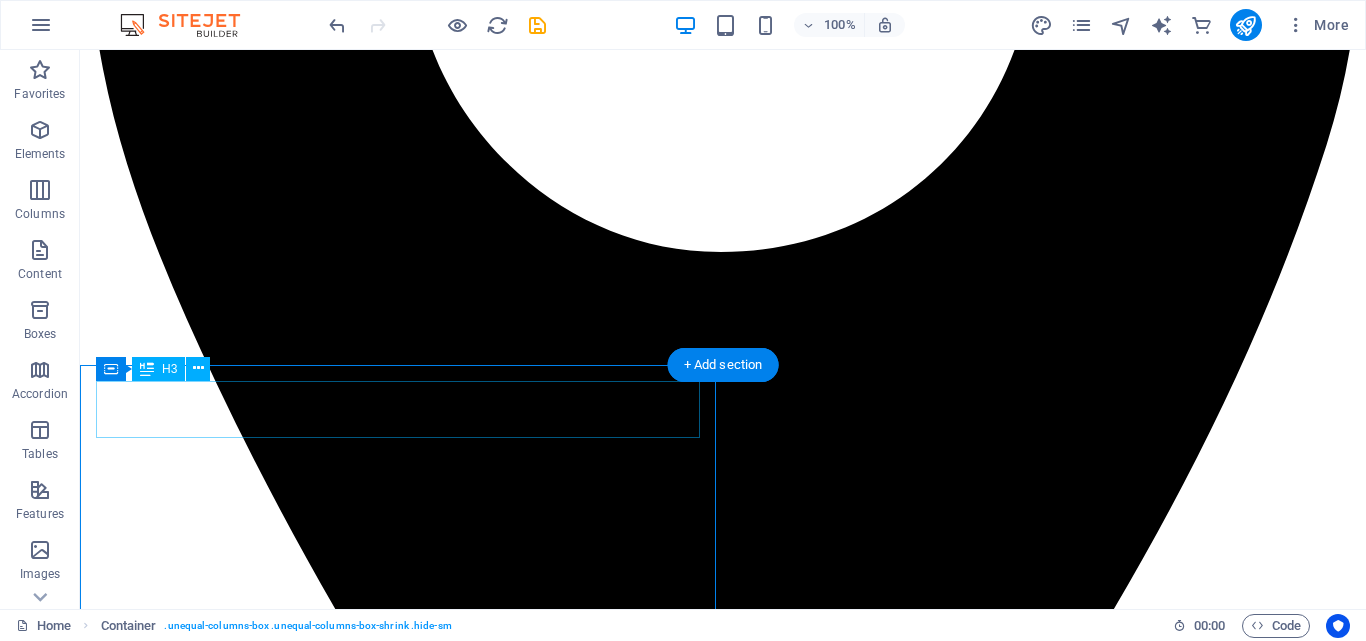 click on "​​​​ REQUEST A QUOTE" at bounding box center (405, 12727) 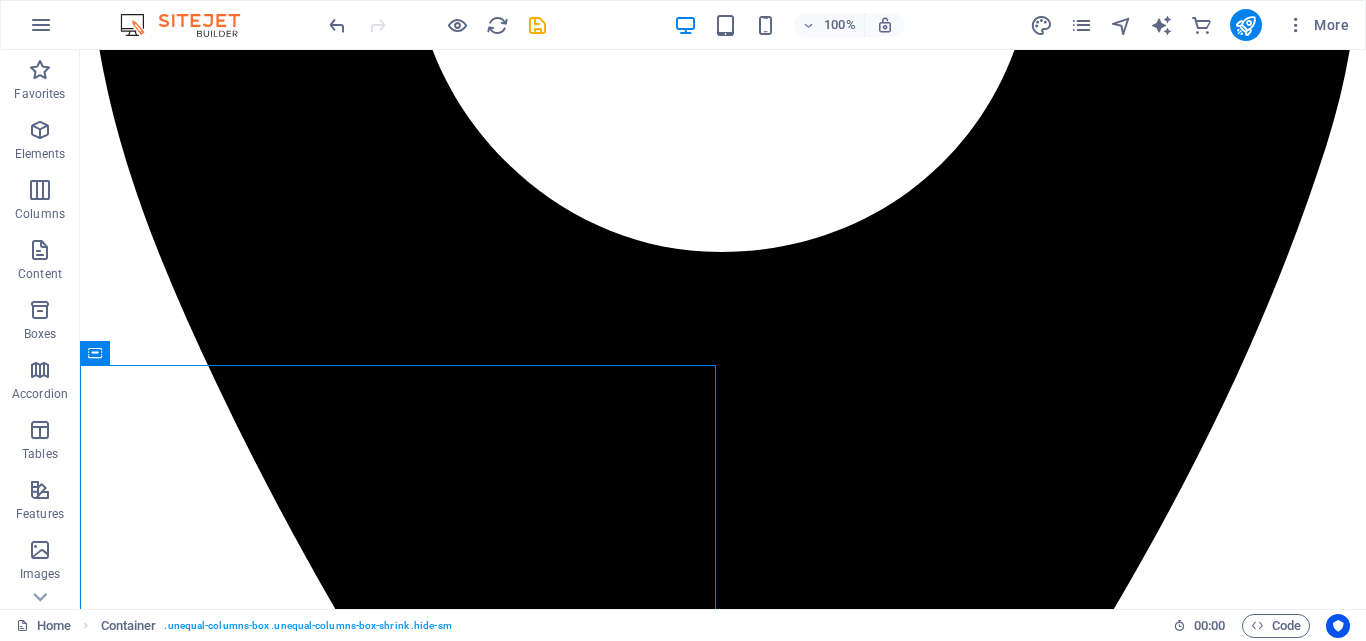 drag, startPoint x: 626, startPoint y: 371, endPoint x: 806, endPoint y: 382, distance: 180.3358 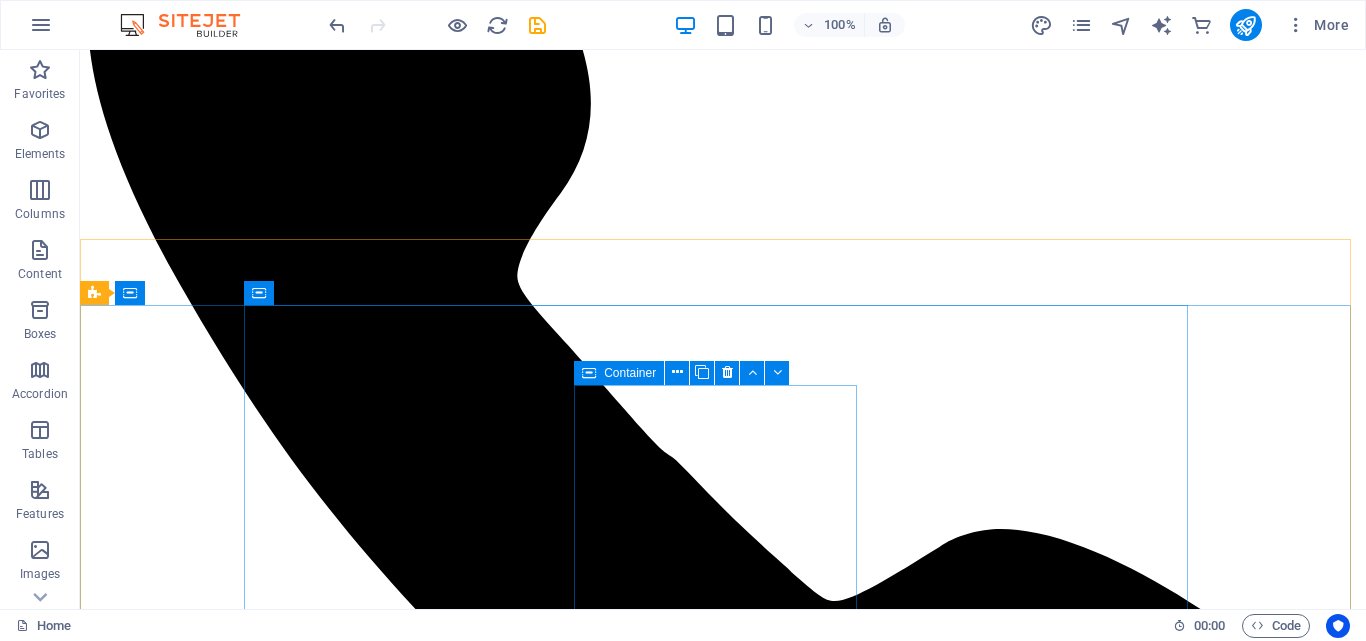 scroll, scrollTop: 2231, scrollLeft: 0, axis: vertical 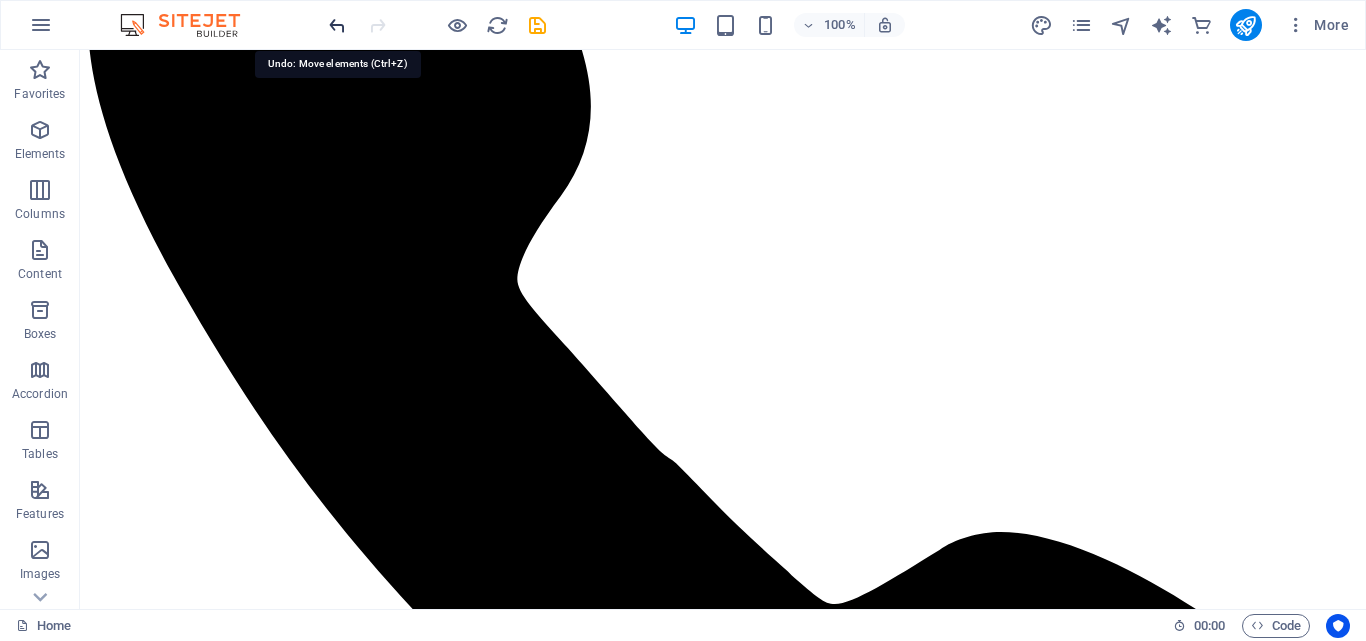 click at bounding box center (337, 25) 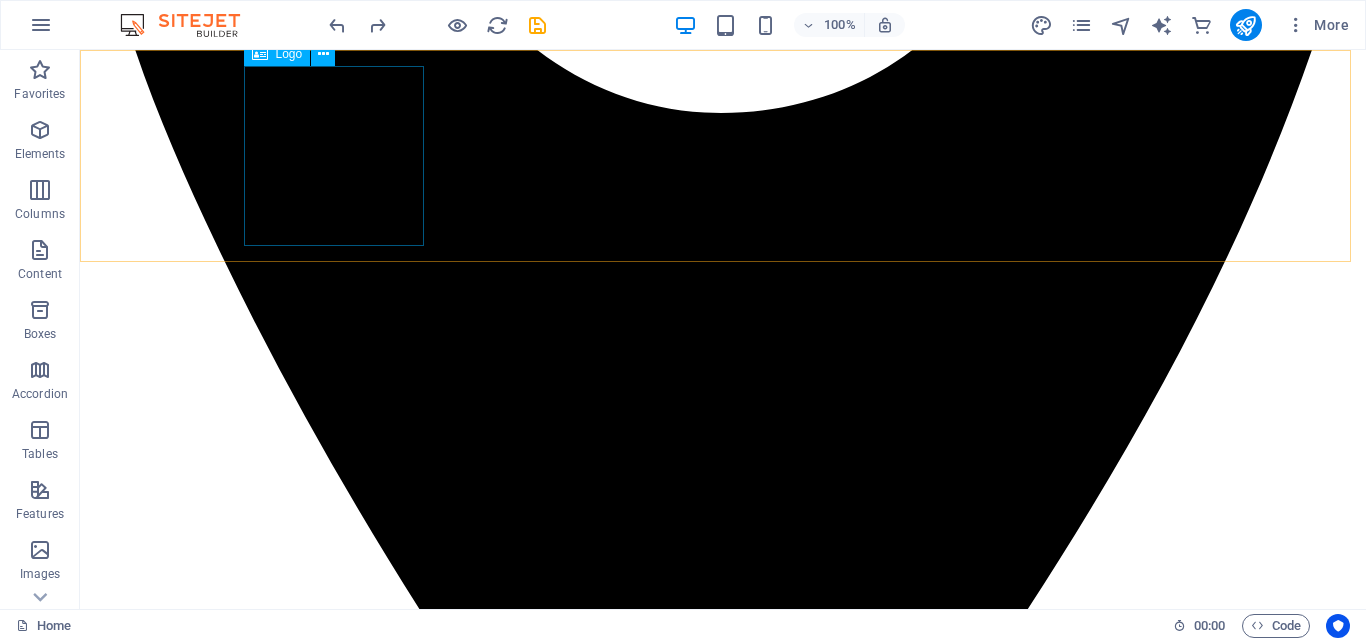 scroll, scrollTop: 800, scrollLeft: 0, axis: vertical 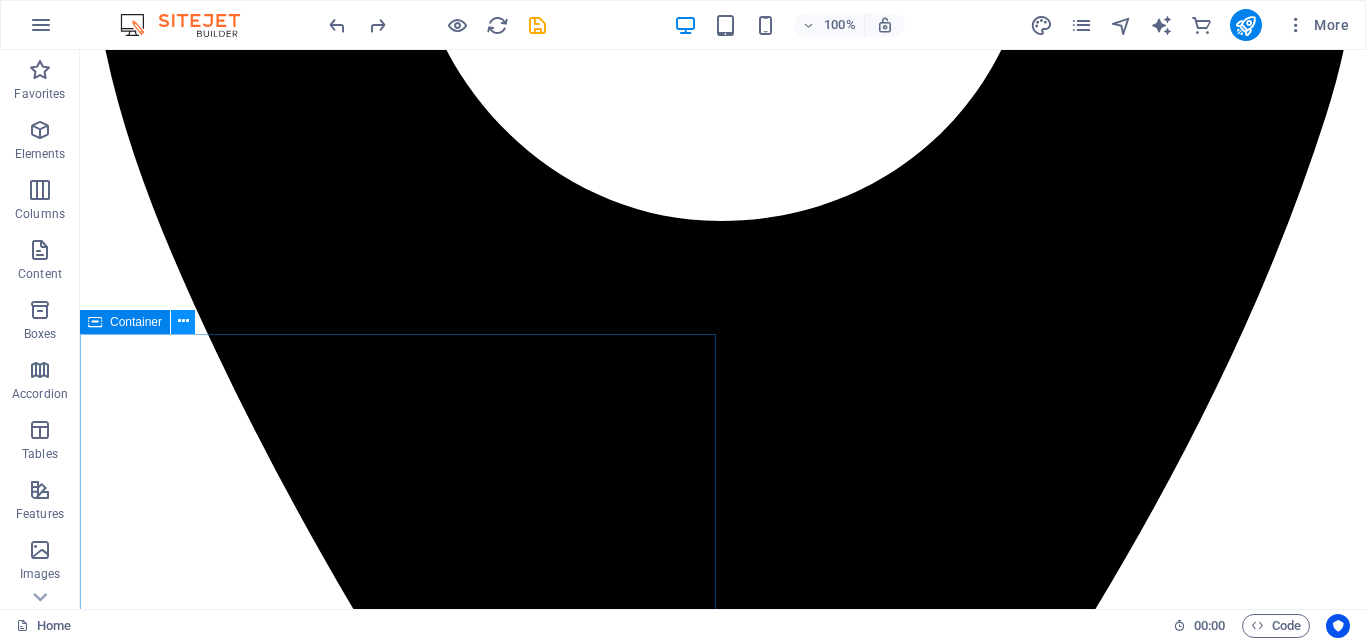 click at bounding box center [183, 321] 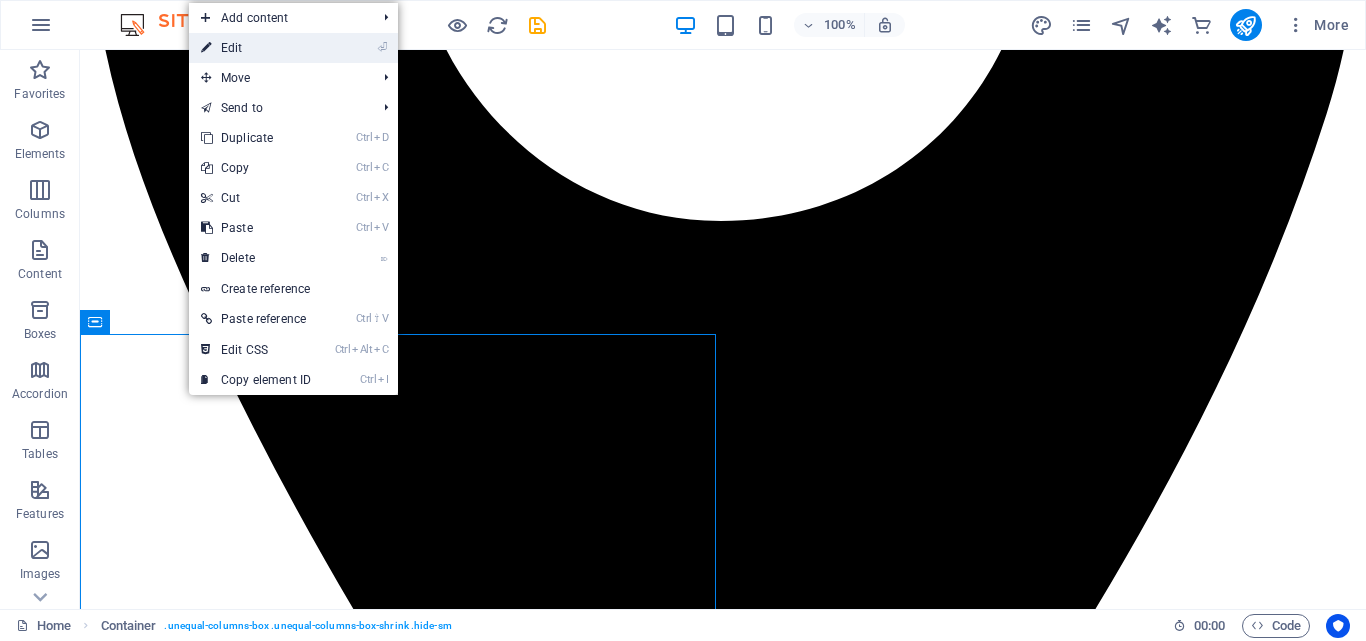 click on "⏎  Edit" at bounding box center (256, 48) 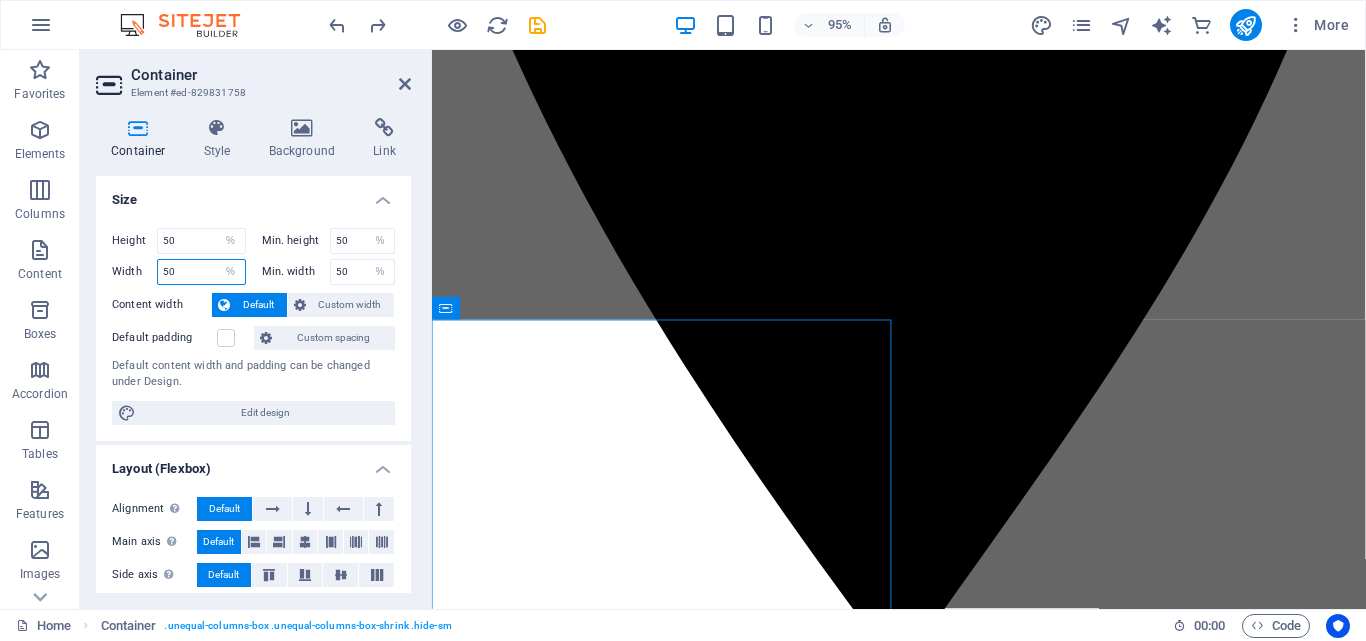 click on "50" at bounding box center [201, 272] 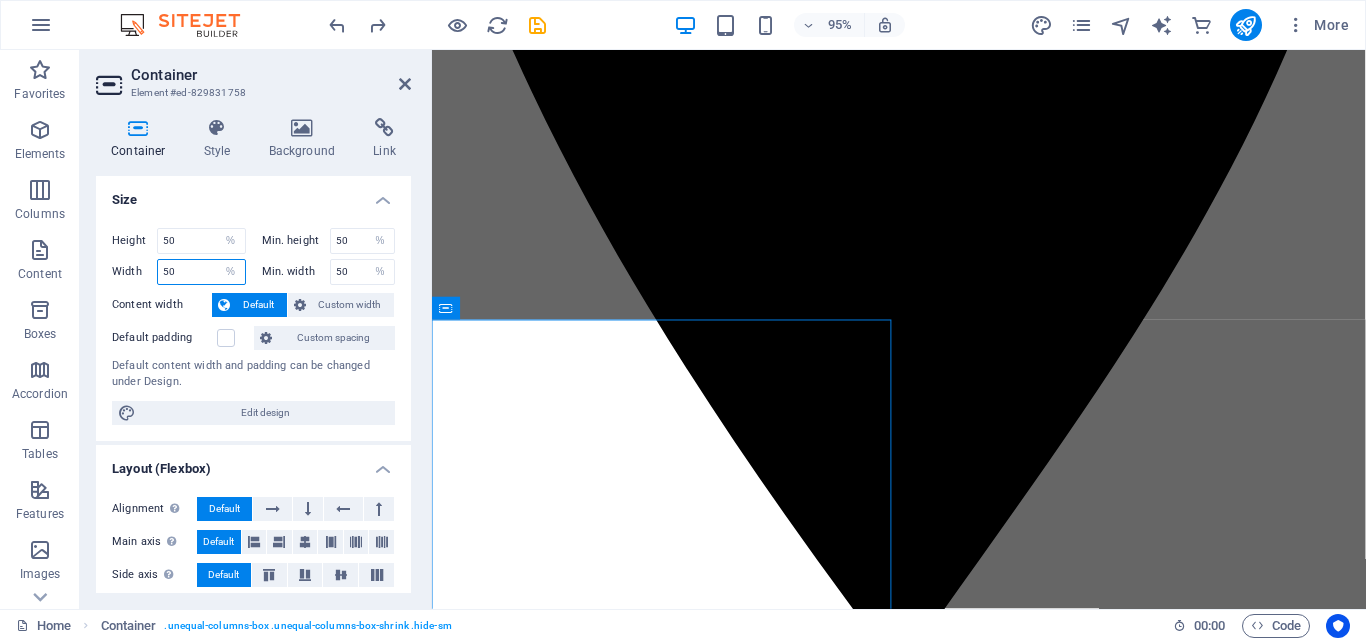 type on "5" 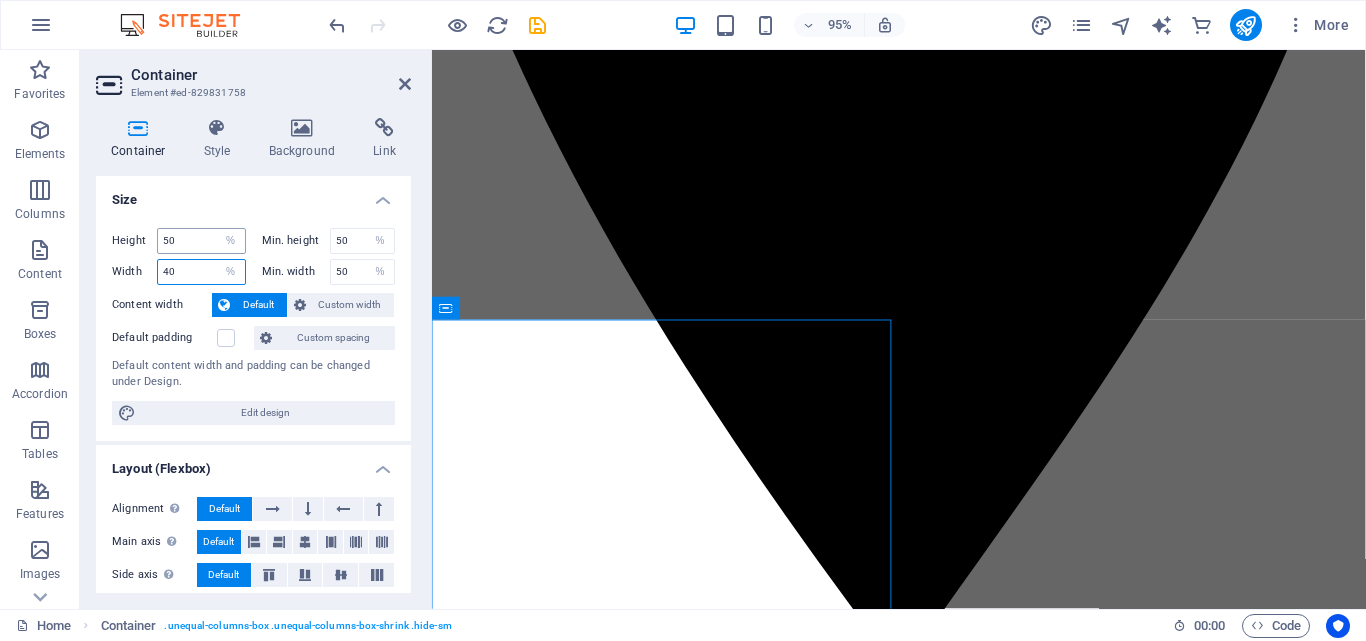 type on "40" 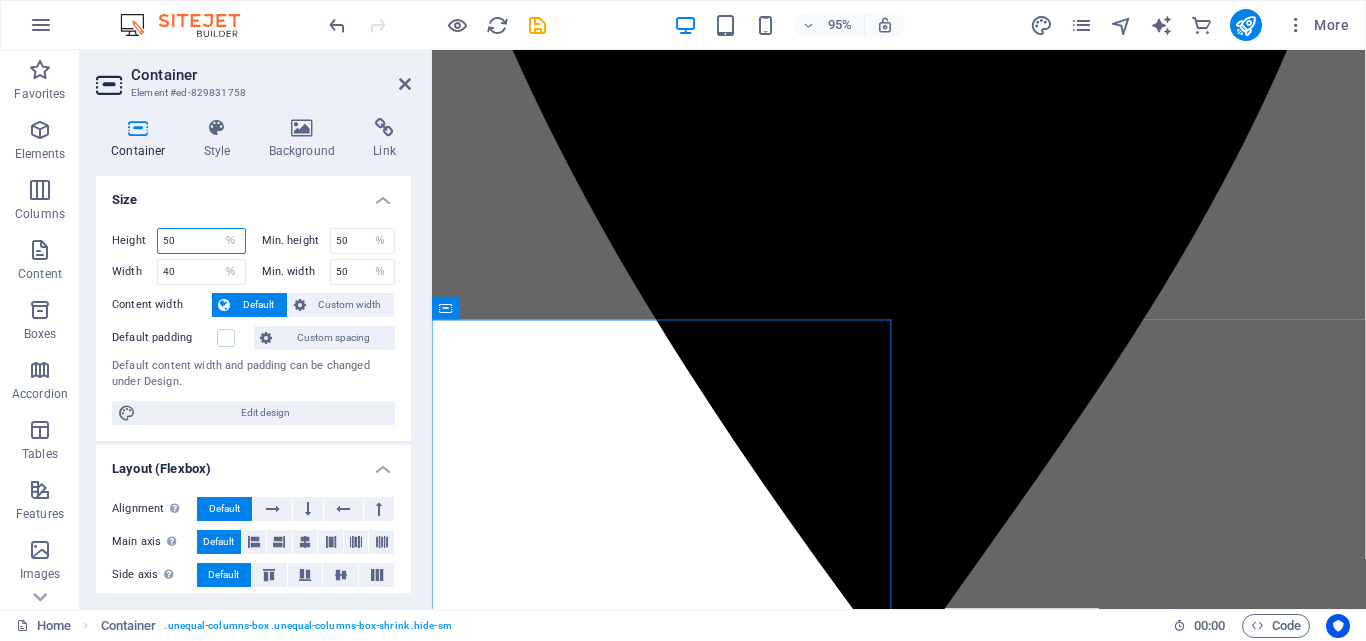 click on "50" at bounding box center [201, 241] 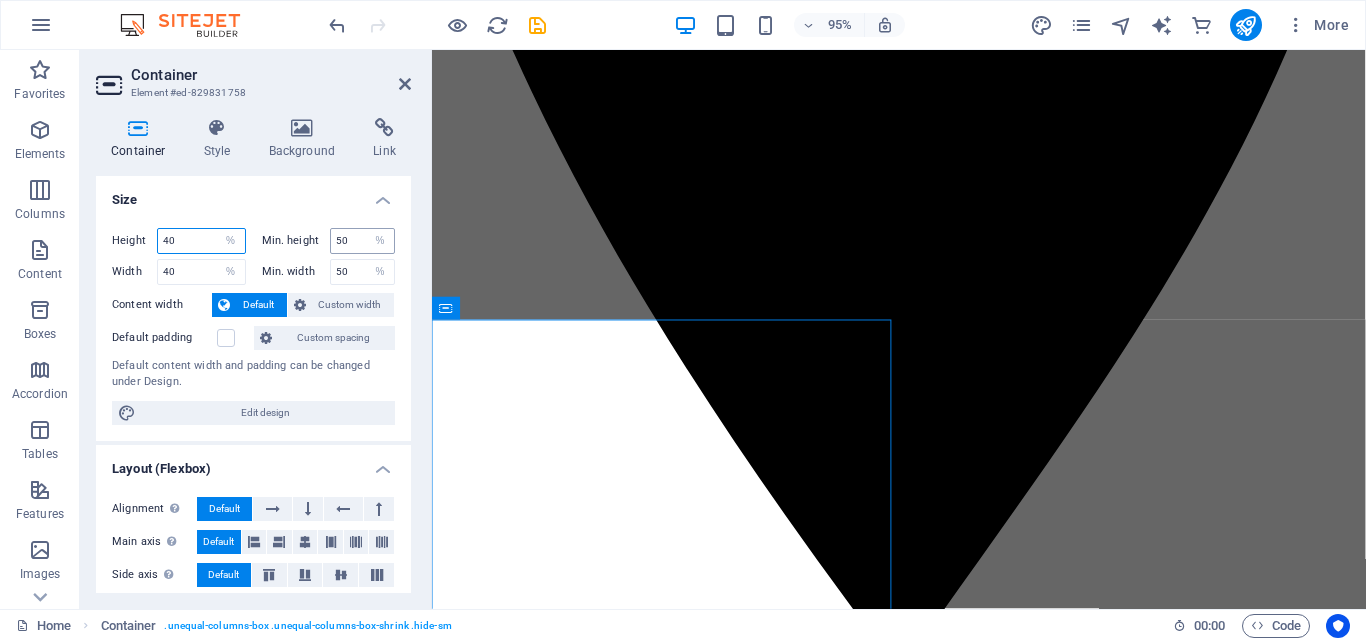 type on "40" 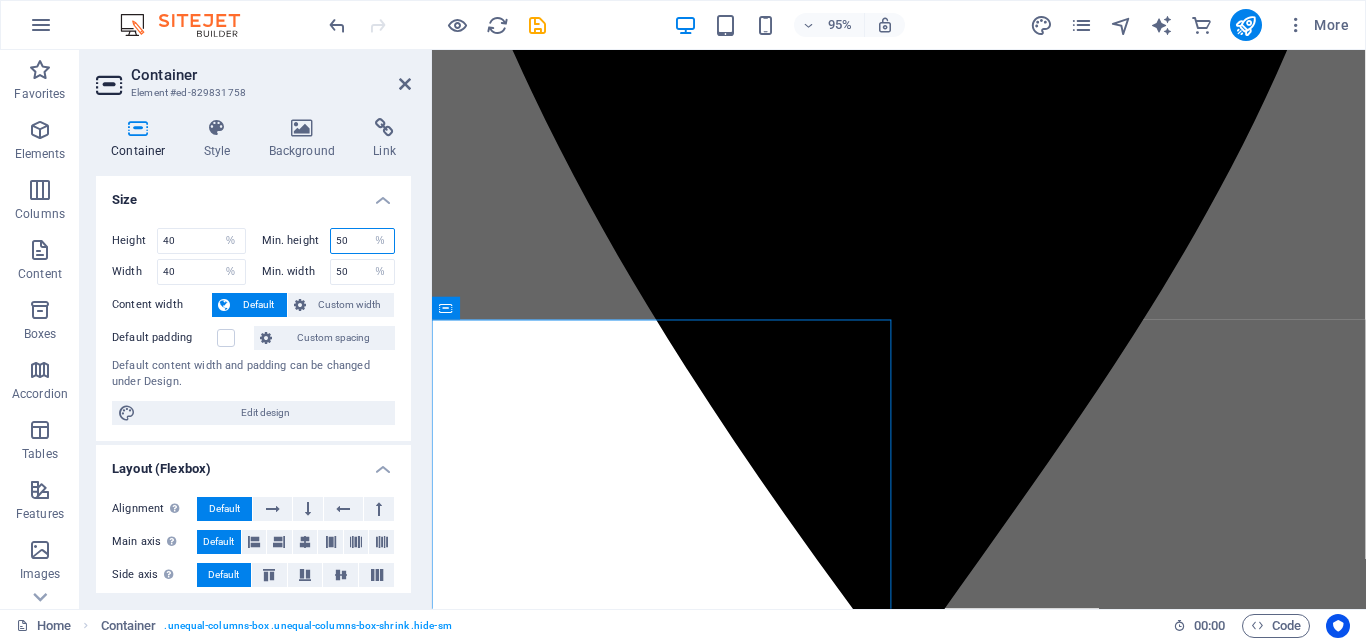 click on "50" at bounding box center [363, 241] 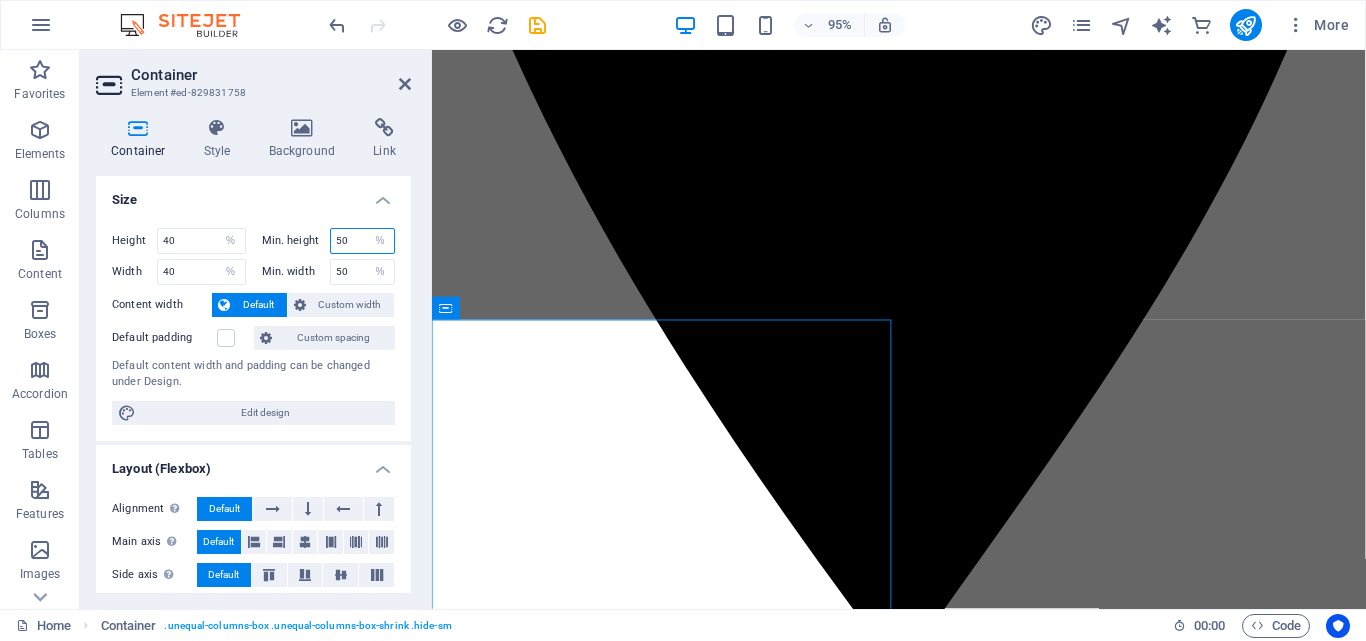 type on "5" 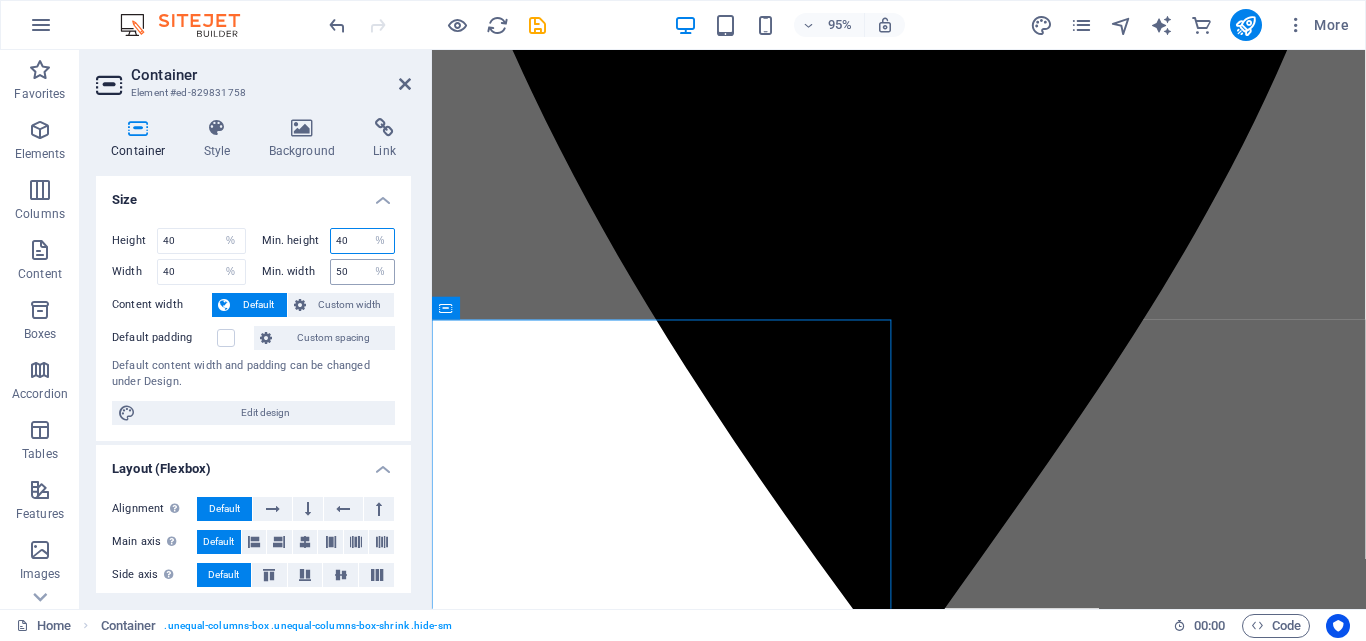 type on "40" 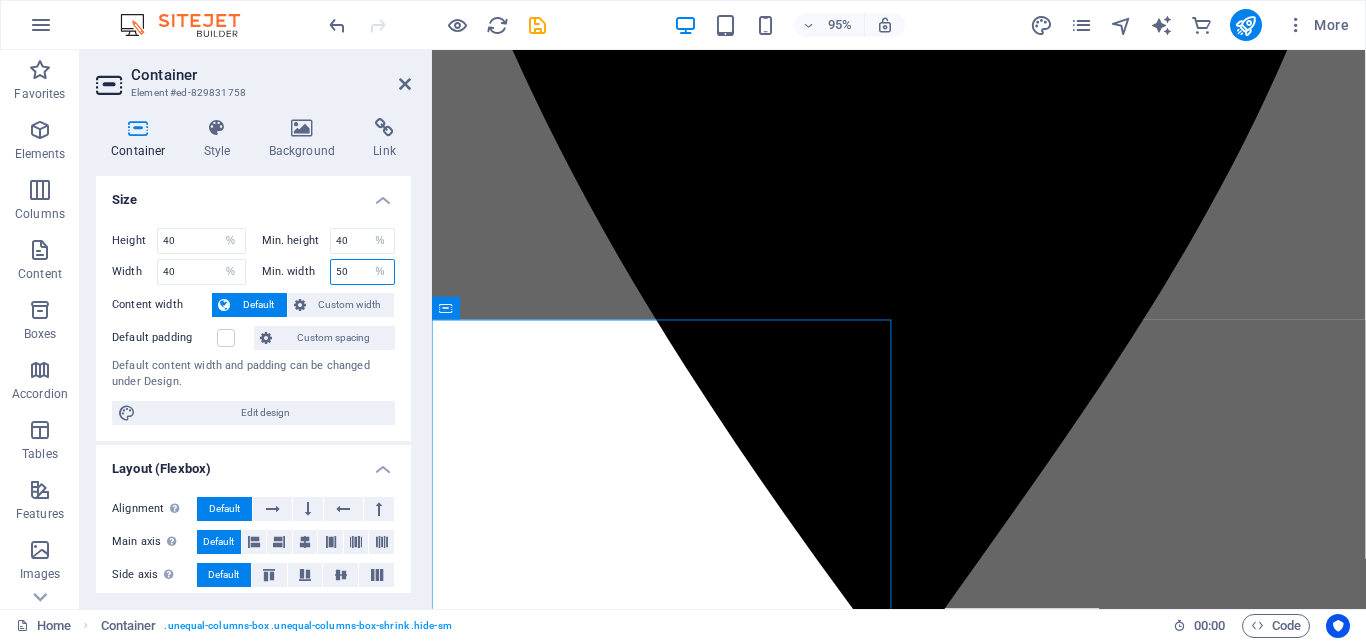 click on "50" at bounding box center (363, 272) 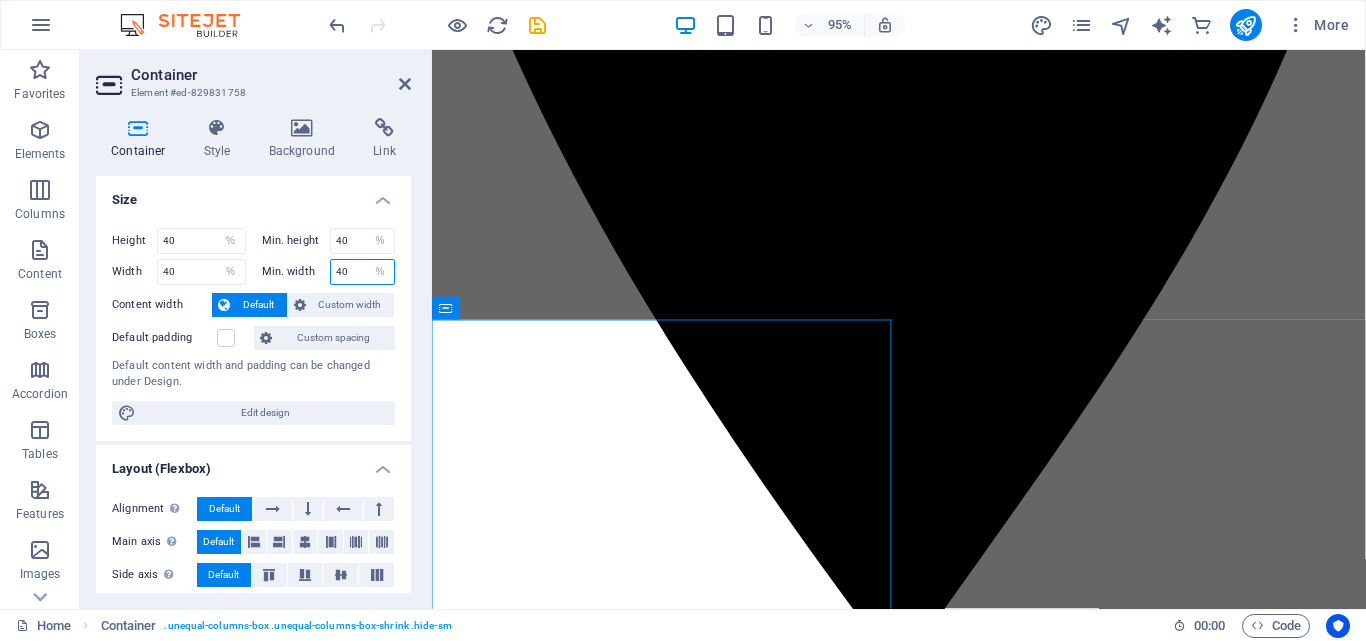 type on "40" 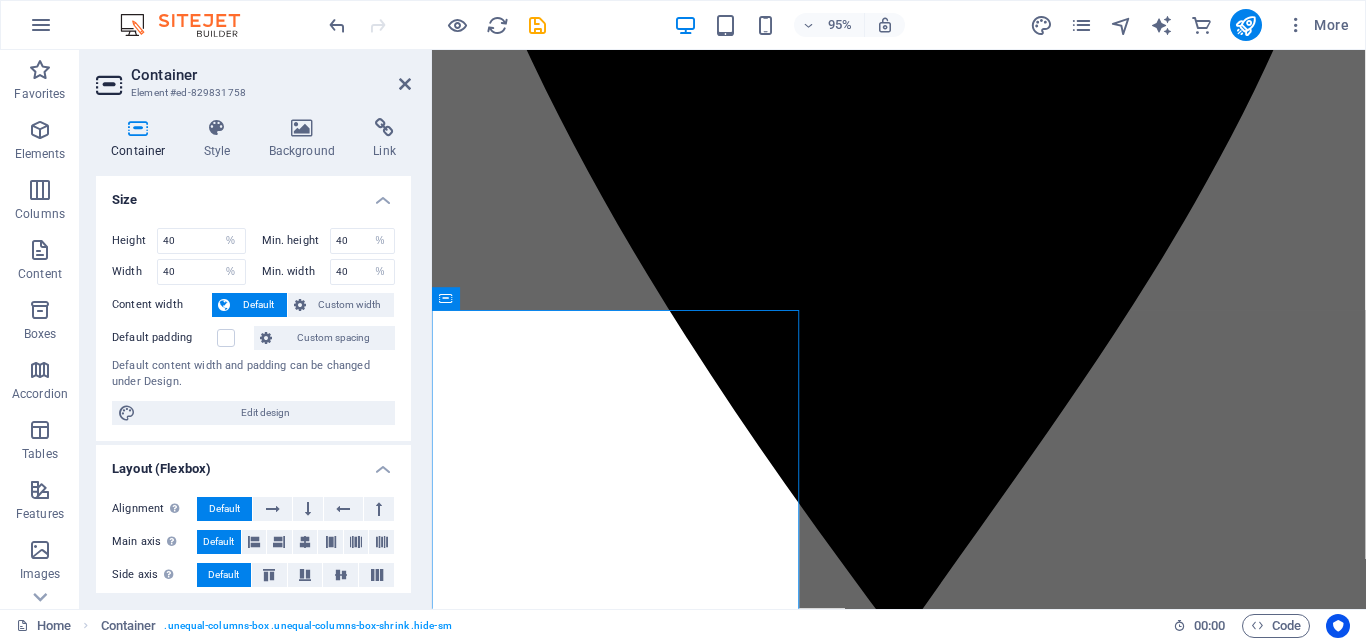 scroll, scrollTop: 800, scrollLeft: 0, axis: vertical 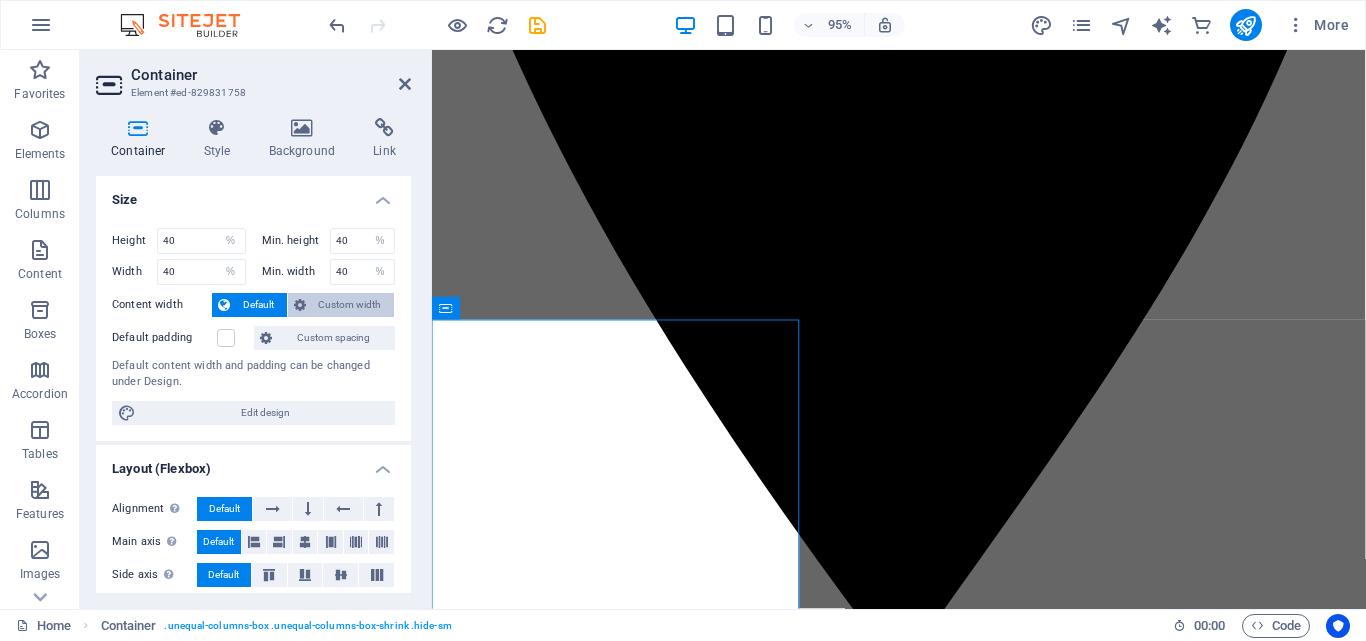 click on "Custom width" at bounding box center [350, 305] 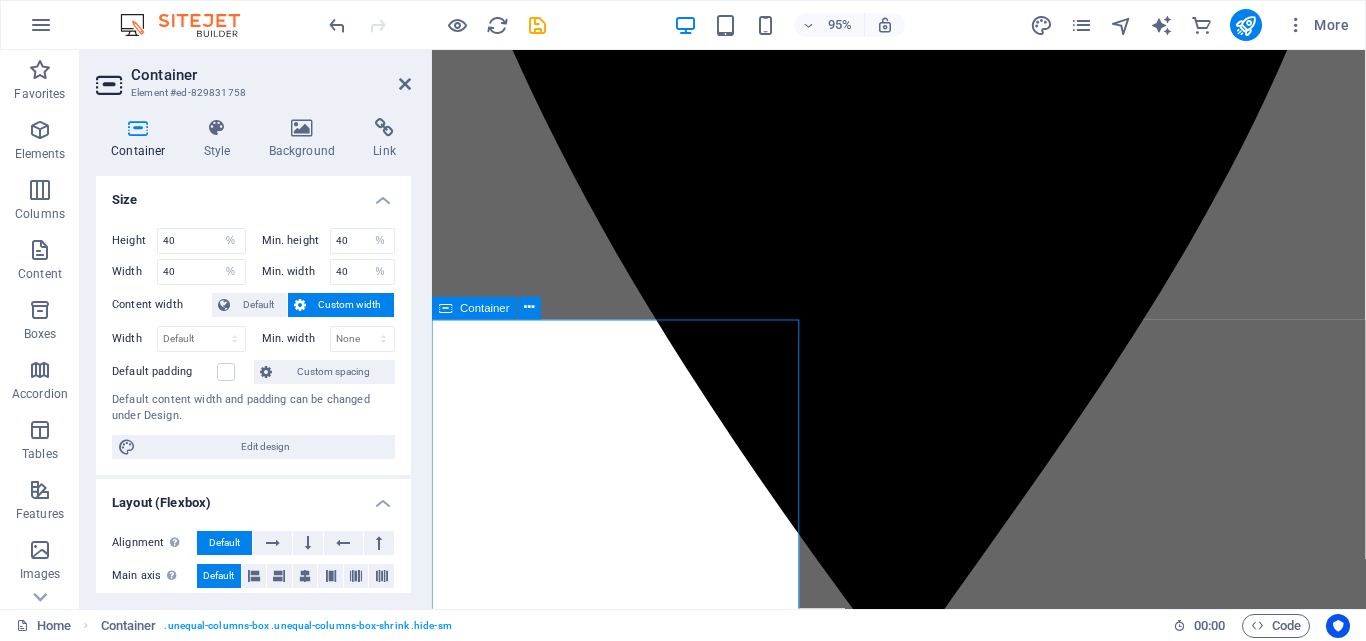 click on "​​​​ REQUEST A QUOTE   I have read and understand the privacy policy. Unreadable? Load new Send" at bounding box center [633, 10155] 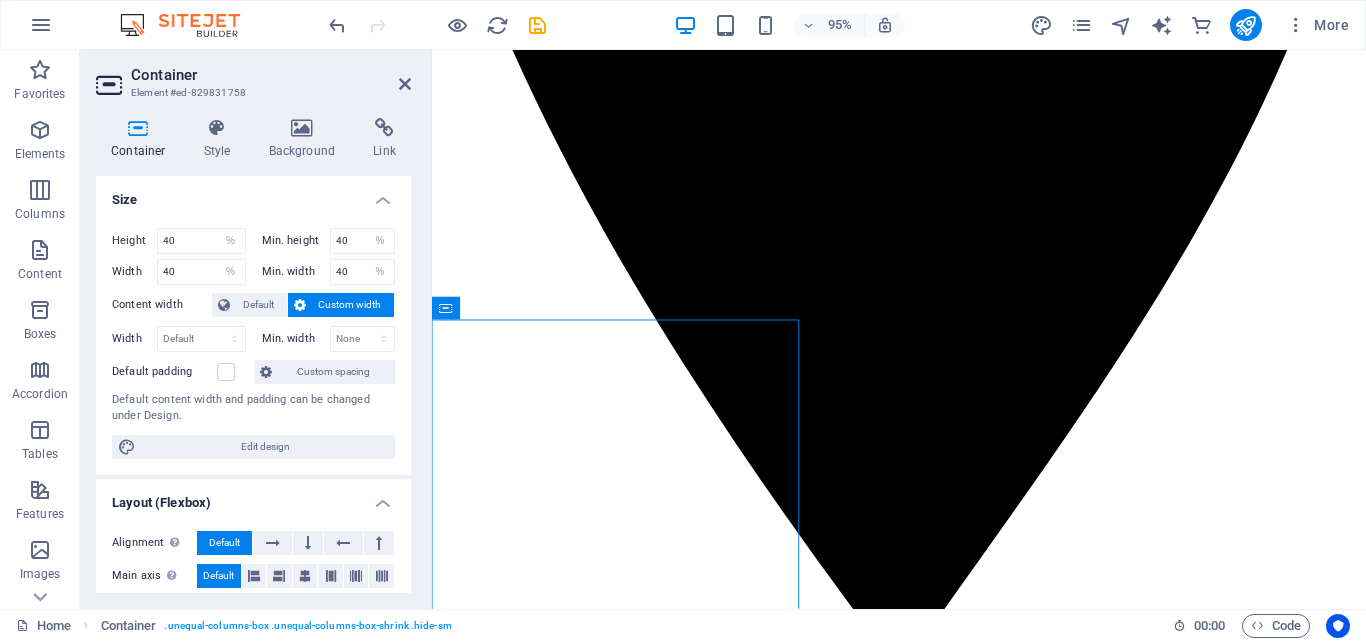 drag, startPoint x: 815, startPoint y: 339, endPoint x: 857, endPoint y: 353, distance: 44.27189 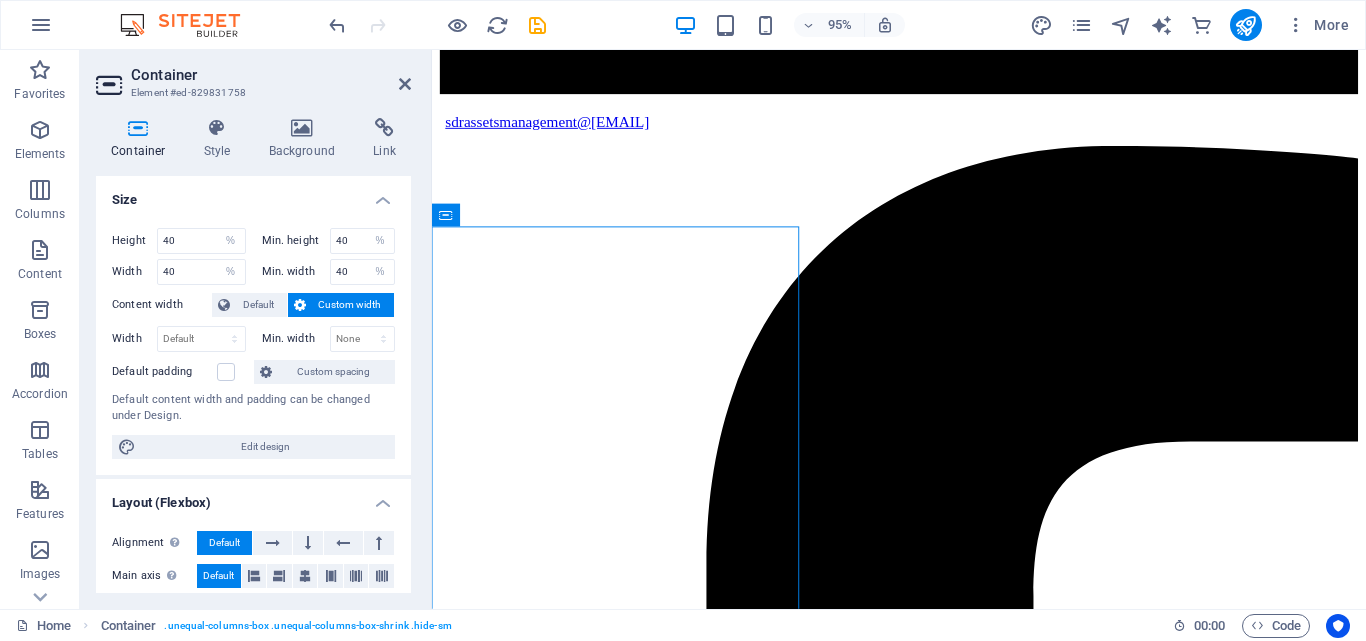scroll, scrollTop: 3120, scrollLeft: 0, axis: vertical 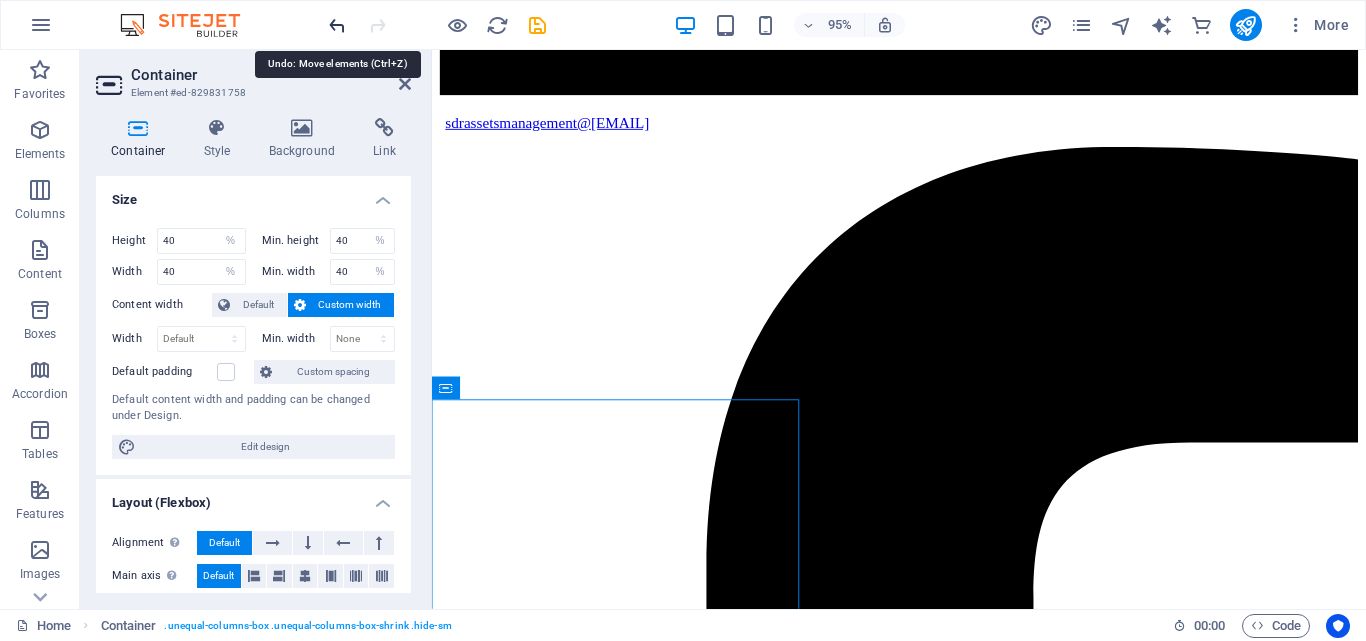 click at bounding box center [337, 25] 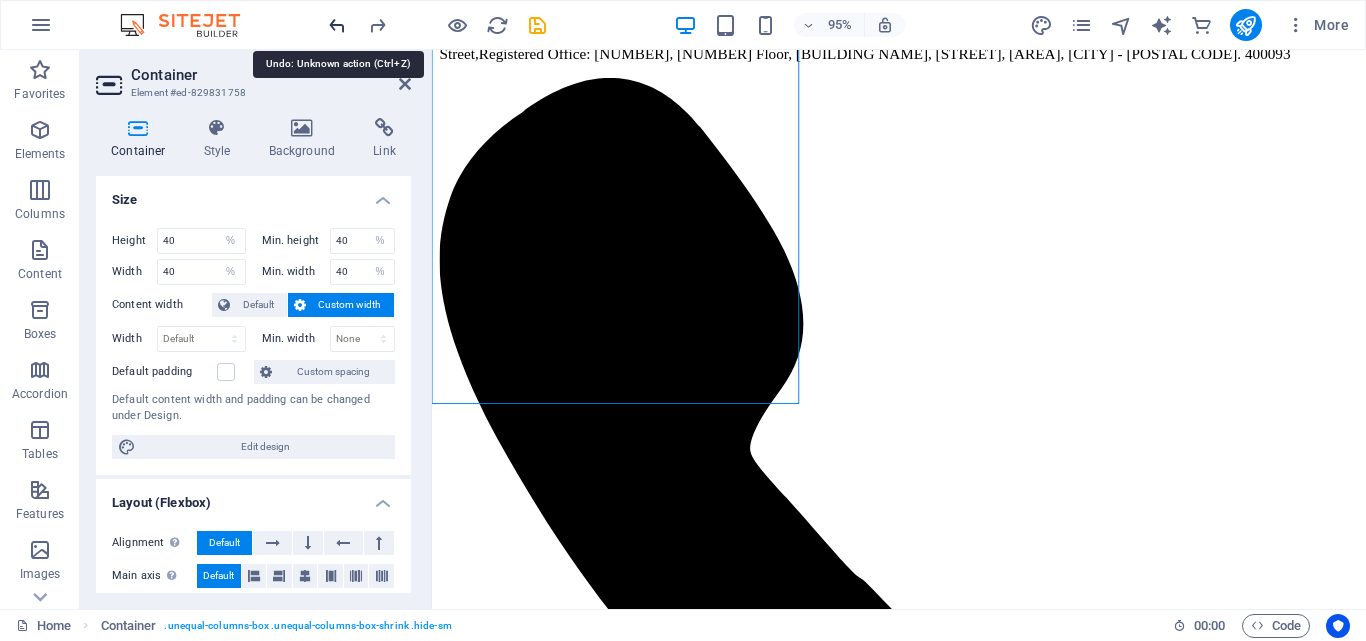 scroll, scrollTop: 1100, scrollLeft: 0, axis: vertical 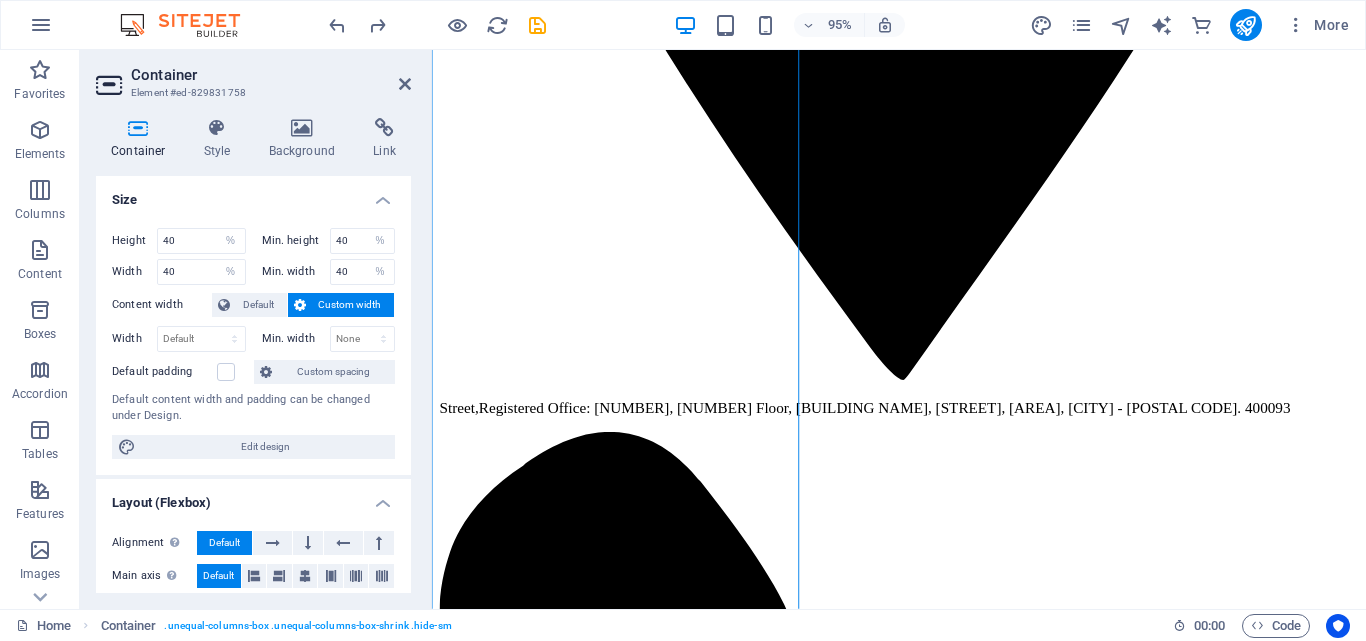 click on "Street , Registered Office: [NUMBER], [NUMBER] Floor, [BUILDING NAME], [STREET], [AREA], [CITY] - [POSTAL CODE]. [POSTAL CODE] [PHONE] [EMAIL] Home Services About us Pricing Careers Contact Self Development Research and Assets management in all 50 states and around the world. The Securities and Trade Board of India (SEBI) directs the securities advertised in India and guarantees transparency, decency, and the assurance of speculators. A pivotal portion of this administrative system is the enrollment of Inquire about Examiners (RAs), who play a significant part in giving investigation and suggestions for budgetary disobedience like stocks, bonds, common stores, and other market-related assets. Learn more ​​​​ REQUEST A QUOTE I have read and understand the privacy policy. Unreadable? Load new Send SDR ASSETS MANAGEMENT From Registered Office: [NUMBER], [NUMBER] Floor, [BUILDING NAME], [STREET], [AREA], [CITY] - [POSTAL CODE]. Related terms Research and investmnt Our Services ," at bounding box center (923, 12882) 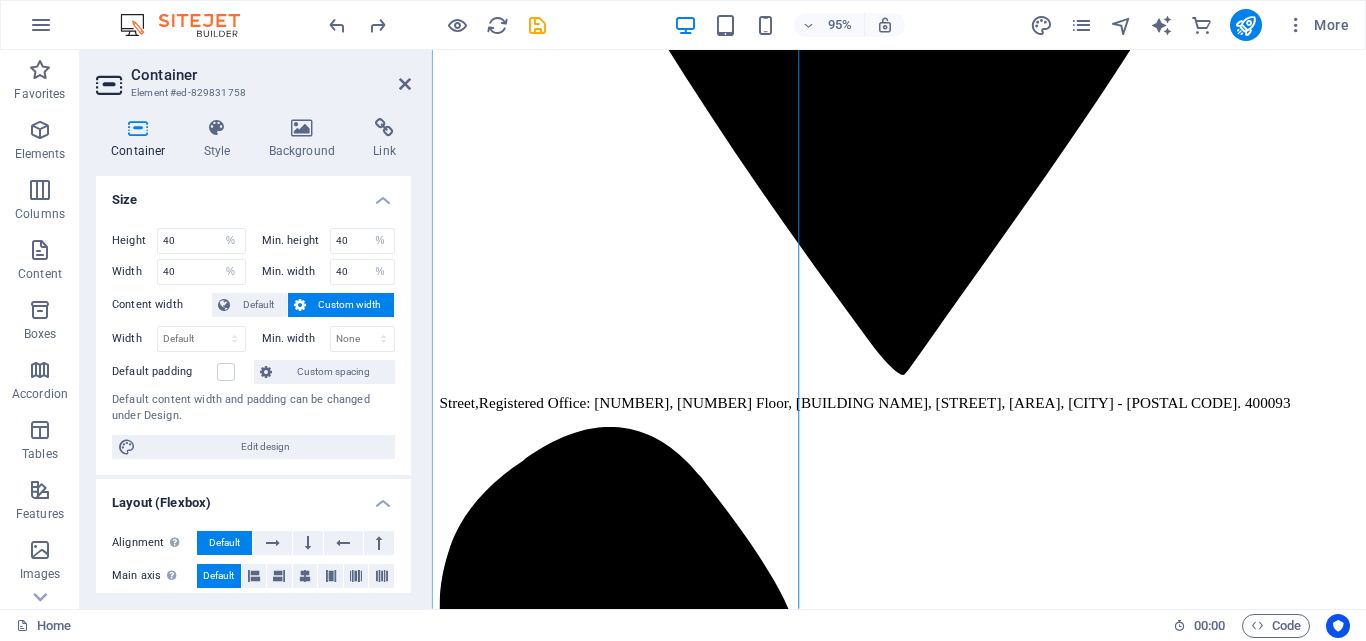 scroll, scrollTop: 1100, scrollLeft: 0, axis: vertical 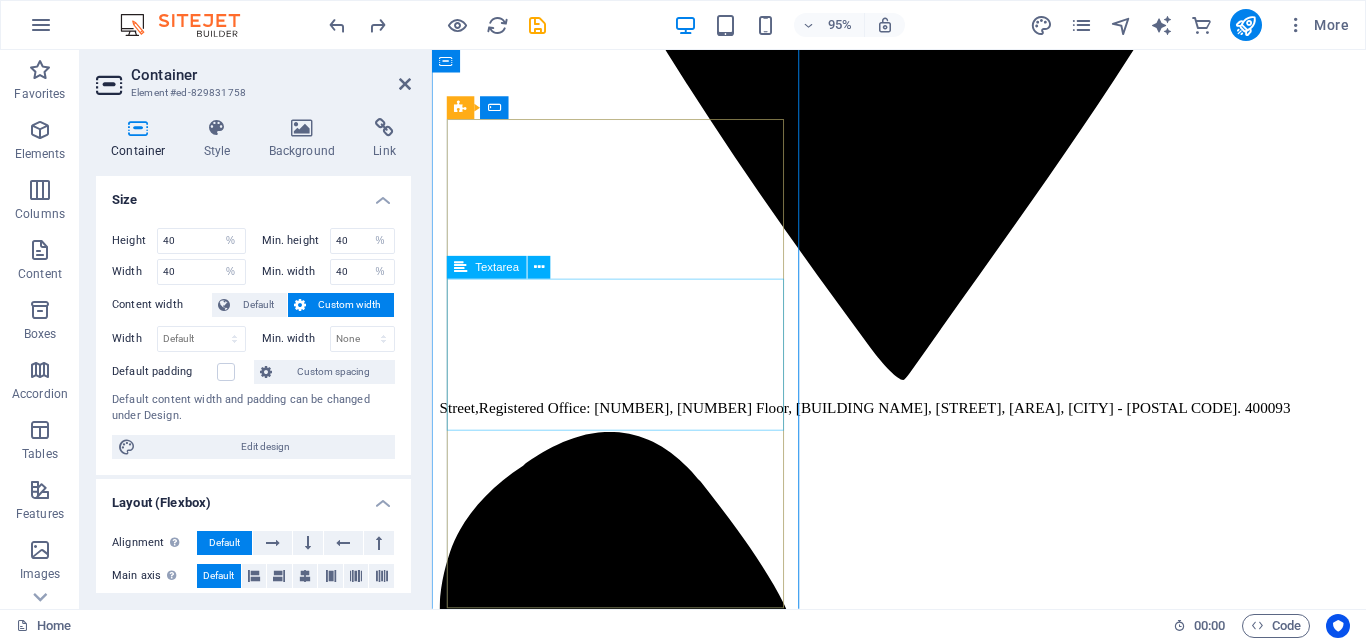 click at bounding box center [571, 9836] 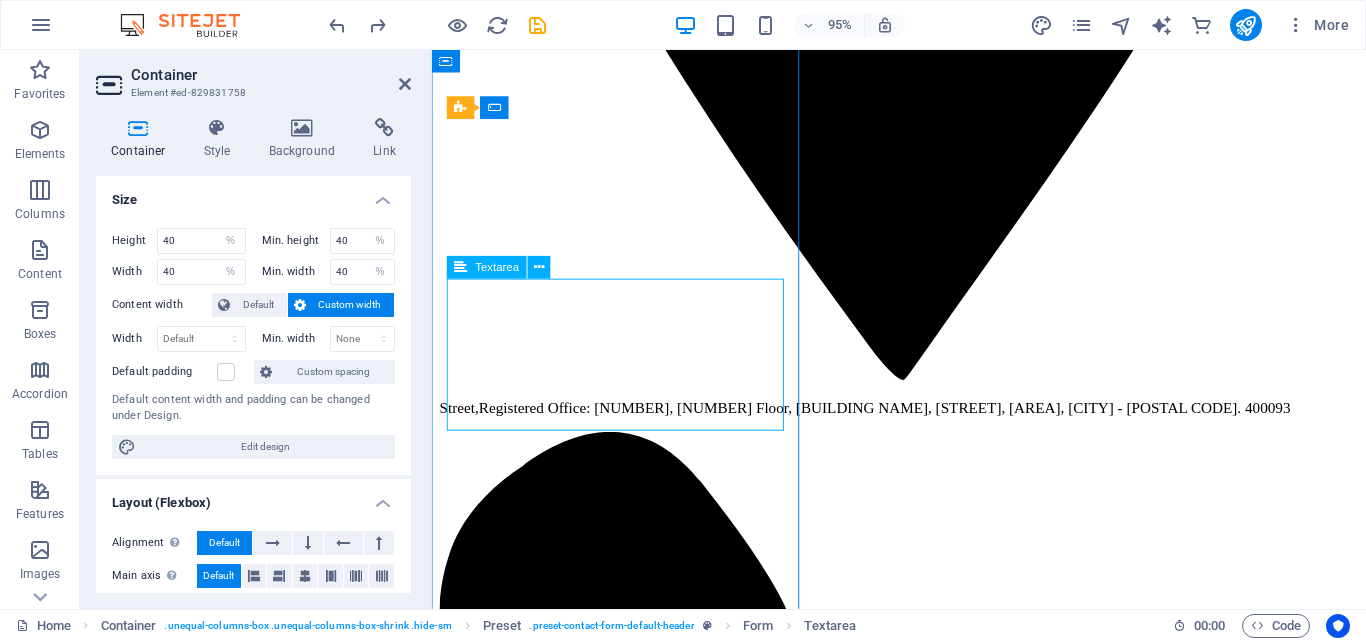 click at bounding box center [571, 9836] 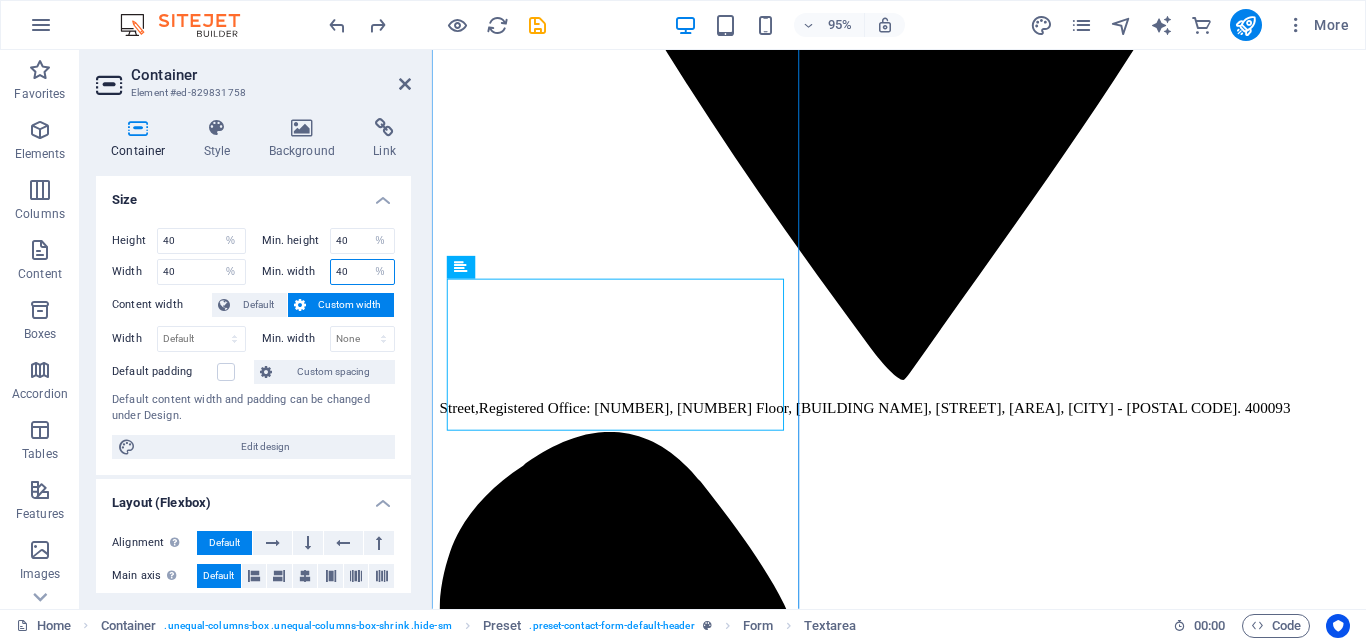 click on "40" at bounding box center [363, 272] 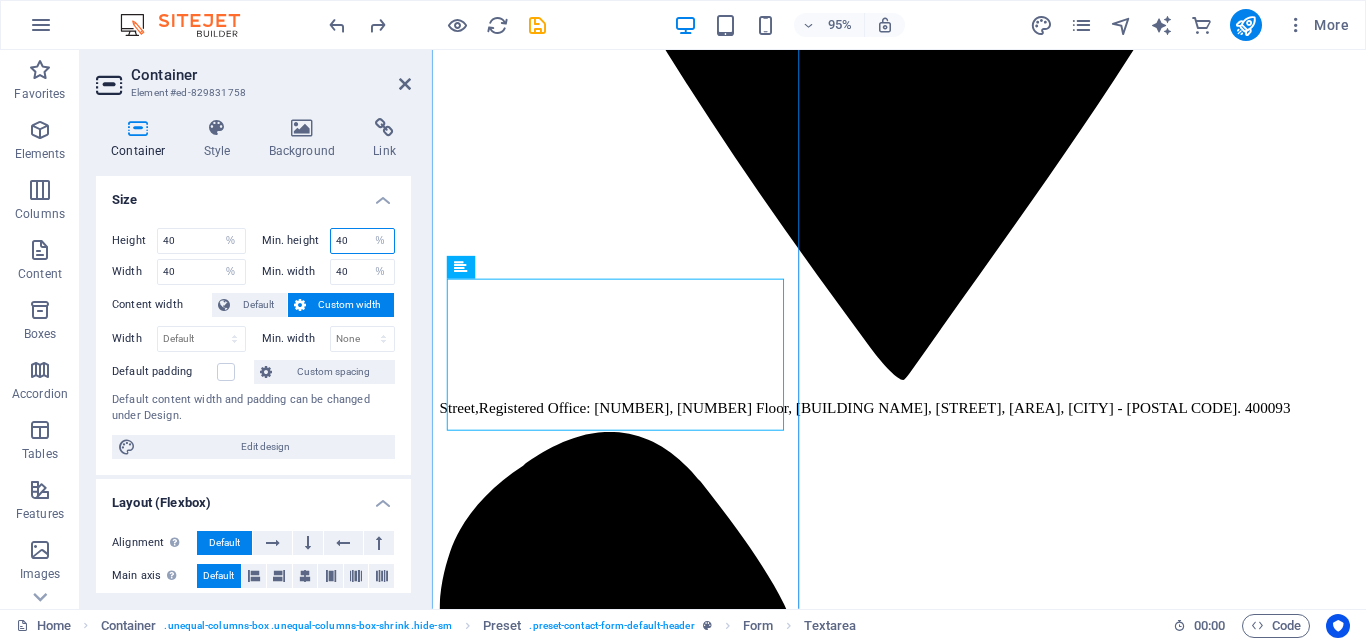 click on "40" at bounding box center (363, 241) 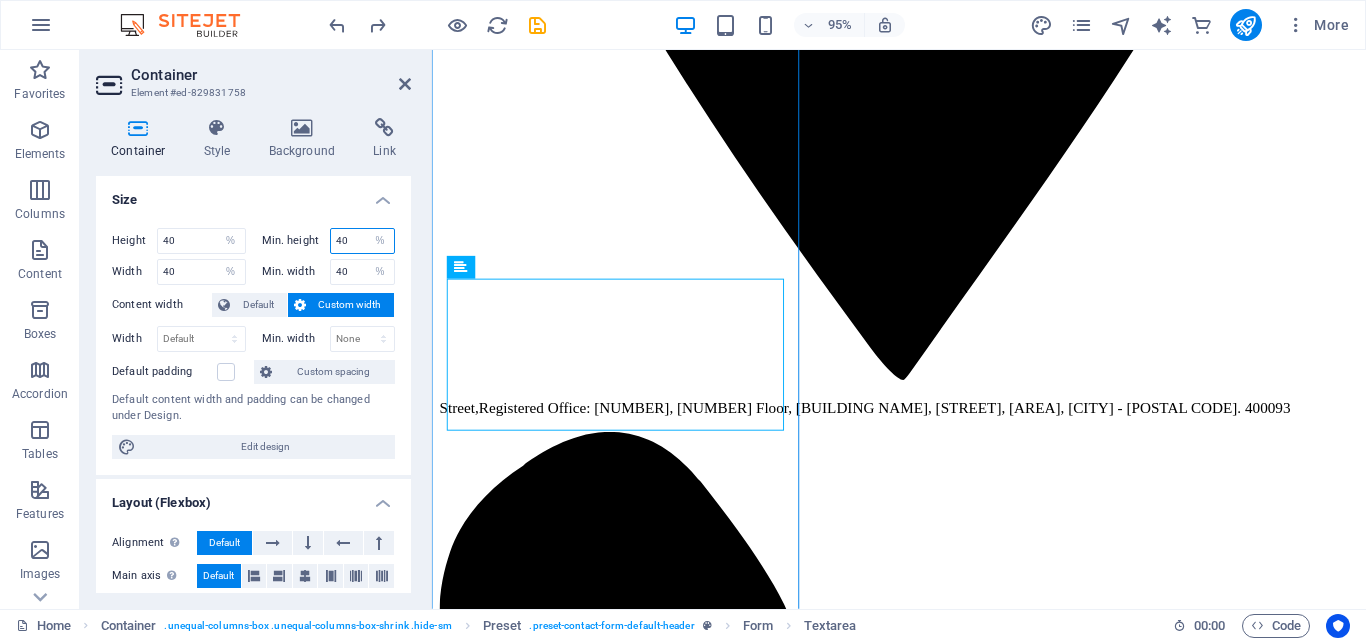 type on "4" 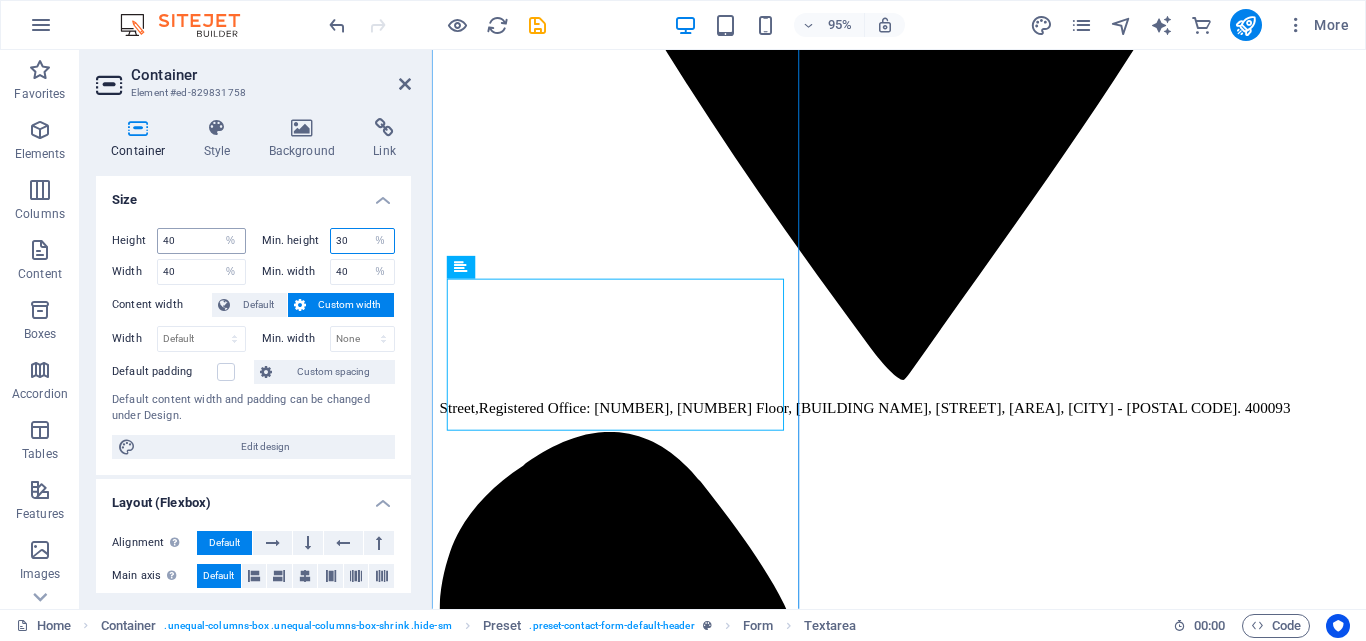 type on "30" 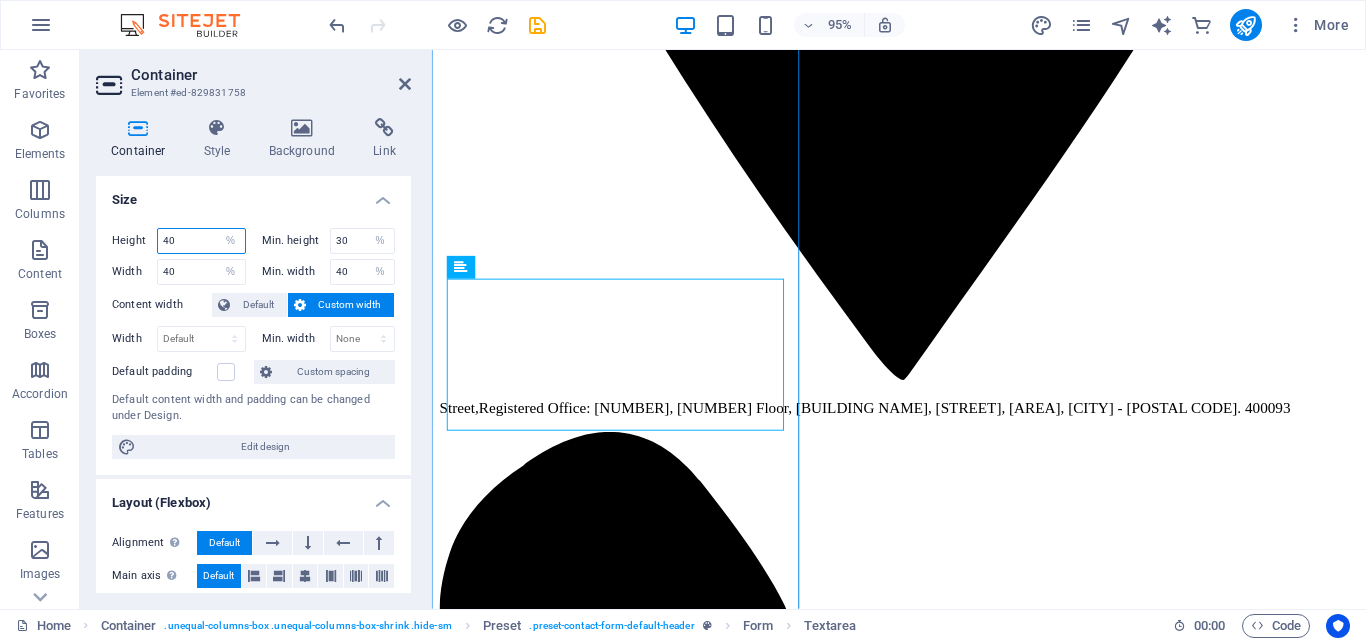 click on "40" at bounding box center [201, 241] 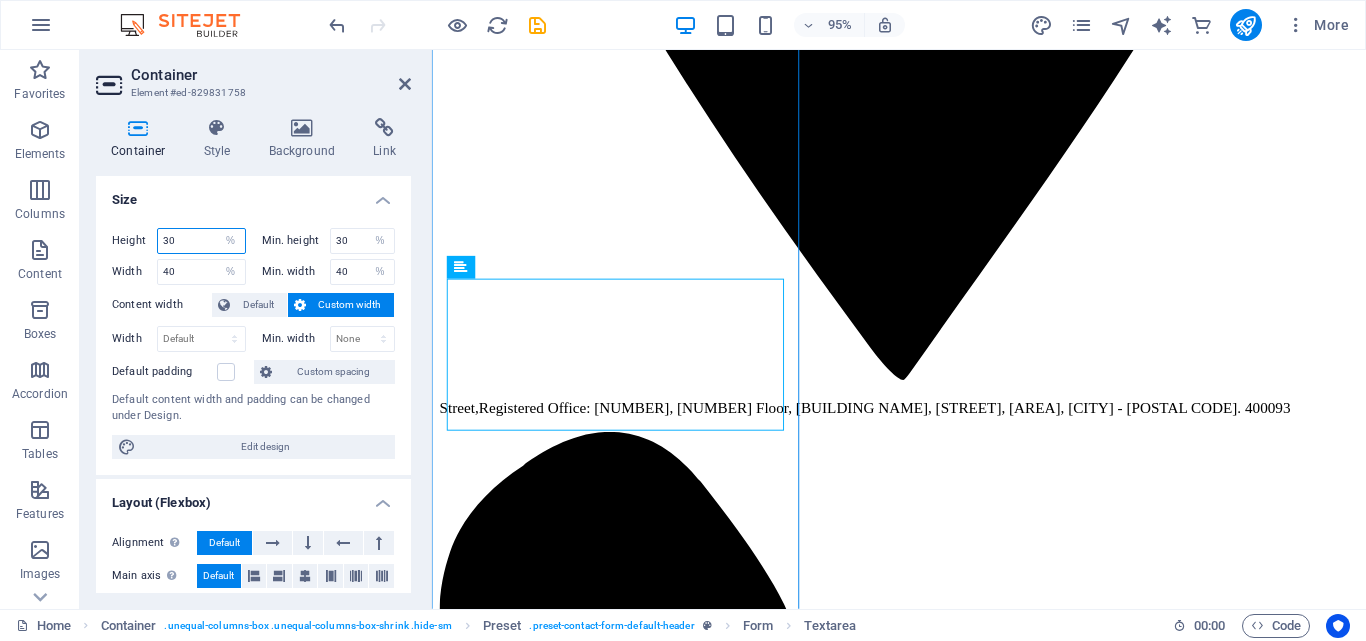 type on "30" 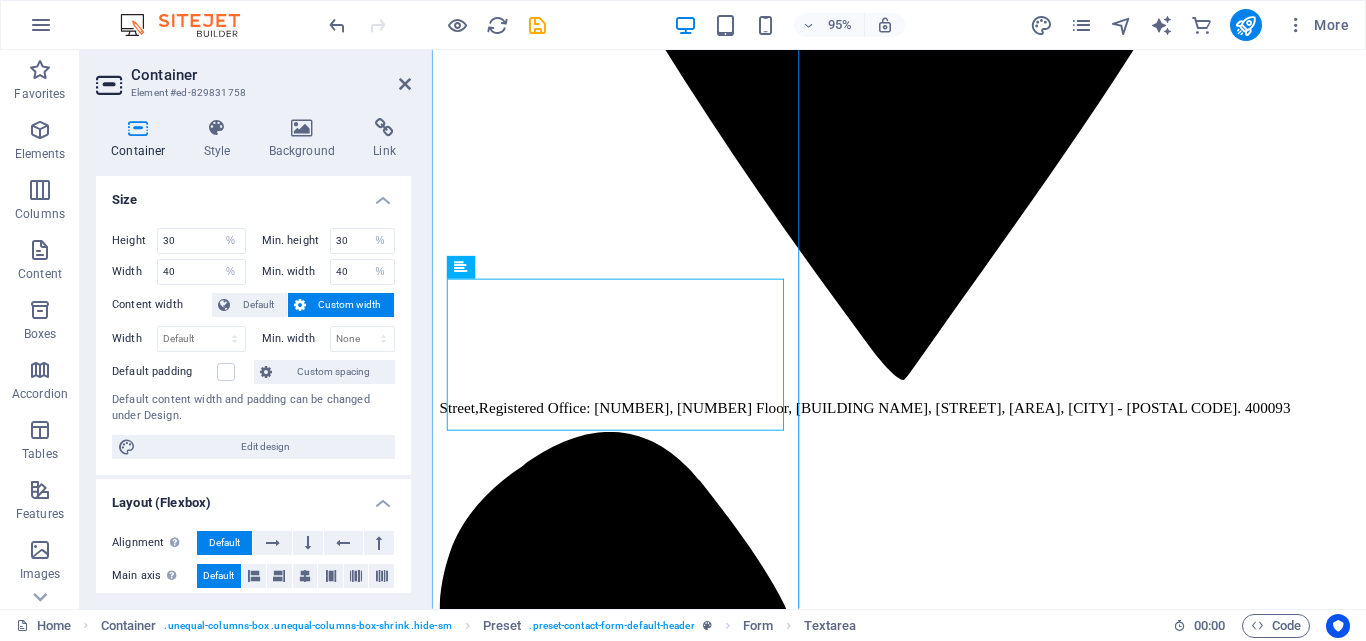 click on "Street , Registered Office: [NUMBER], [NUMBER] Floor, [BUILDING NAME], [STREET], [AREA], [CITY] - [POSTAL CODE]. [POSTAL CODE] [PHONE] [EMAIL] Home Services About us Pricing Careers Contact Self Development Research and Assets management in all 50 states and around the world. The Securities and Trade Board of India (SEBI) directs the securities advertised in India and guarantees transparency, decency, and the assurance of speculators. A pivotal portion of this administrative system is the enrollment of Inquire about Examiners (RAs), who play a significant part in giving investigation and suggestions for budgetary disobedience like stocks, bonds, common stores, and other market-related assets. Learn more ​​​​ REQUEST A QUOTE I have read and understand the privacy policy. Unreadable? Load new Send SDR ASSETS MANAGEMENT From Registered Office: [NUMBER], [NUMBER] Floor, [BUILDING NAME], [STREET], [AREA], [CITY] - [POSTAL CODE]. Related terms Research and investmnt Our Services ," at bounding box center (923, 12882) 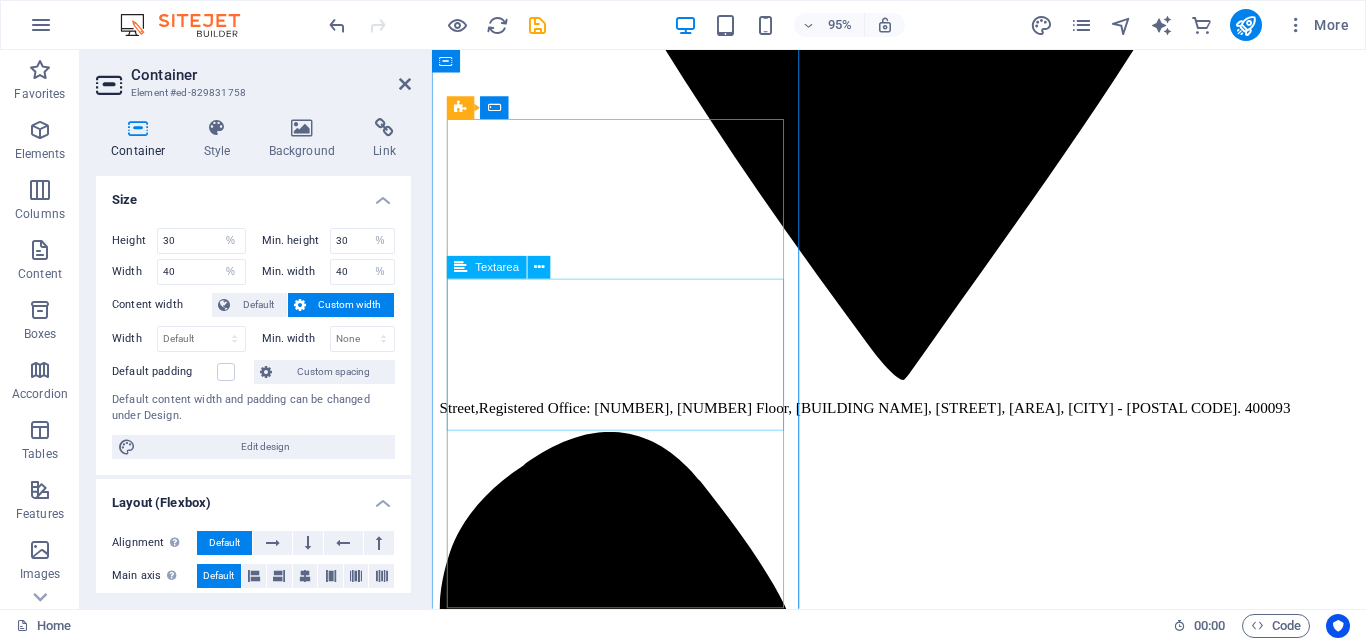 click at bounding box center [571, 9836] 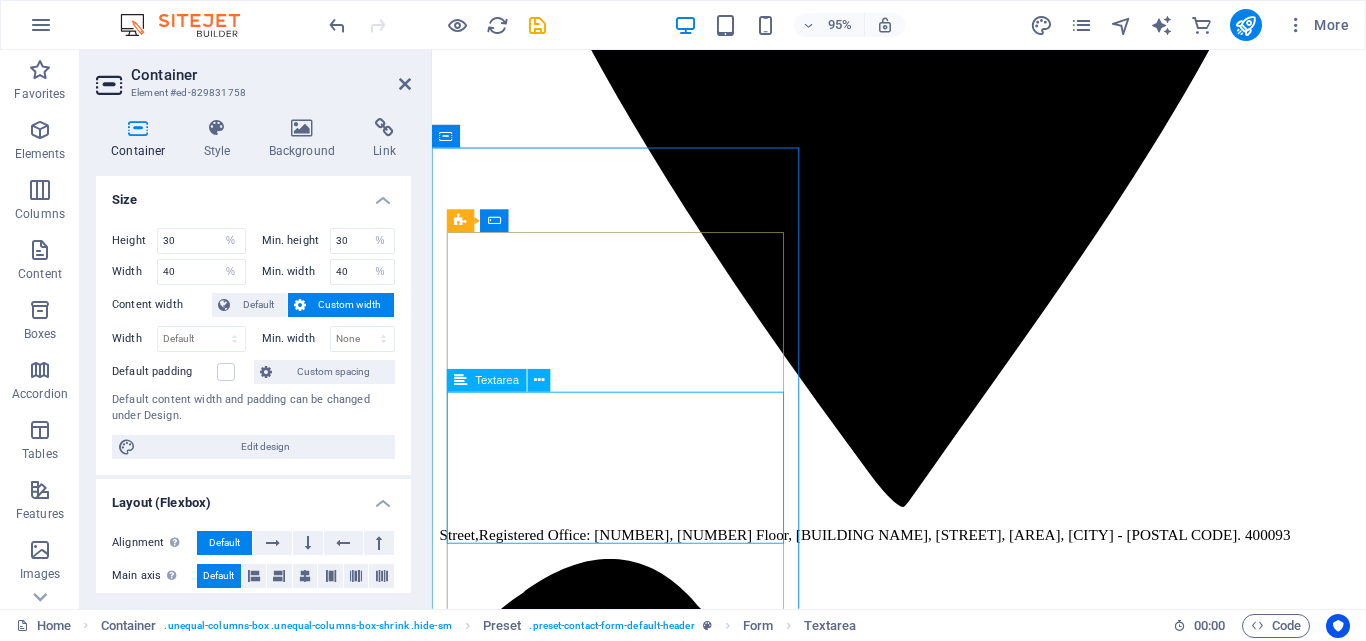 scroll, scrollTop: 1000, scrollLeft: 0, axis: vertical 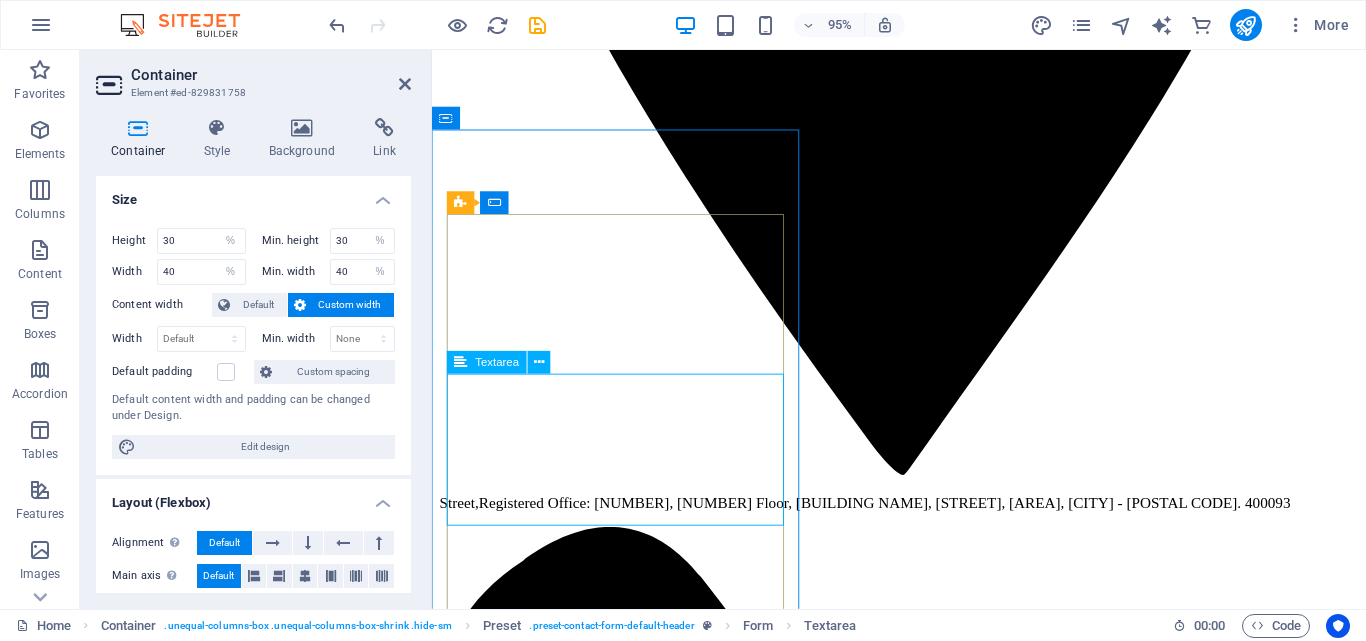 click at bounding box center [571, 9936] 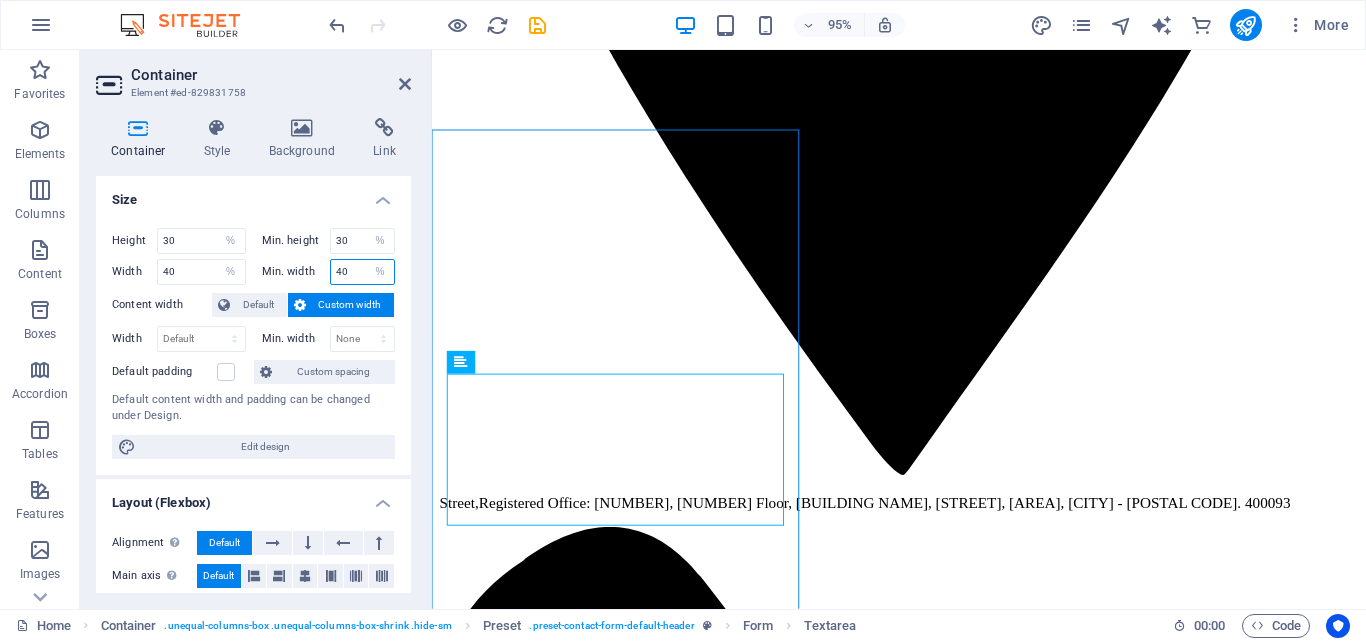 click on "40" at bounding box center (363, 272) 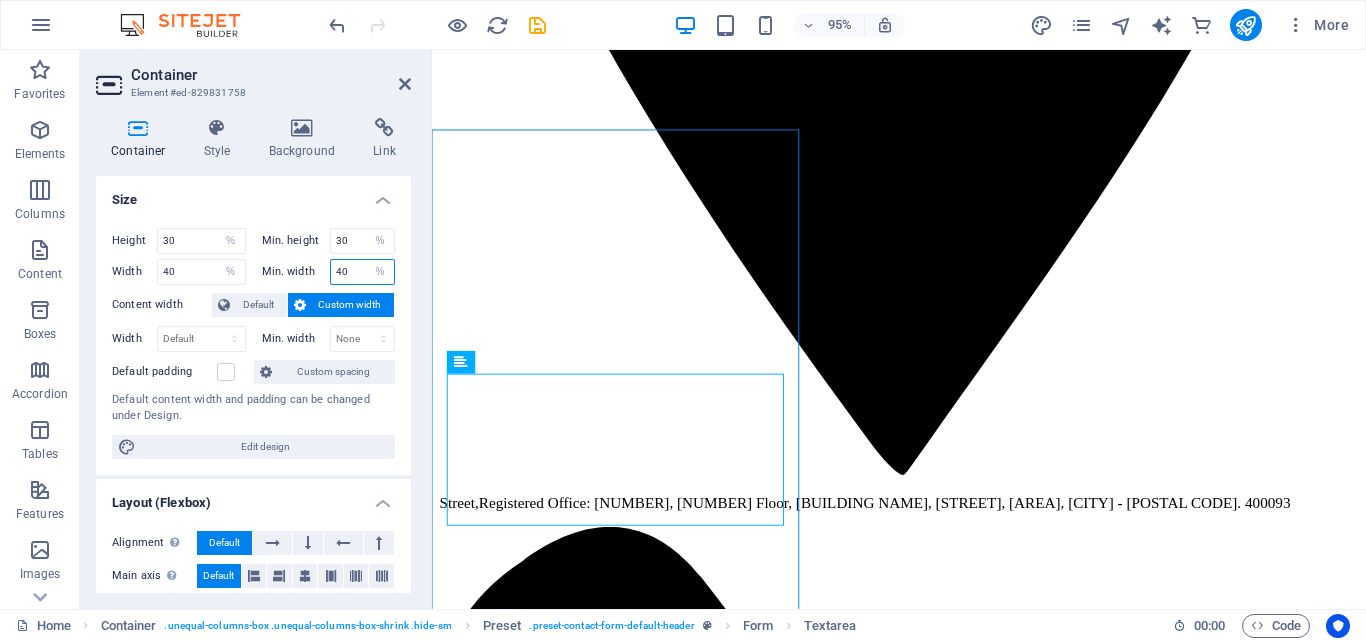type on "4" 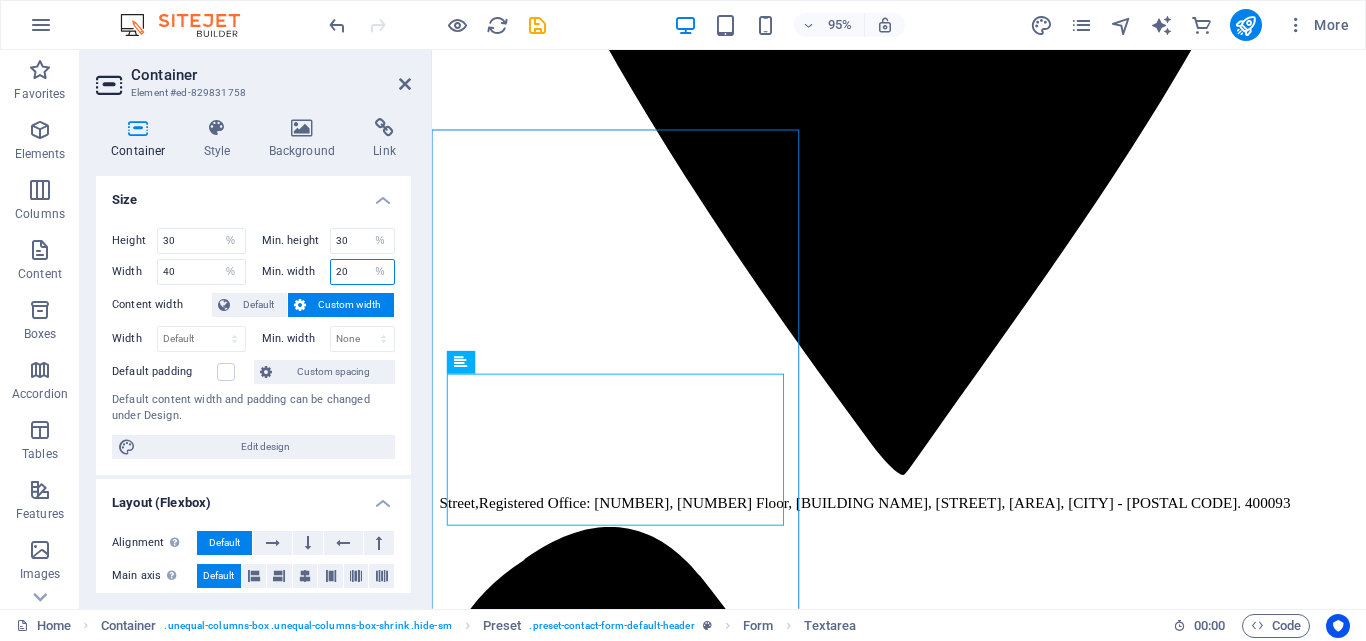 type on "2" 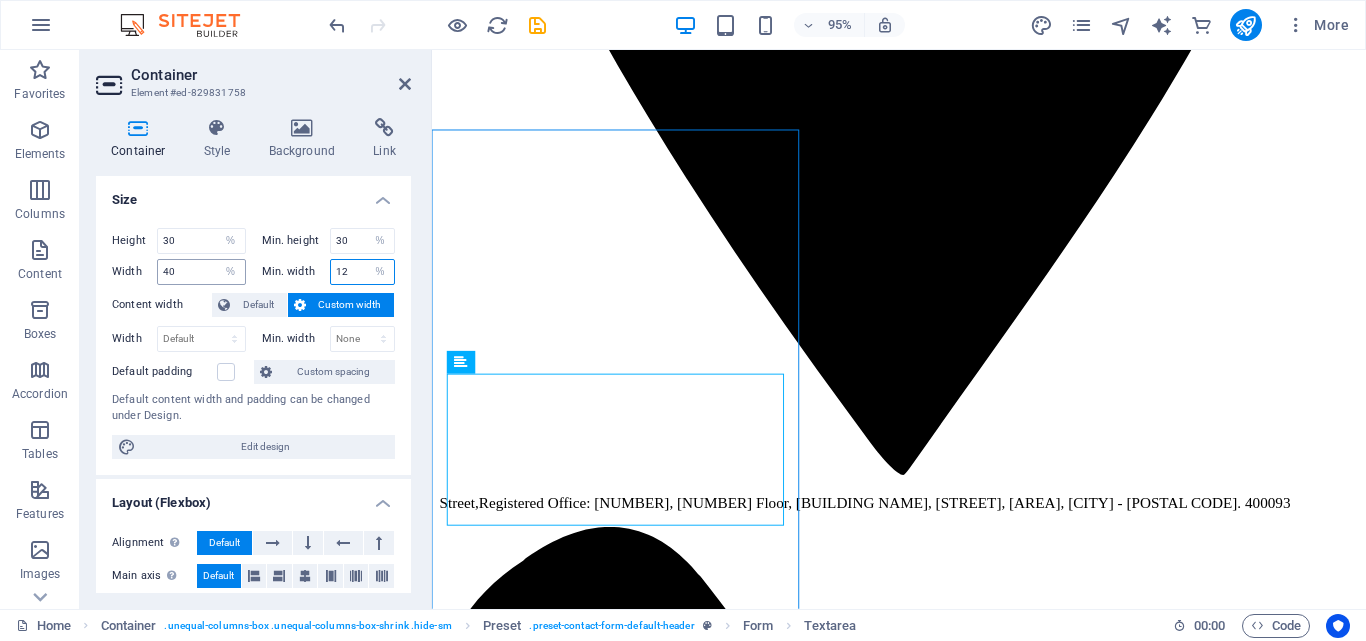type on "12" 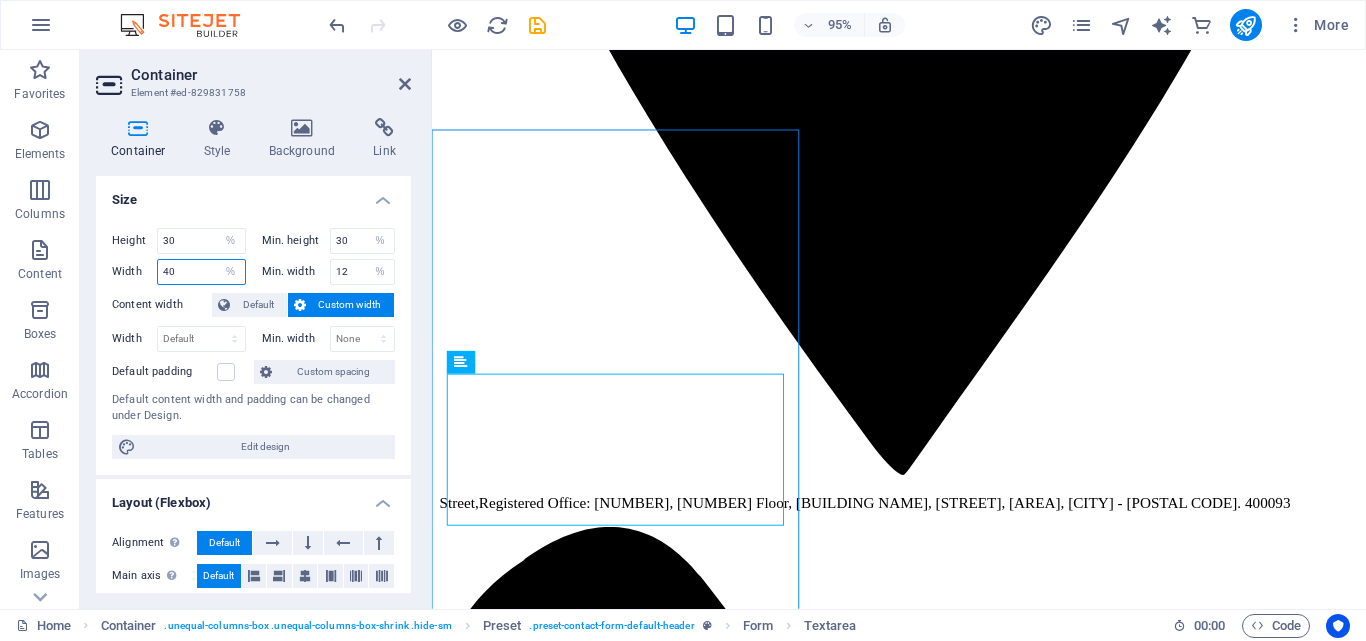 click on "40" at bounding box center (201, 272) 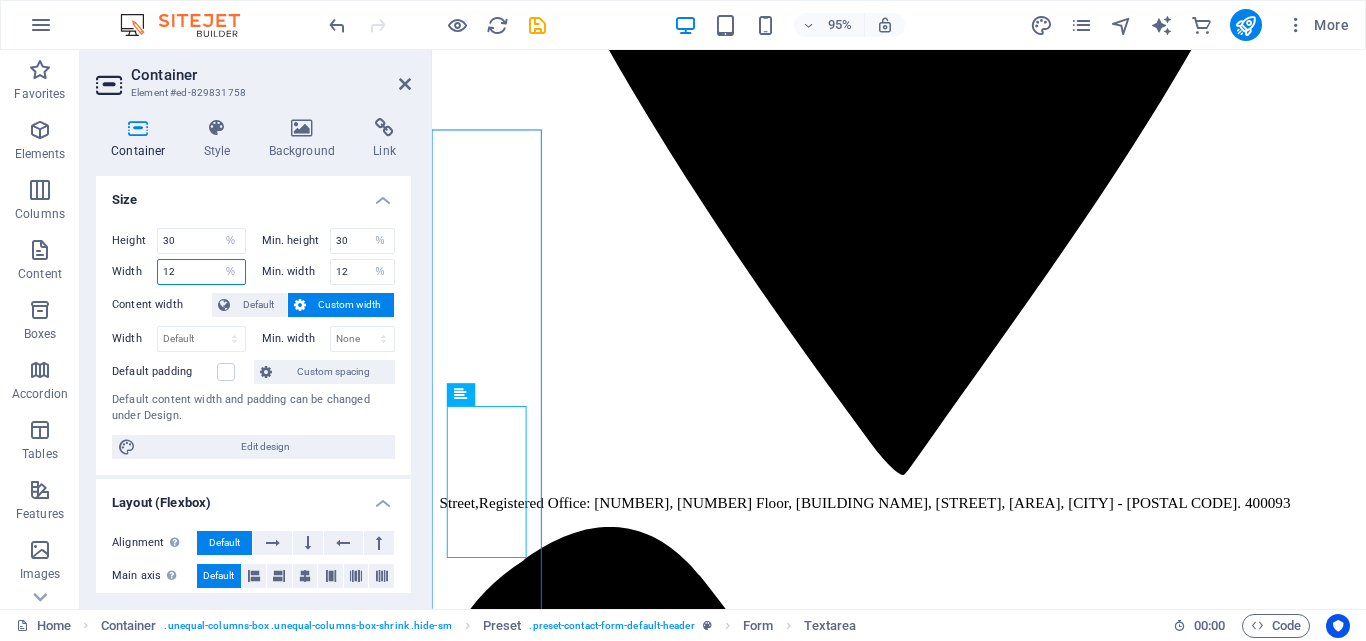 type on "1" 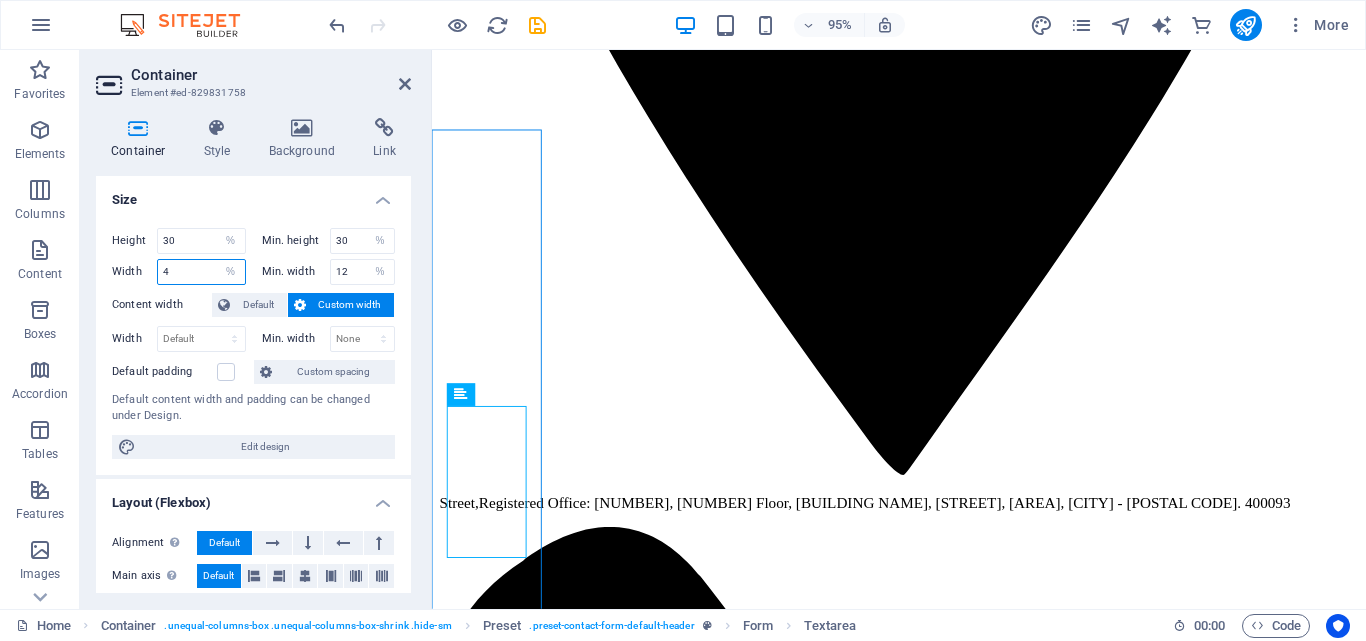 type on "40" 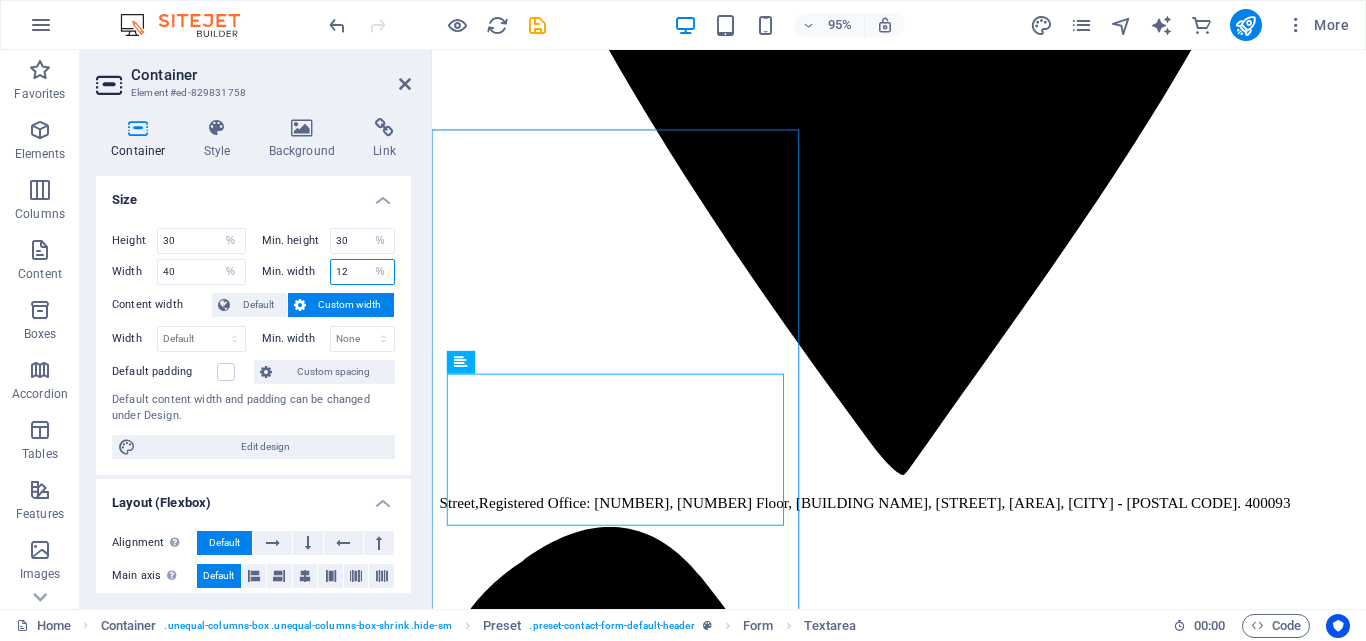 click on "12" at bounding box center [363, 272] 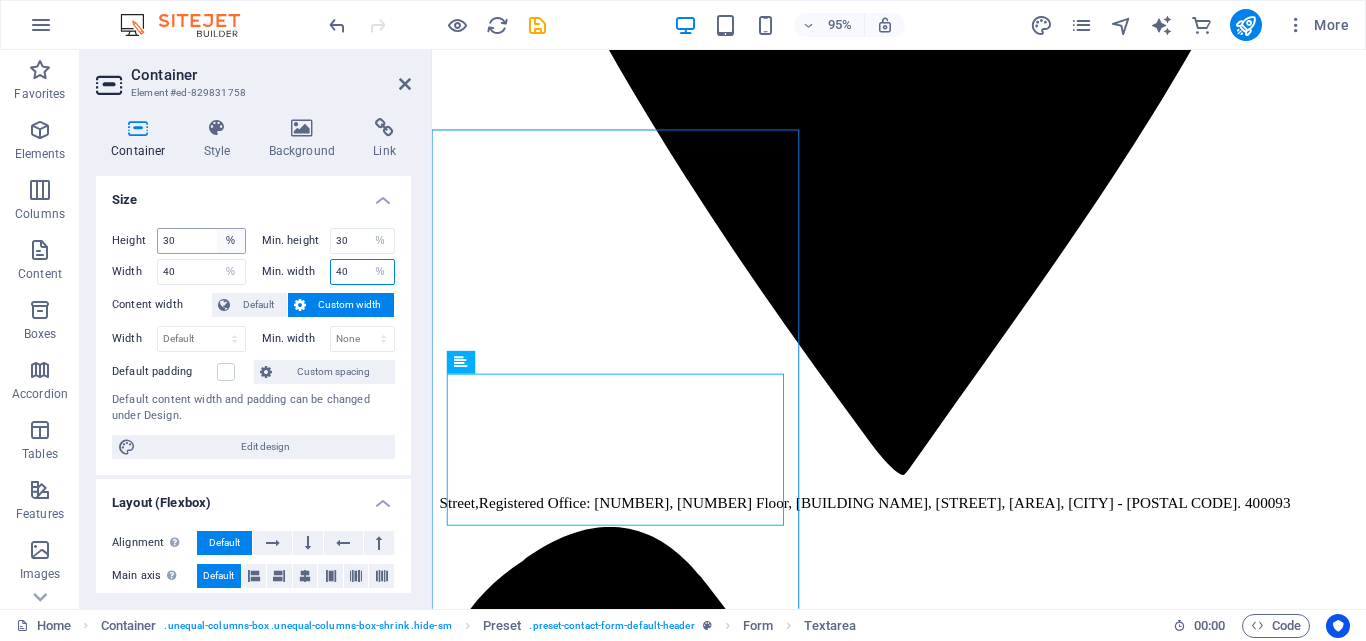 type on "40" 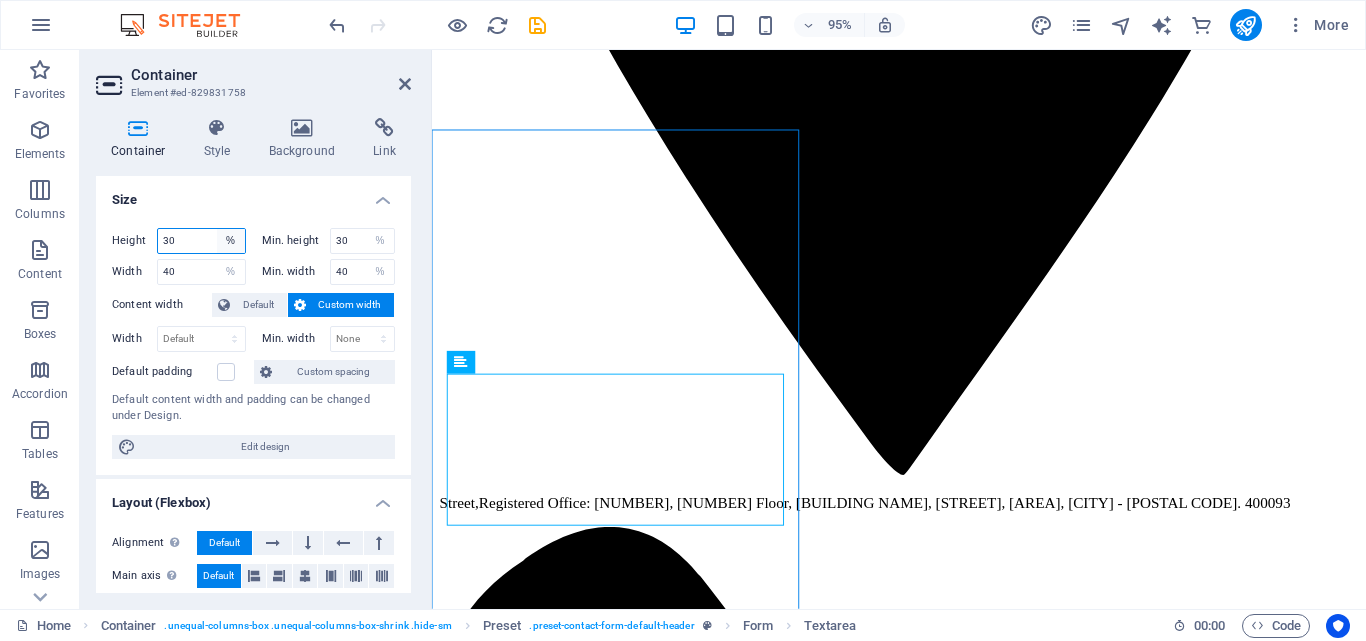 click on "Default px rem % vh vw" at bounding box center (231, 241) 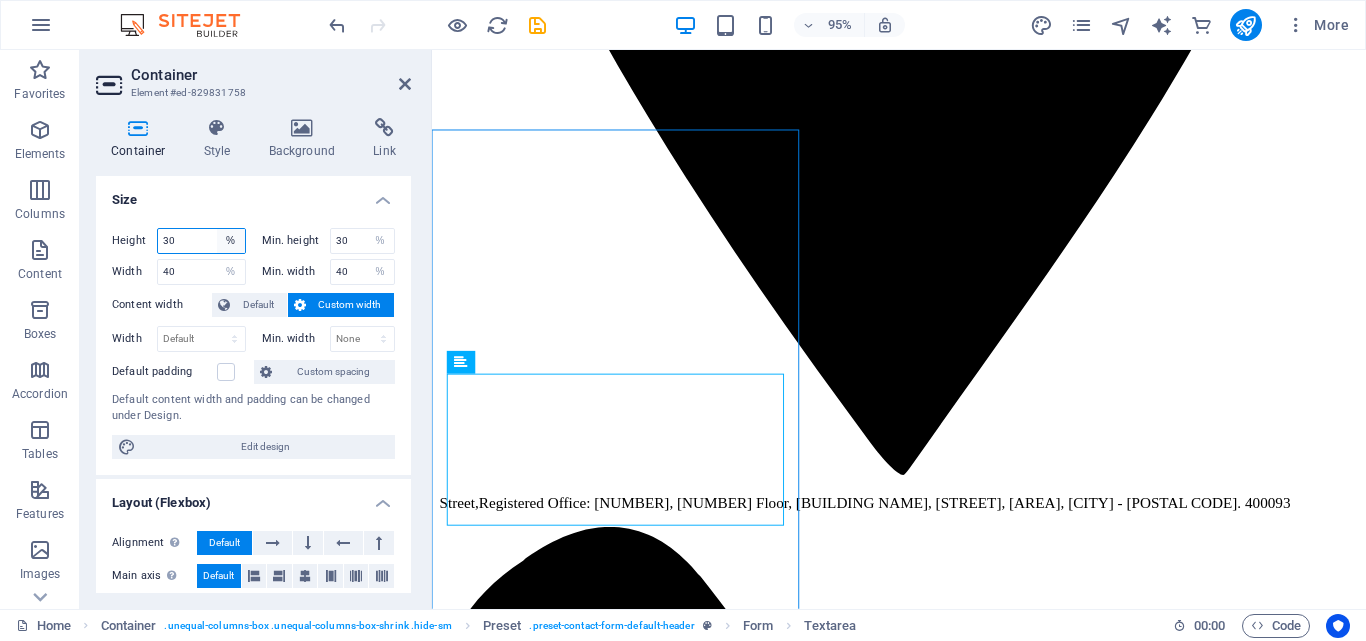 click on "Default px rem % vh vw" at bounding box center (231, 241) 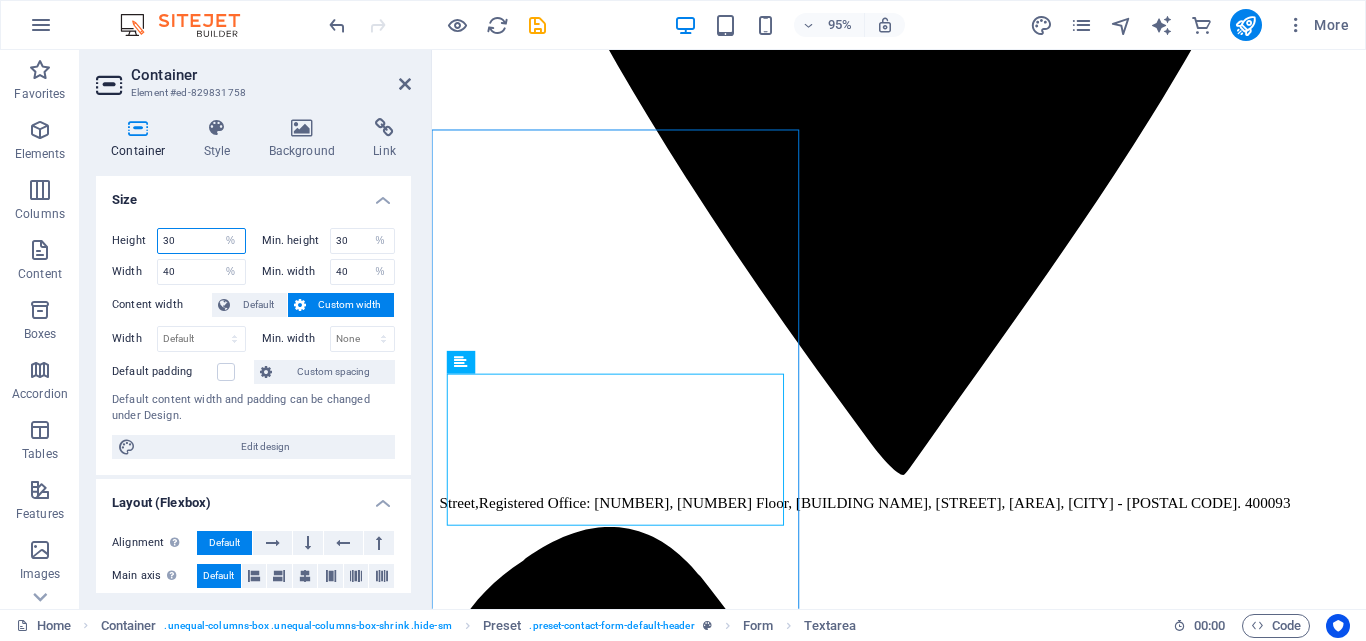click on "30" at bounding box center (201, 241) 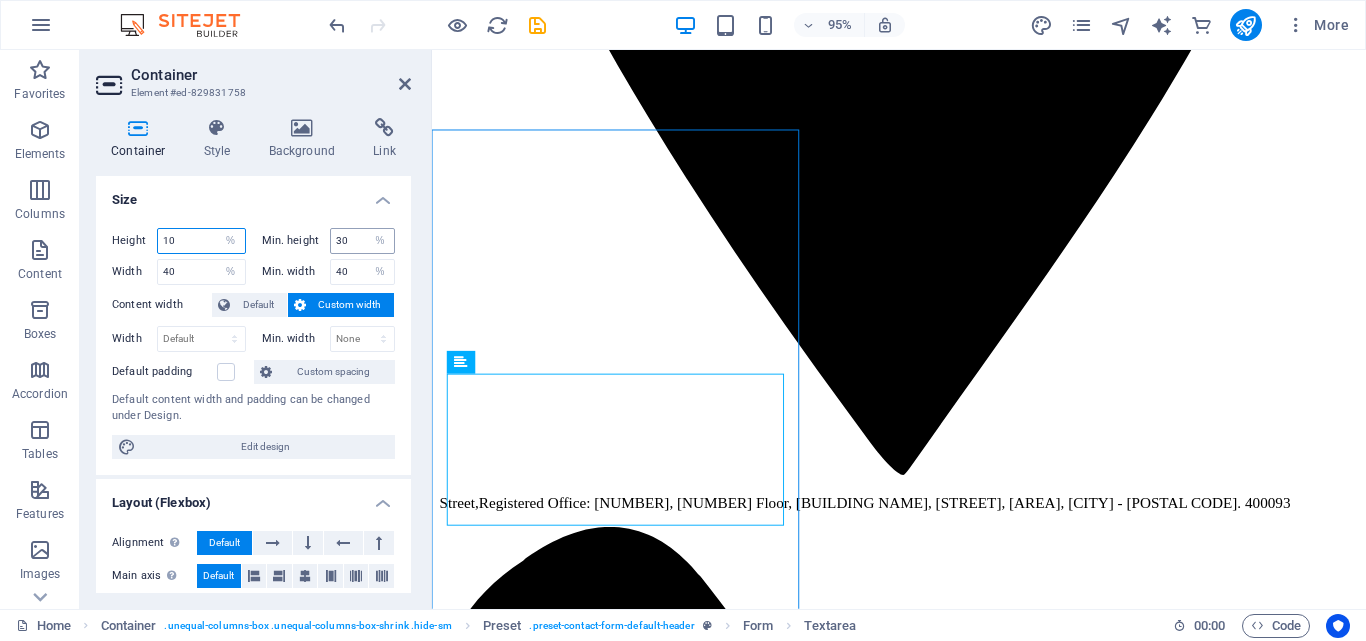 type on "10" 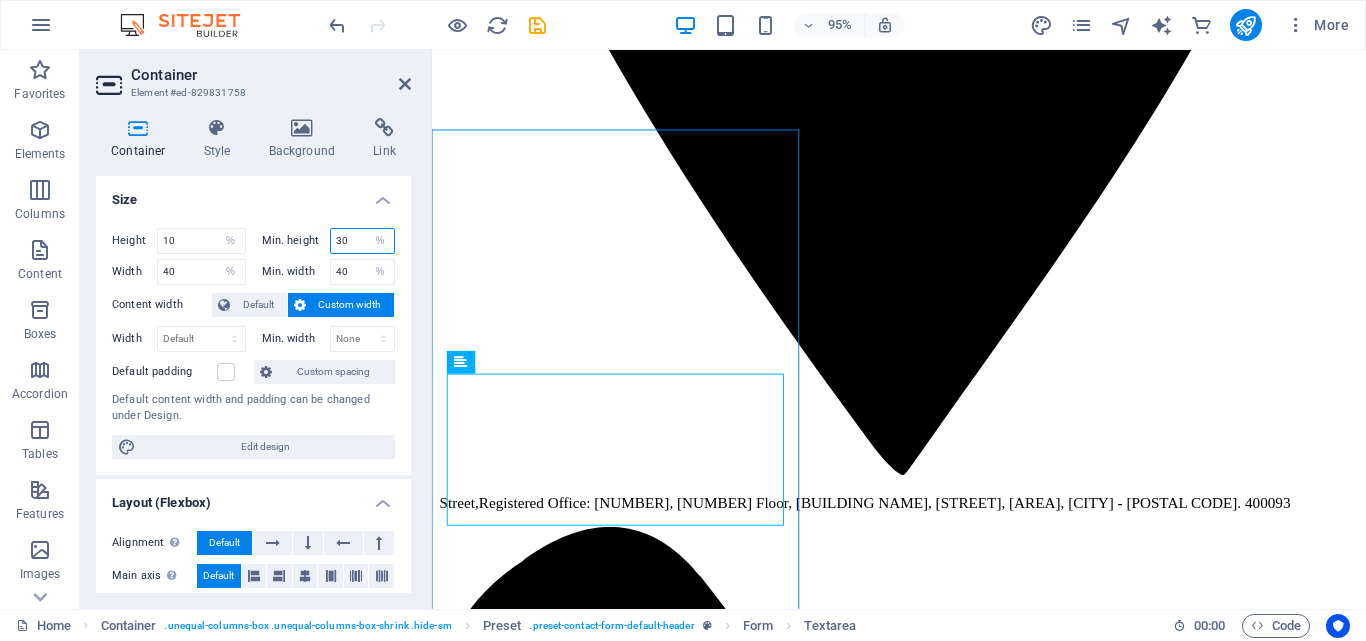 click on "30" at bounding box center (363, 241) 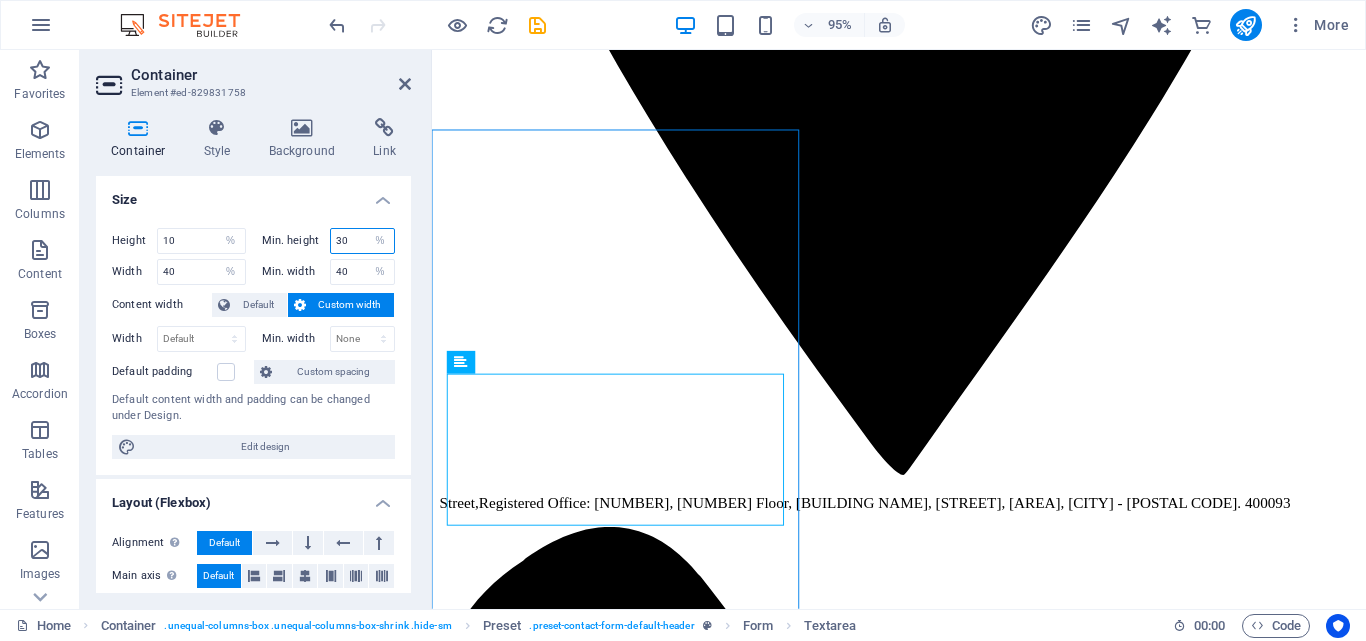 type on "3" 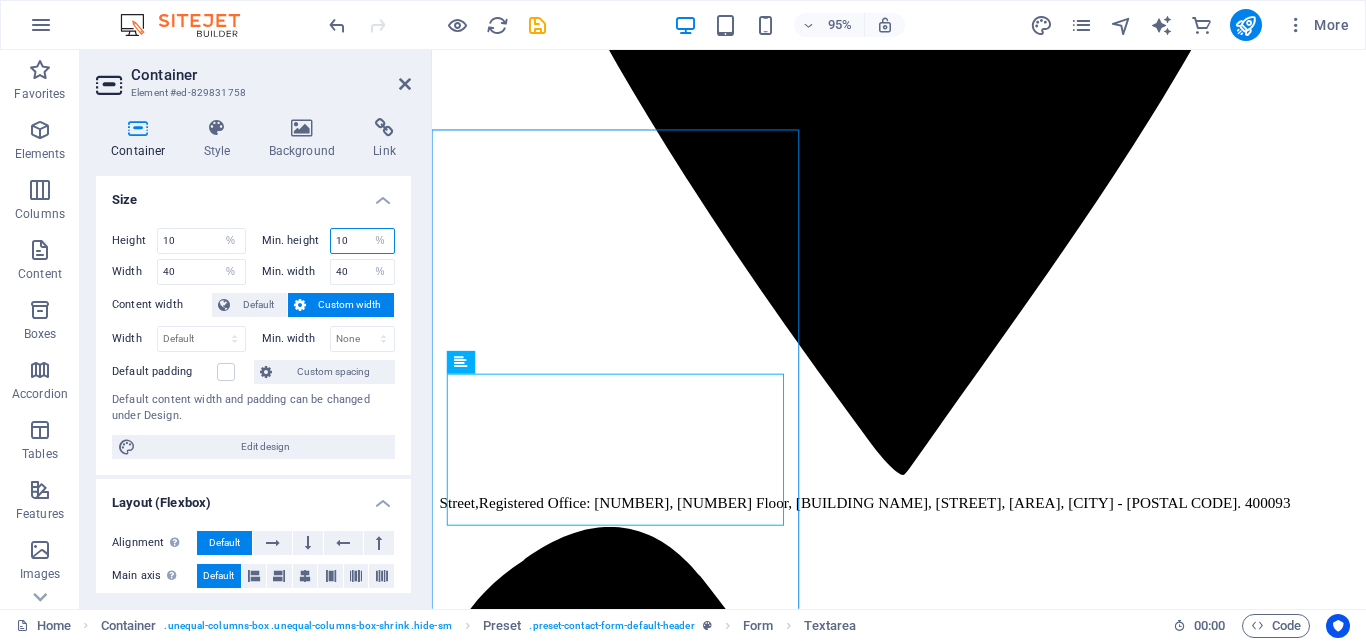 type on "10" 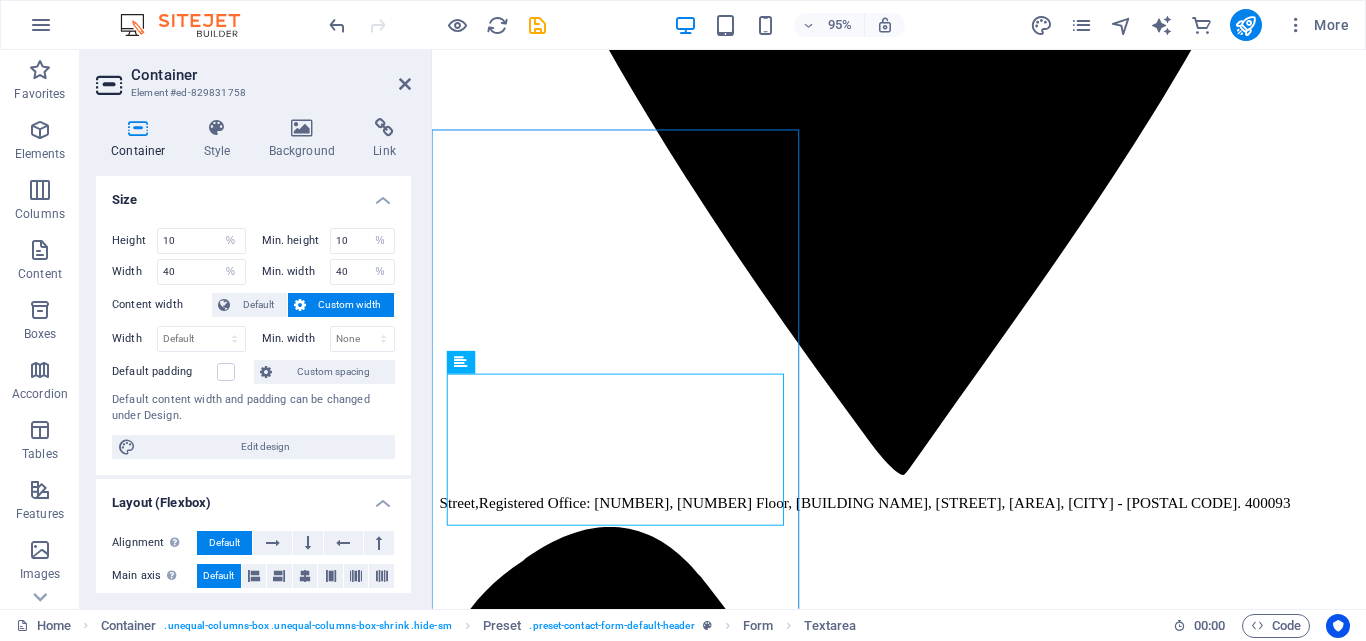 click on "Street , Registered Office: [NUMBER], [NUMBER] Floor, [BUILDING NAME], [STREET], [AREA], [CITY] - [POSTAL CODE]. [POSTAL CODE] [PHONE] [EMAIL] Home Services About us Pricing Careers Contact Self Development Research and Assets management in all 50 states and around the world. The Securities and Trade Board of India (SEBI) directs the securities advertised in India and guarantees transparency, decency, and the assurance of speculators. A pivotal portion of this administrative system is the enrollment of Inquire about Examiners (RAs), who play a significant part in giving investigation and suggestions for budgetary disobedience like stocks, bonds, common stores, and other market-related assets. Learn more ​​​​ REQUEST A QUOTE I have read and understand the privacy policy. Unreadable? Load new Send SDR ASSETS MANAGEMENT From Registered Office: [NUMBER], [NUMBER] Floor, [BUILDING NAME], [STREET], [AREA], [CITY] - [POSTAL CODE]. Related terms Research and investmnt Our Services ," at bounding box center [923, 12876] 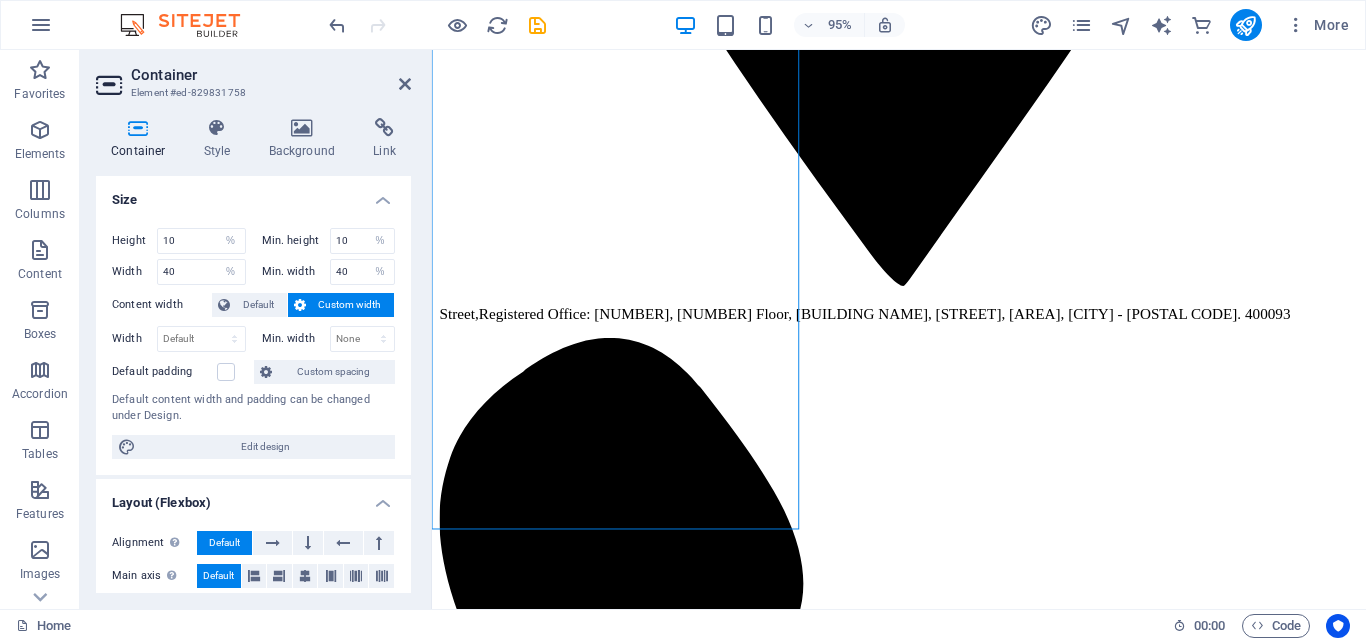 scroll, scrollTop: 1200, scrollLeft: 0, axis: vertical 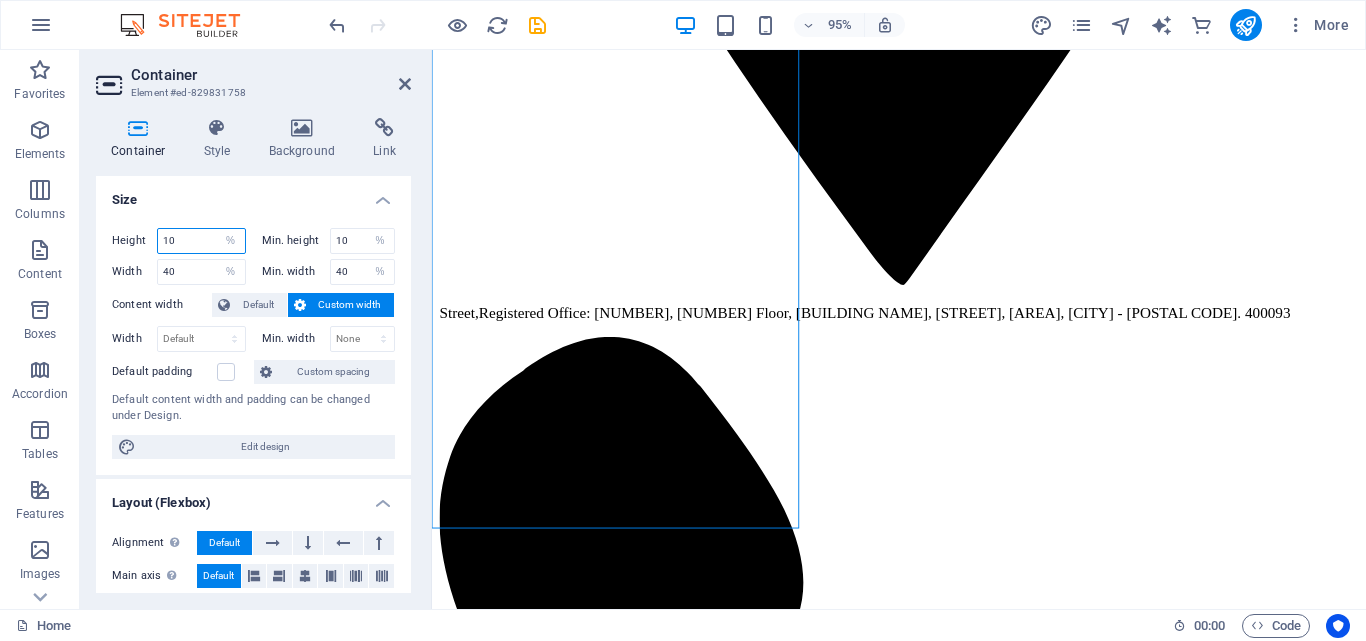 click on "10" at bounding box center [201, 241] 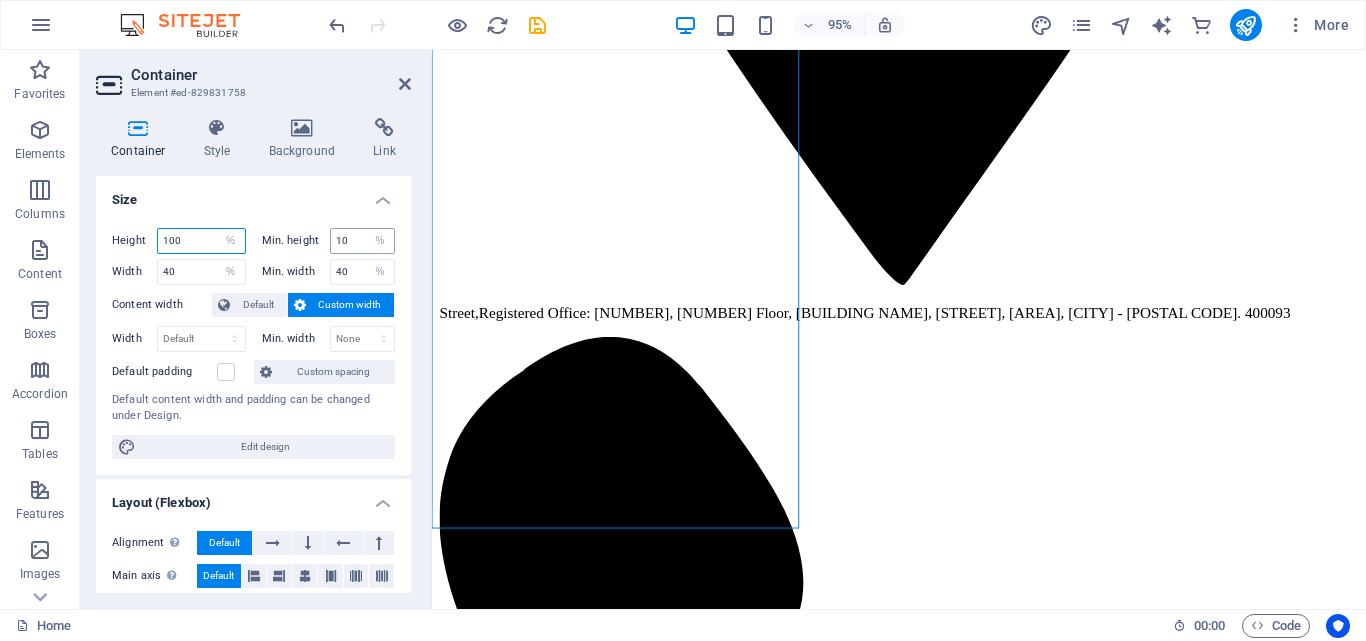 type on "100" 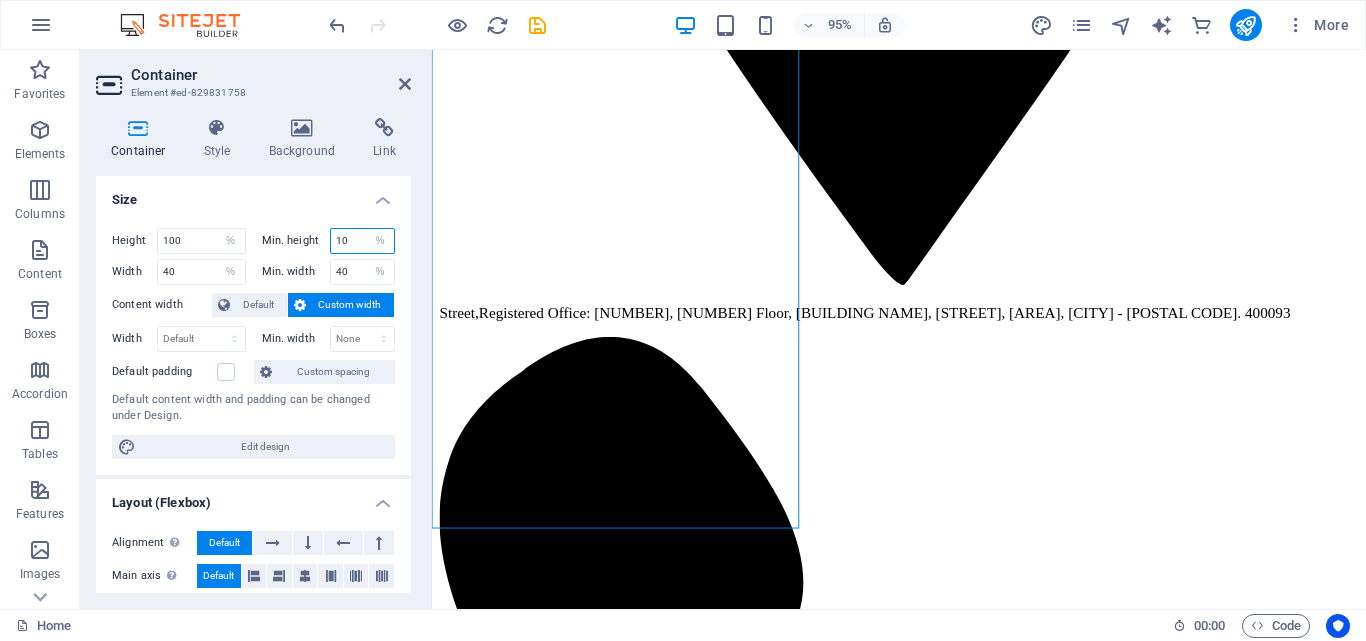 click on "10" at bounding box center [363, 241] 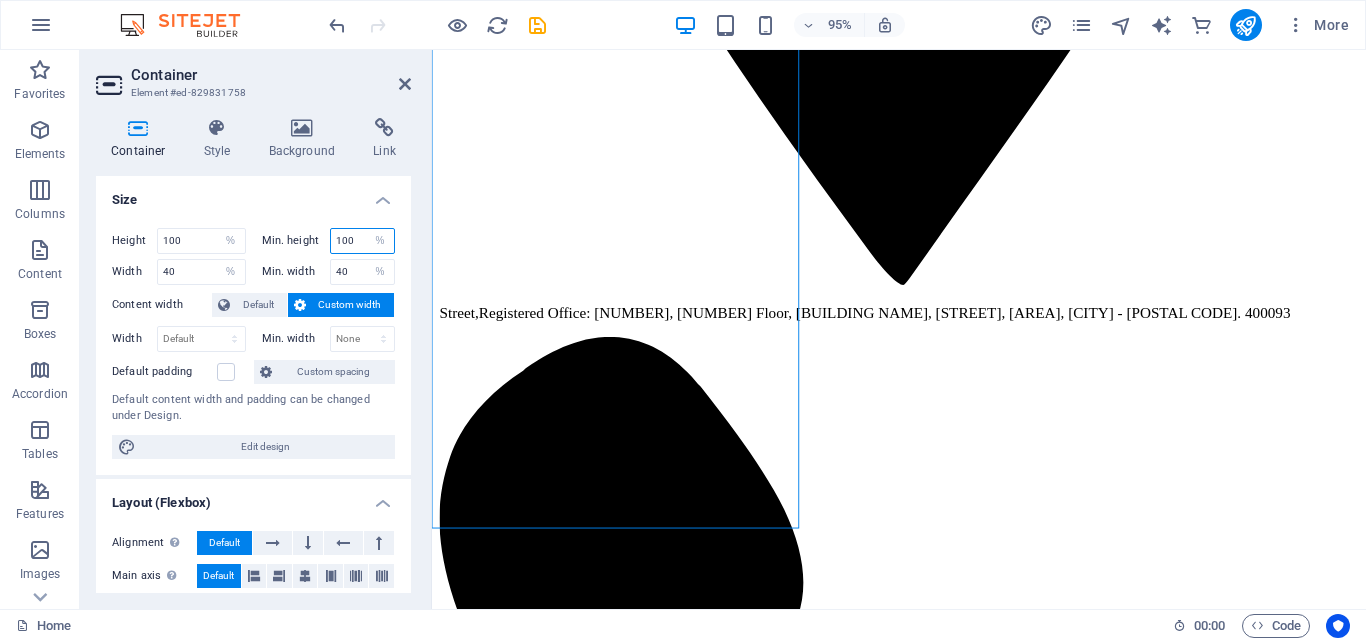 type on "100" 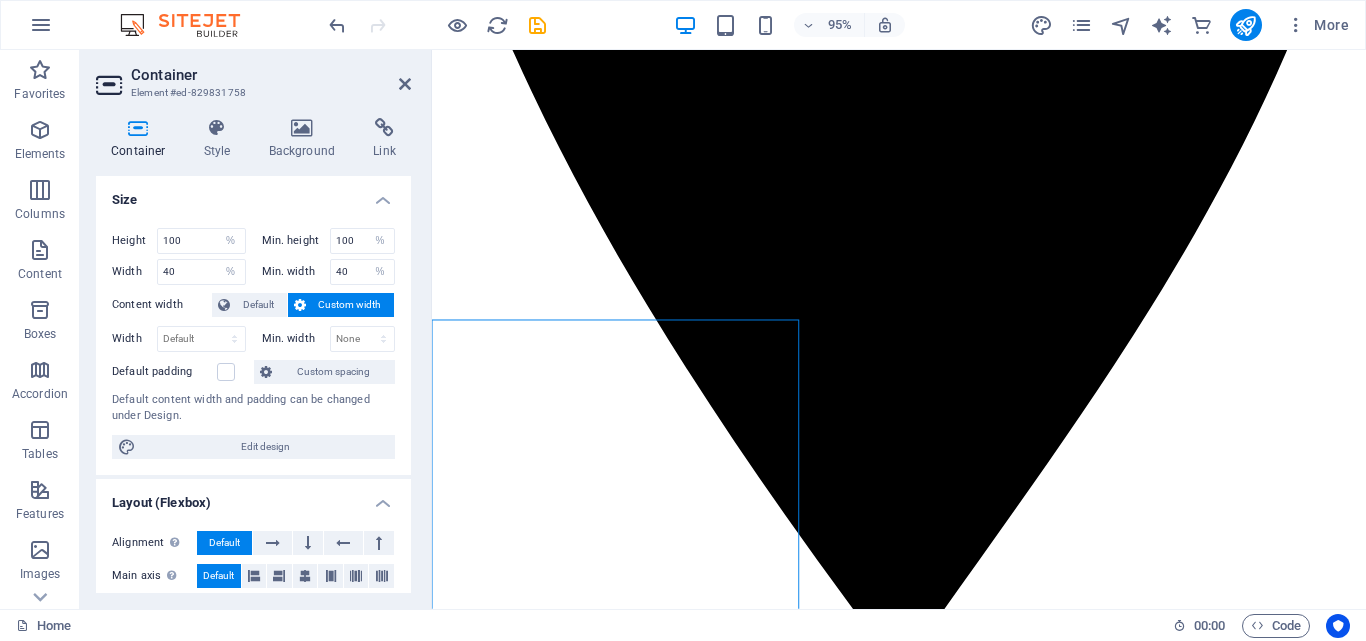 scroll, scrollTop: 1100, scrollLeft: 0, axis: vertical 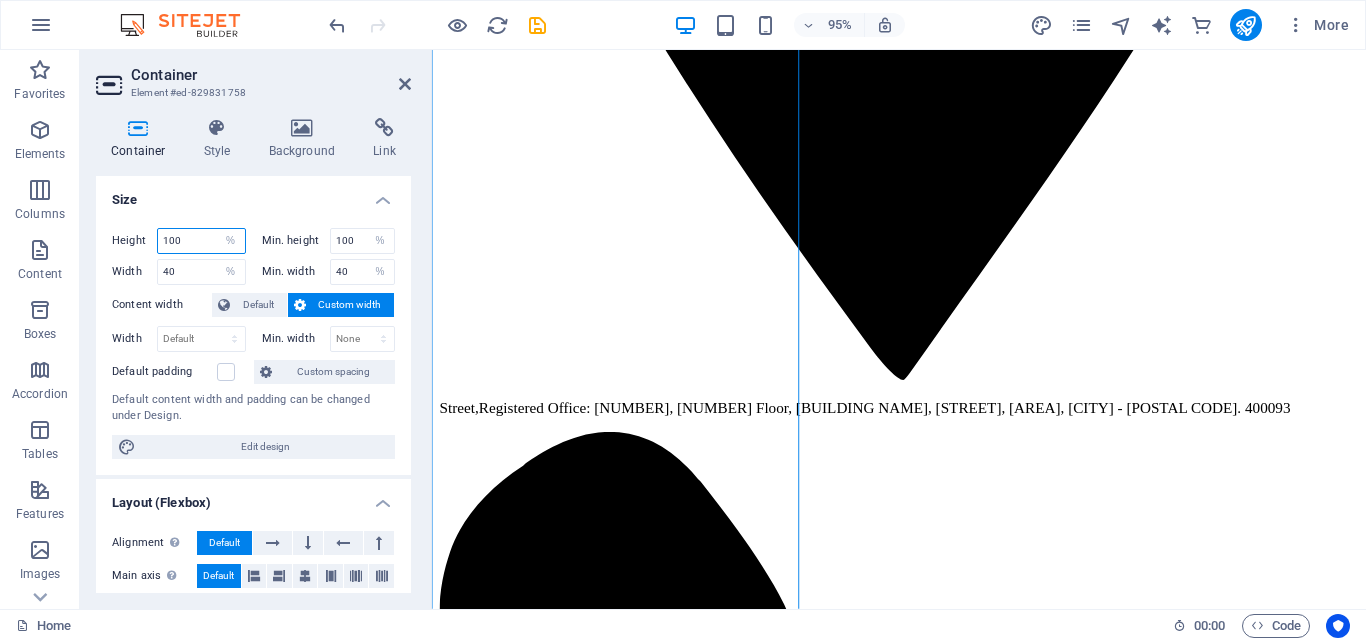 click on "100" at bounding box center (201, 241) 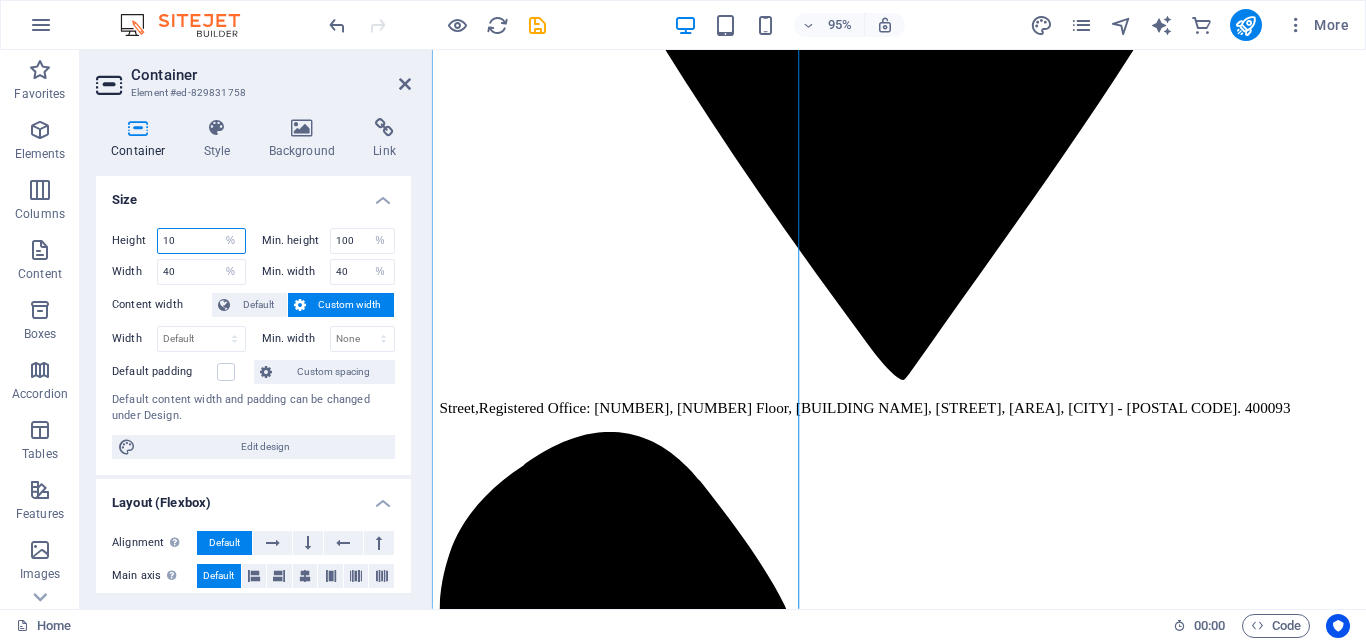 type on "1" 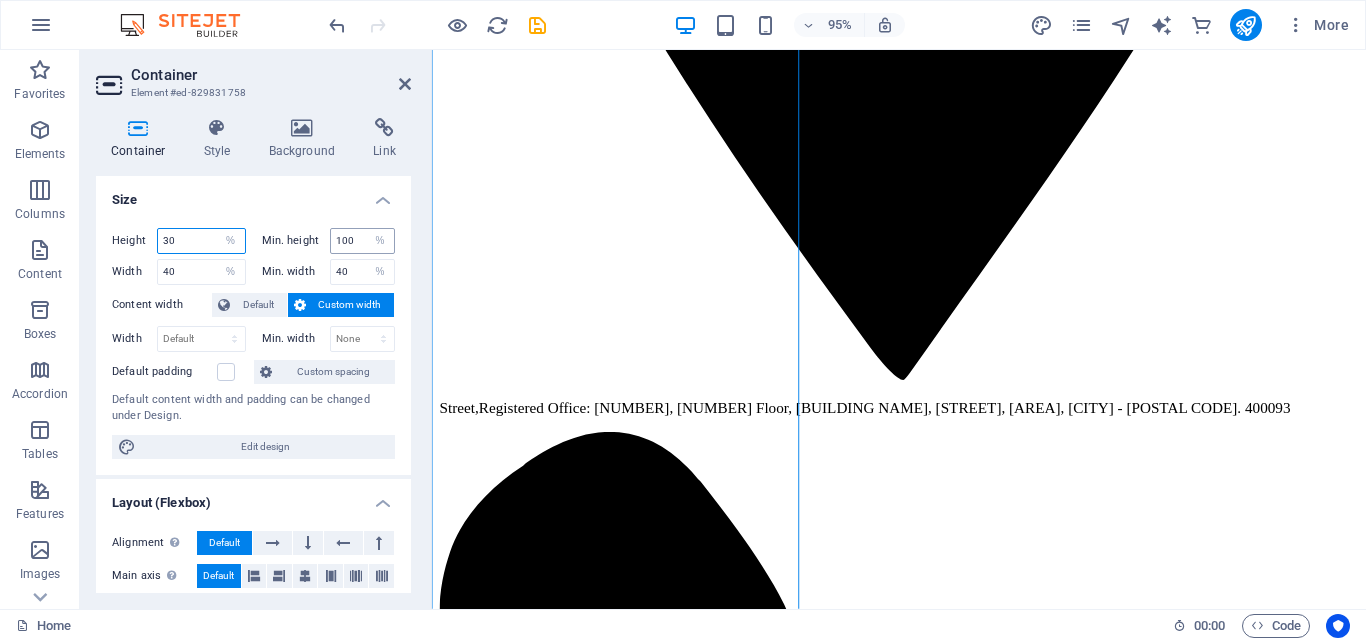 type on "30" 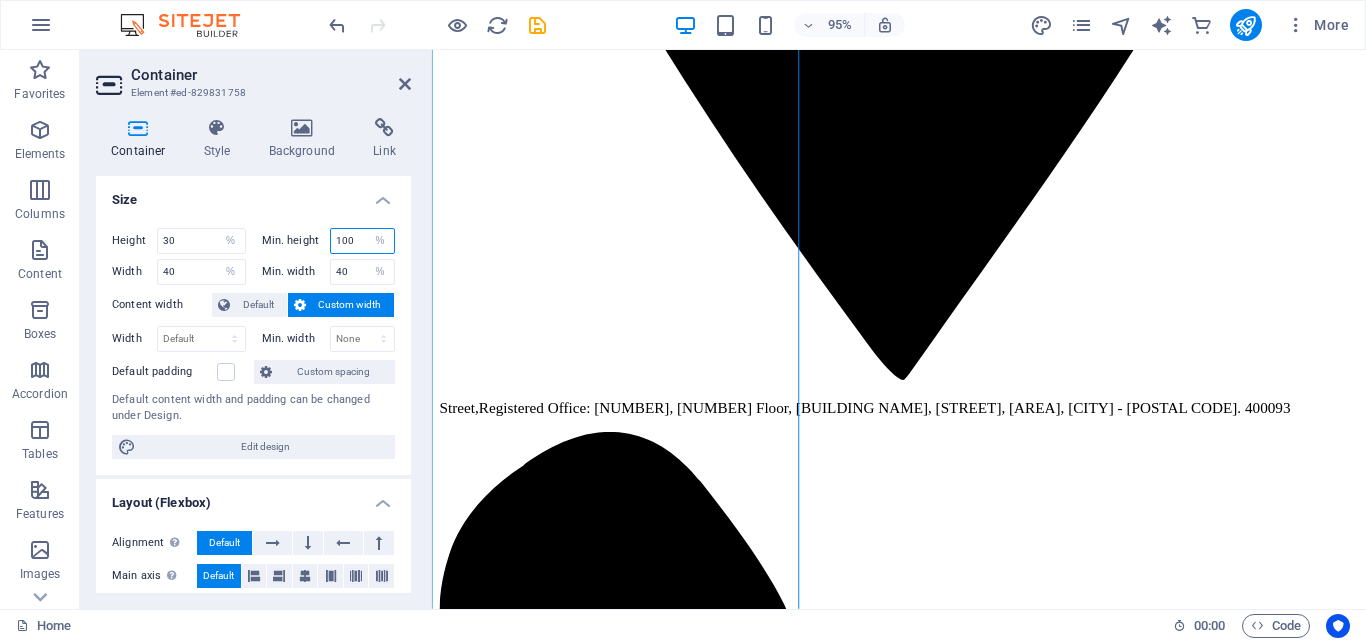 click on "100" at bounding box center (363, 241) 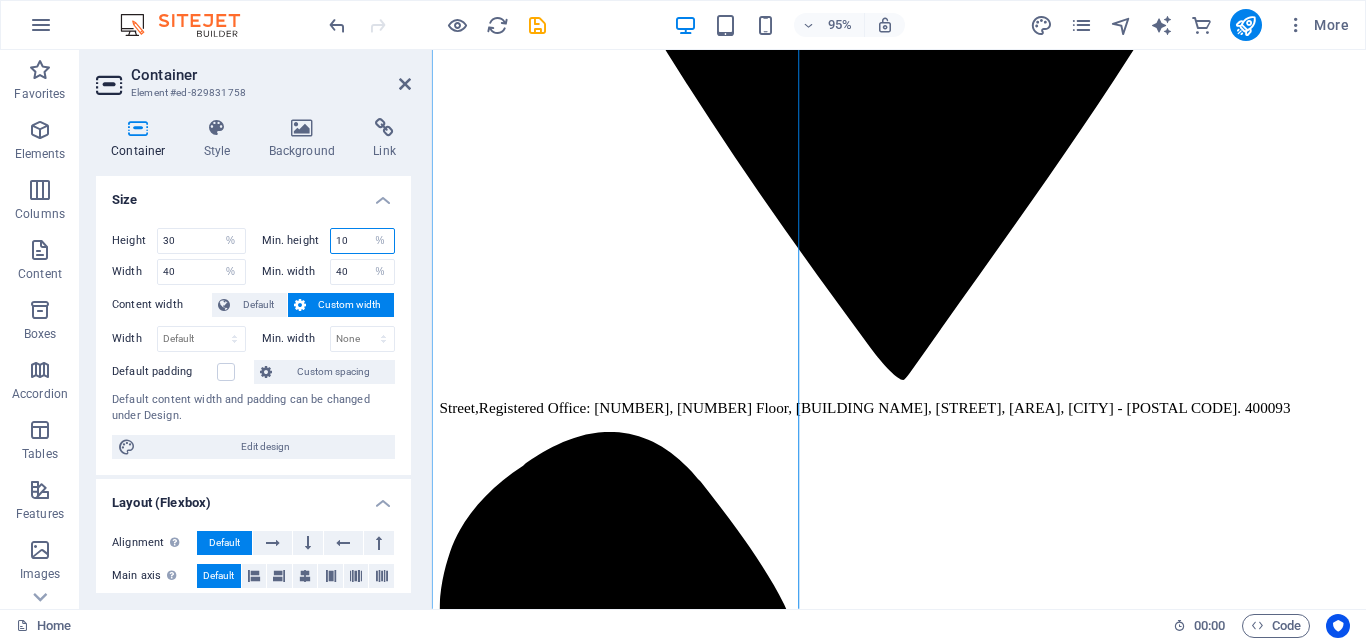 type on "1" 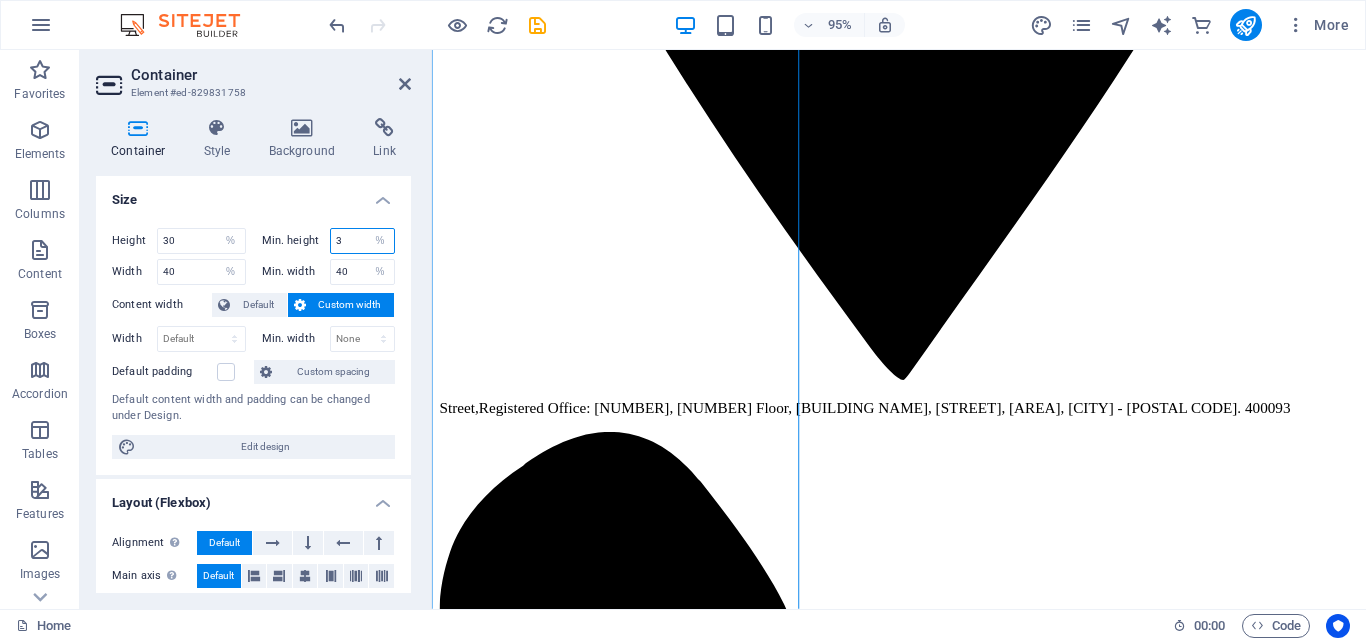 click on "3" at bounding box center [363, 241] 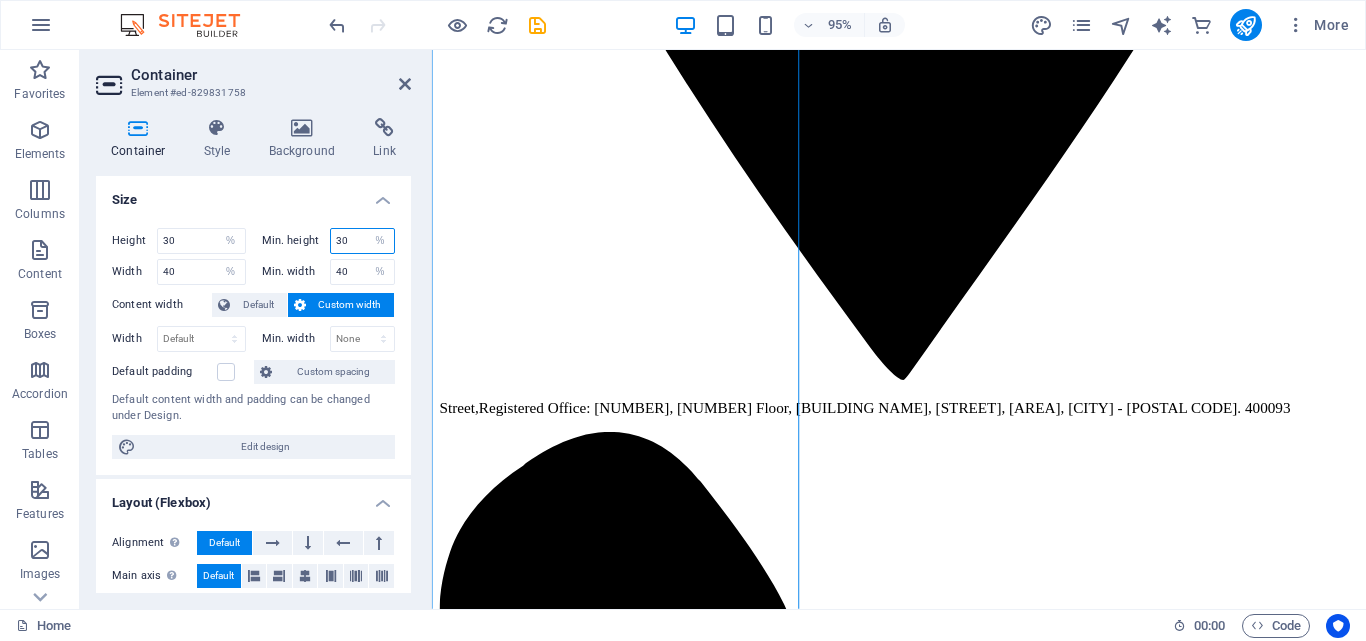 type on "30" 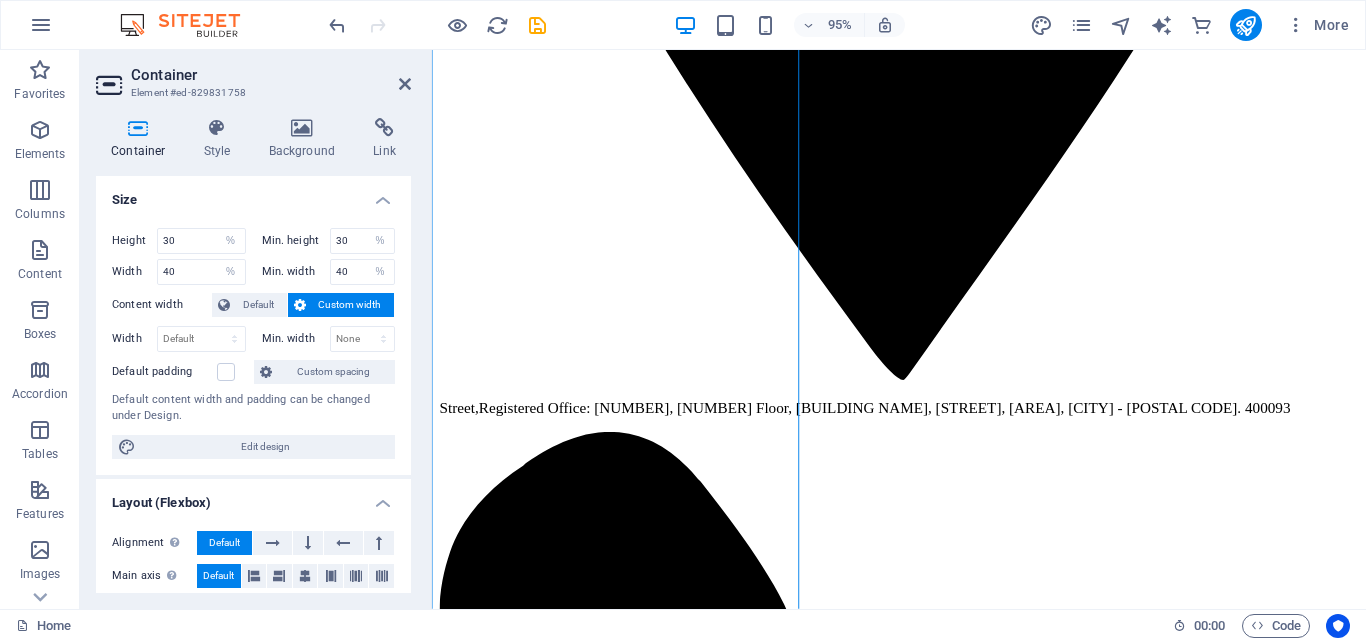 click on "Street , Registered Office: [NUMBER], [NUMBER] Floor, [BUILDING NAME], [STREET], [AREA], [CITY] - [POSTAL CODE]. [POSTAL CODE] [PHONE] [EMAIL] Home Services About us Pricing Careers Contact Self Development Research and Assets management in all 50 states and around the world. The Securities and Trade Board of India (SEBI) directs the securities advertised in India and guarantees transparency, decency, and the assurance of speculators. A pivotal portion of this administrative system is the enrollment of Inquire about Examiners (RAs), who play a significant part in giving investigation and suggestions for budgetary disobedience like stocks, bonds, common stores, and other market-related assets. Learn more ​​​​ REQUEST A QUOTE I have read and understand the privacy policy. Unreadable? Load new Send SDR ASSETS MANAGEMENT From Registered Office: [NUMBER], [NUMBER] Floor, [BUILDING NAME], [STREET], [AREA], [CITY] - [POSTAL CODE]. Related terms Research and investmnt Our Services ," at bounding box center (923, 12776) 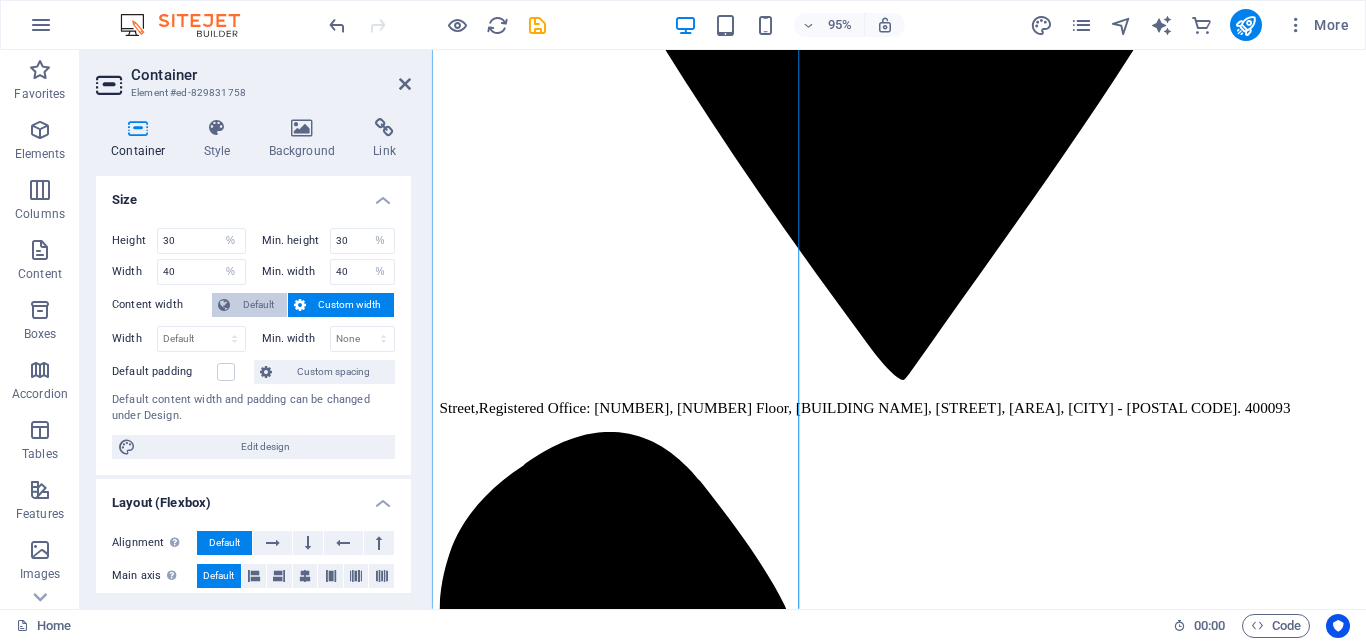 click on "Default" at bounding box center (258, 305) 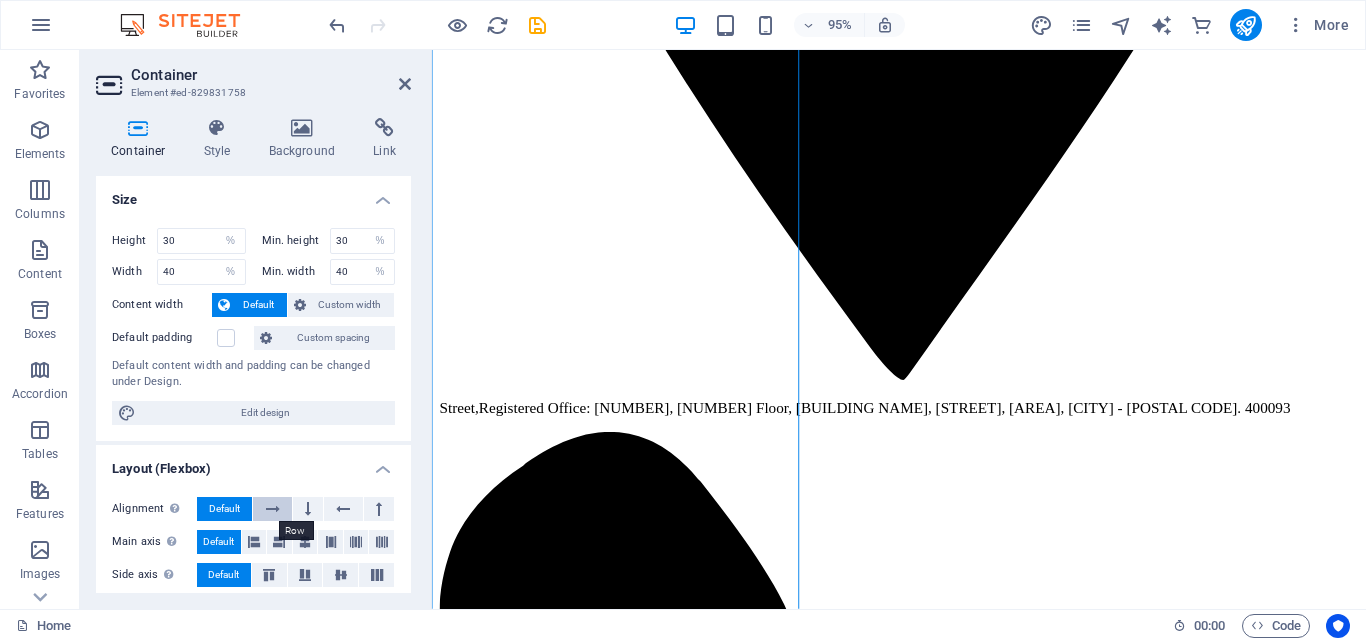 click at bounding box center [273, 509] 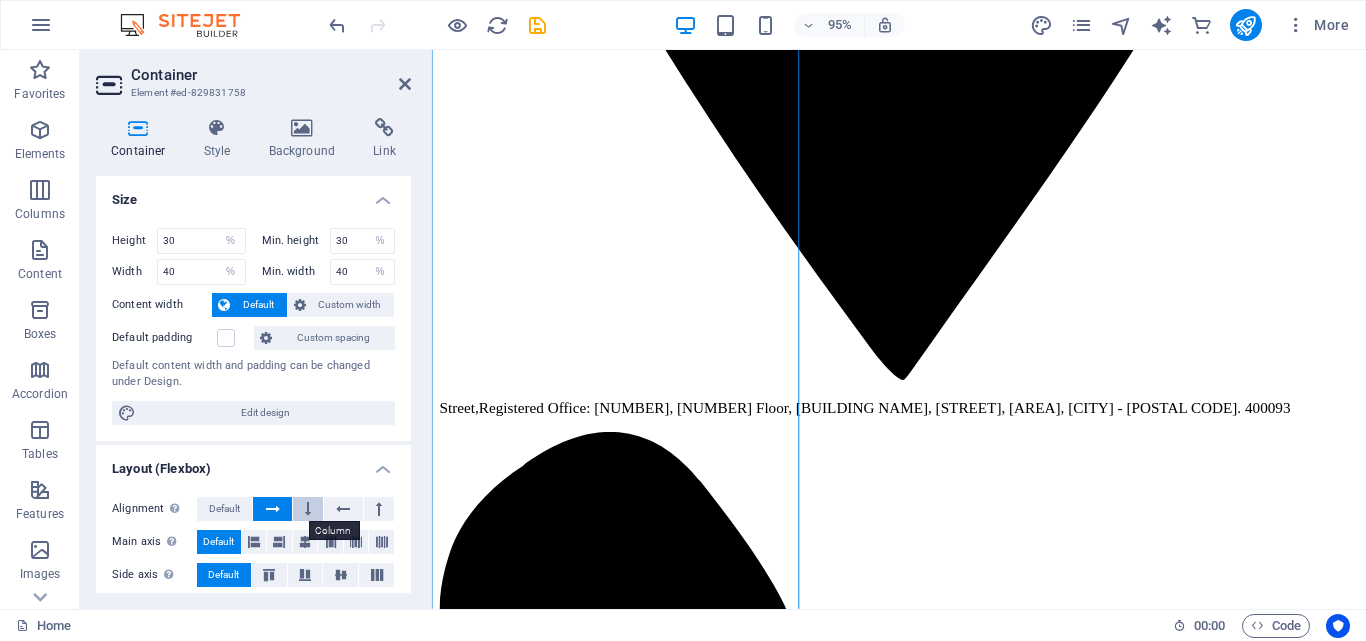 click at bounding box center (308, 509) 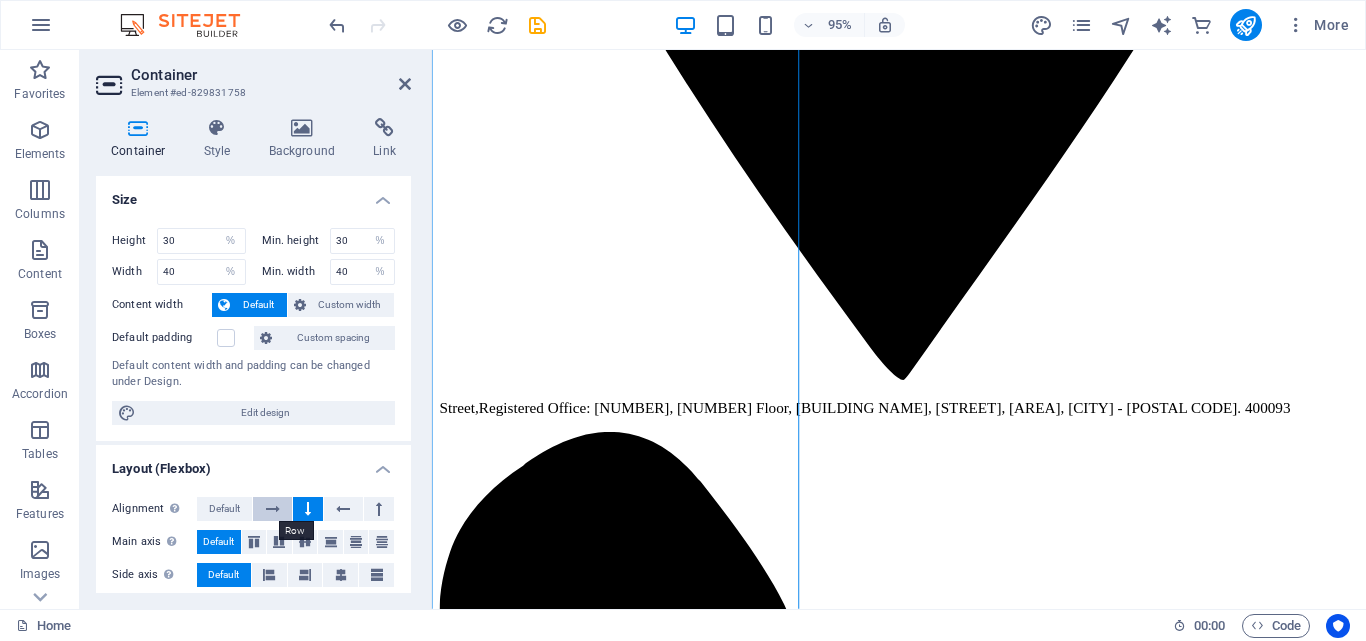 click at bounding box center [273, 509] 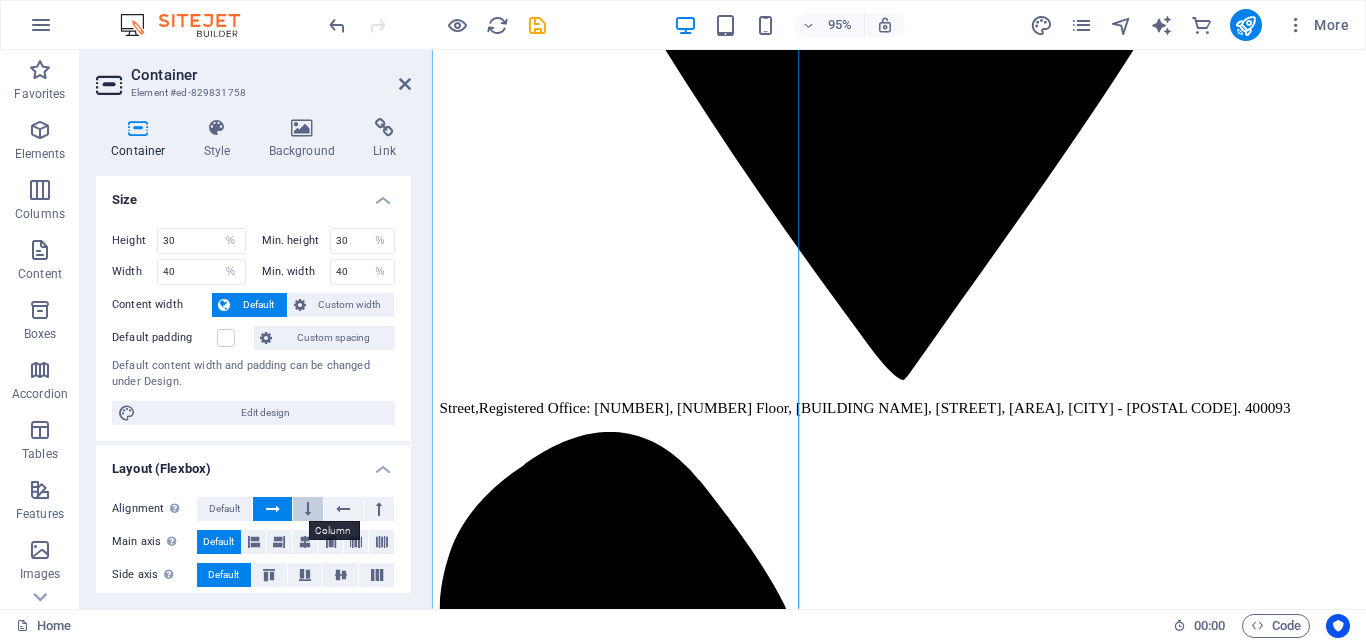 click at bounding box center (308, 509) 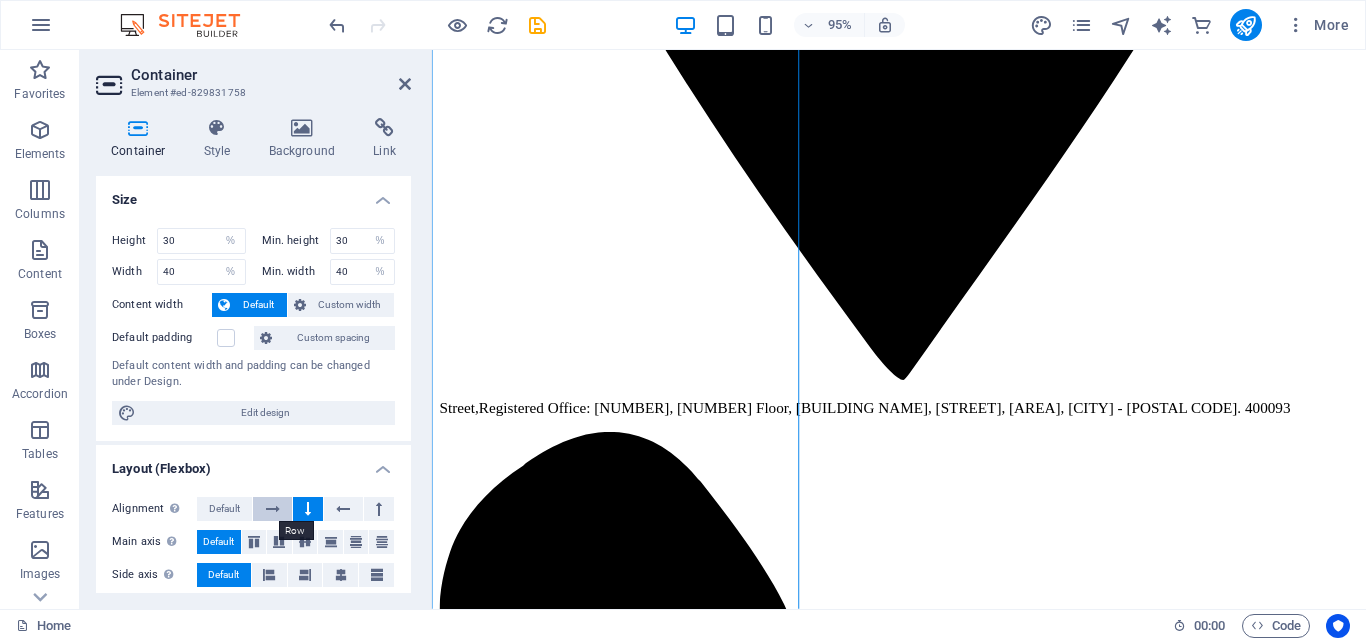 click at bounding box center (273, 509) 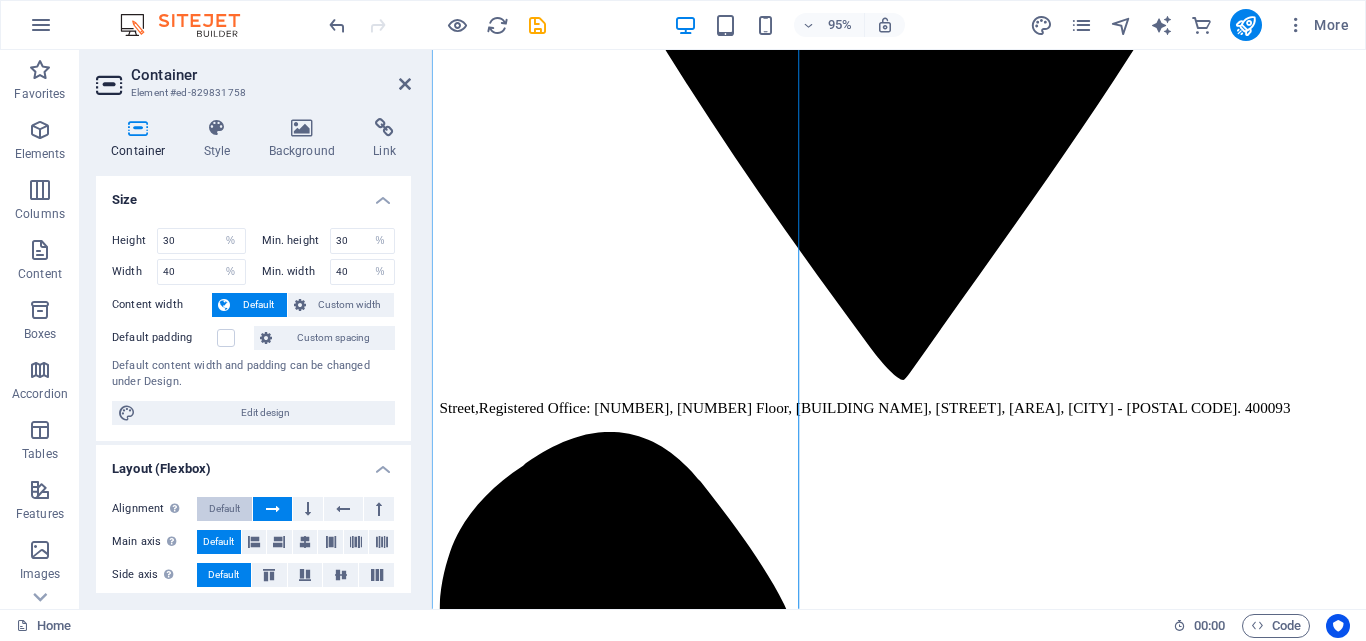 click on "Default" at bounding box center (224, 509) 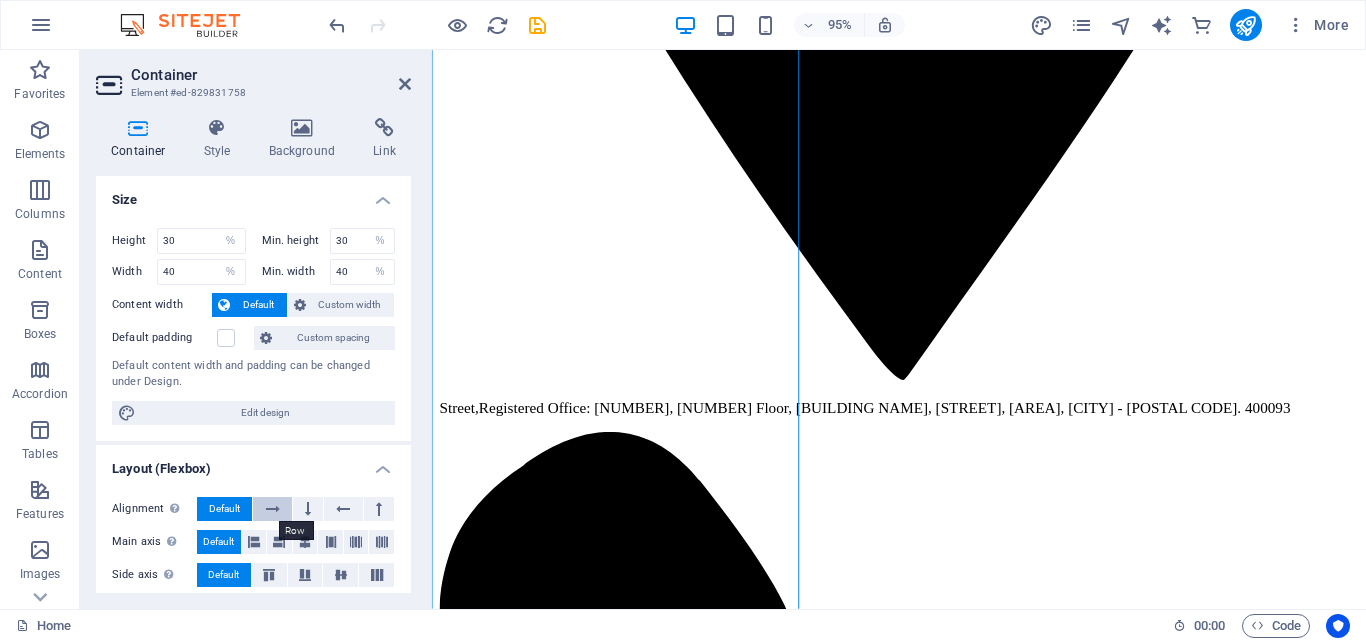click at bounding box center [273, 509] 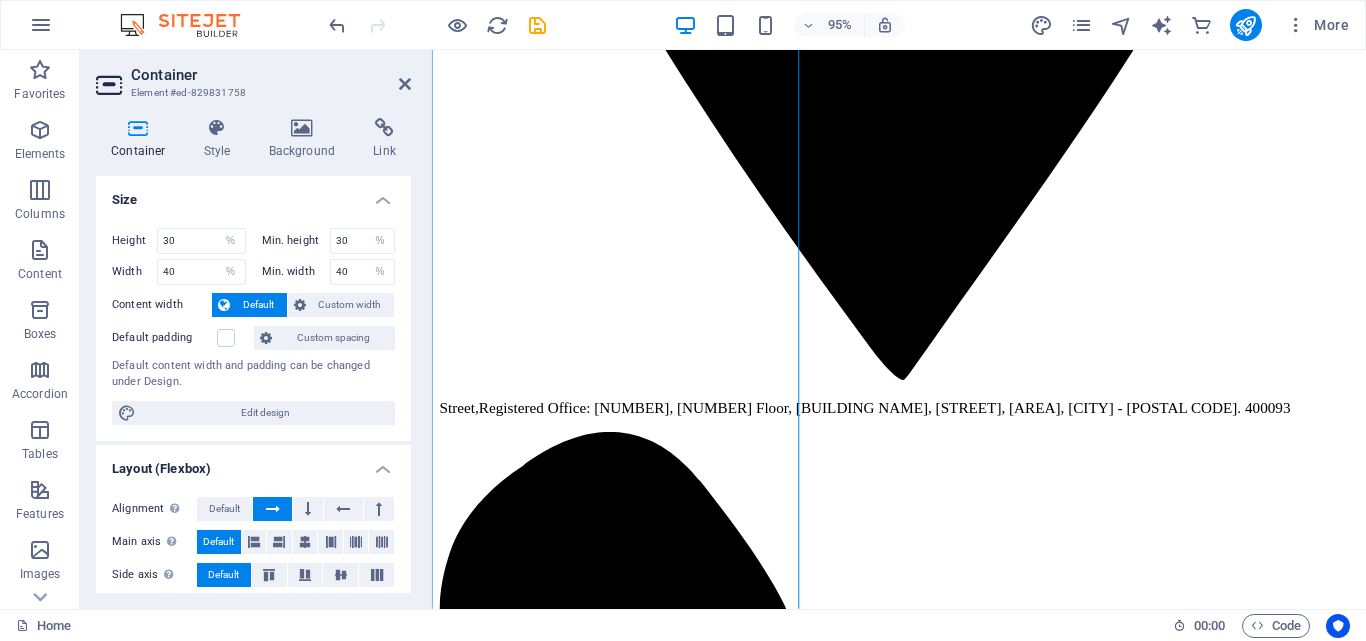 click at bounding box center [273, 509] 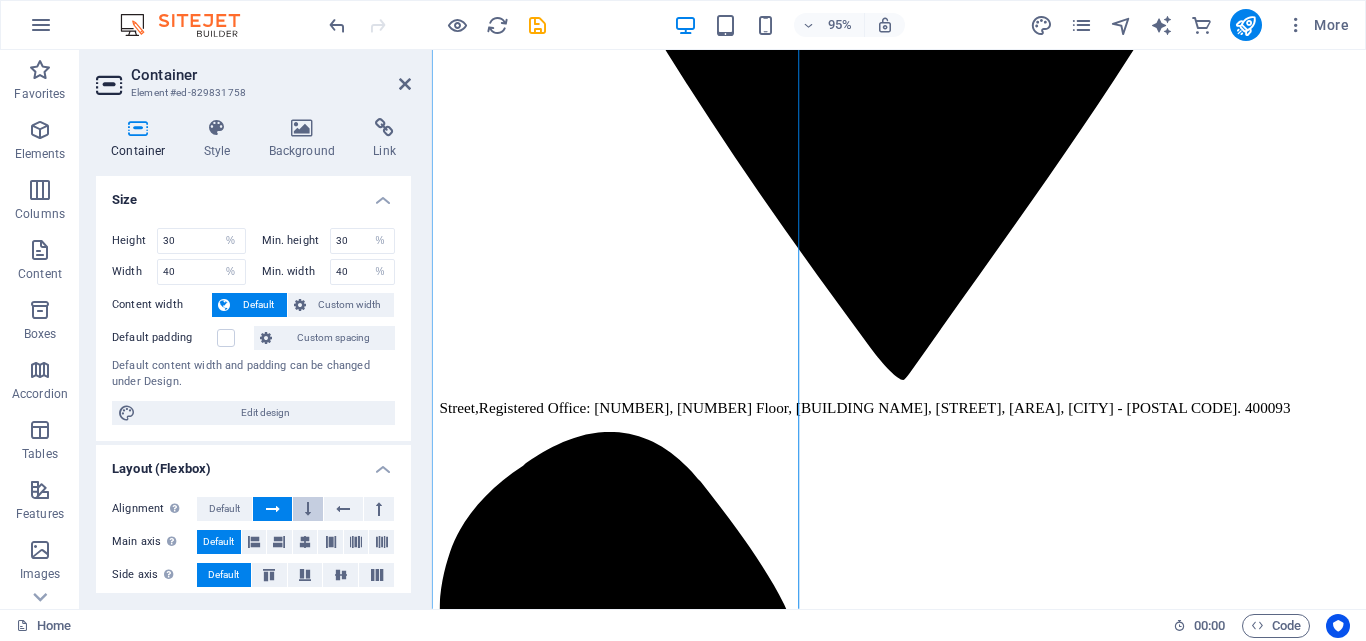 click at bounding box center (308, 509) 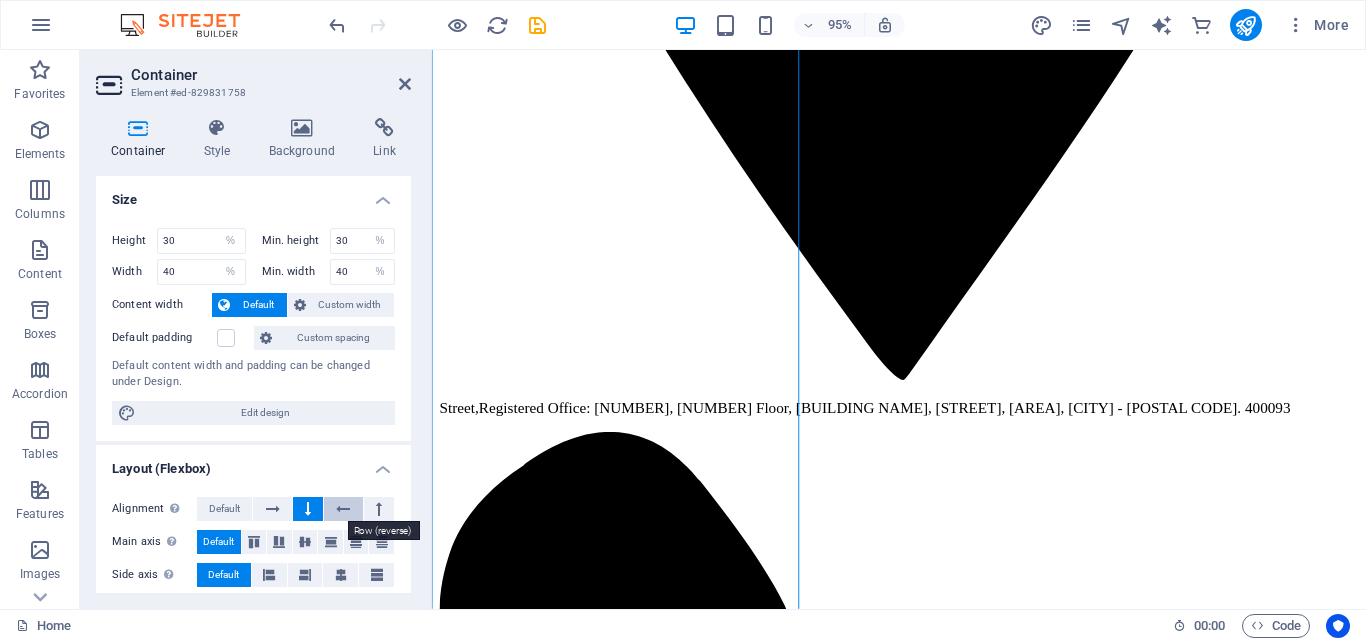 click at bounding box center [343, 509] 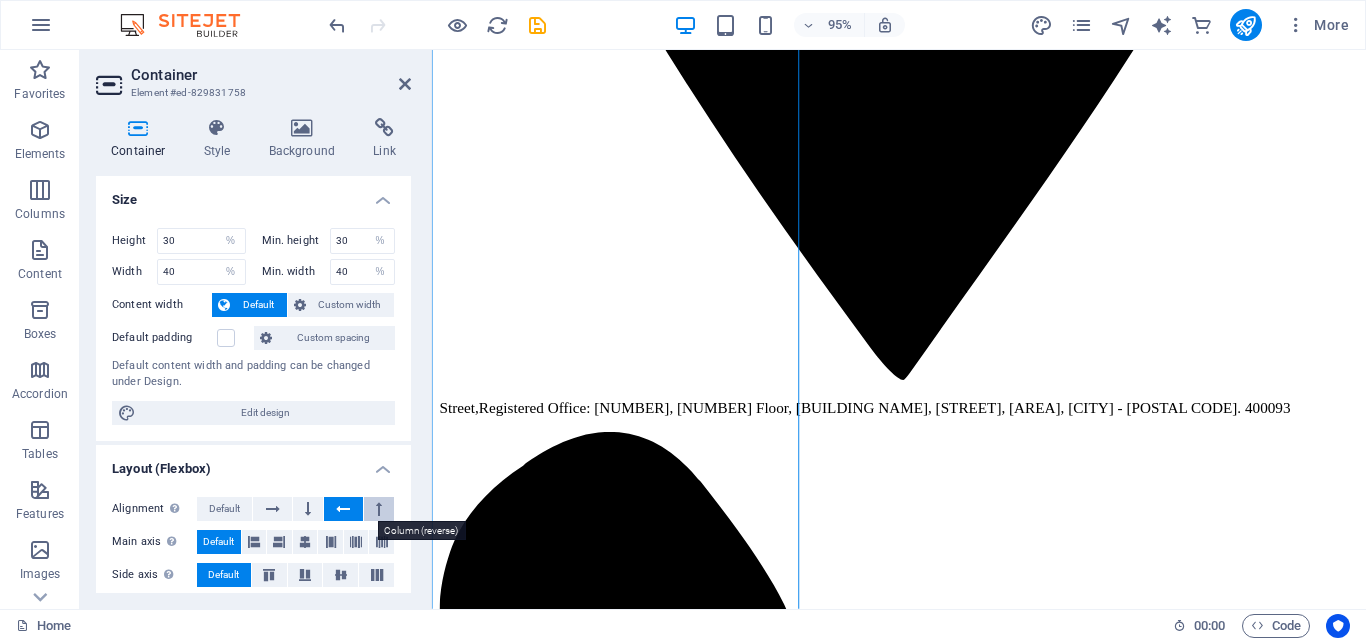 click at bounding box center (379, 509) 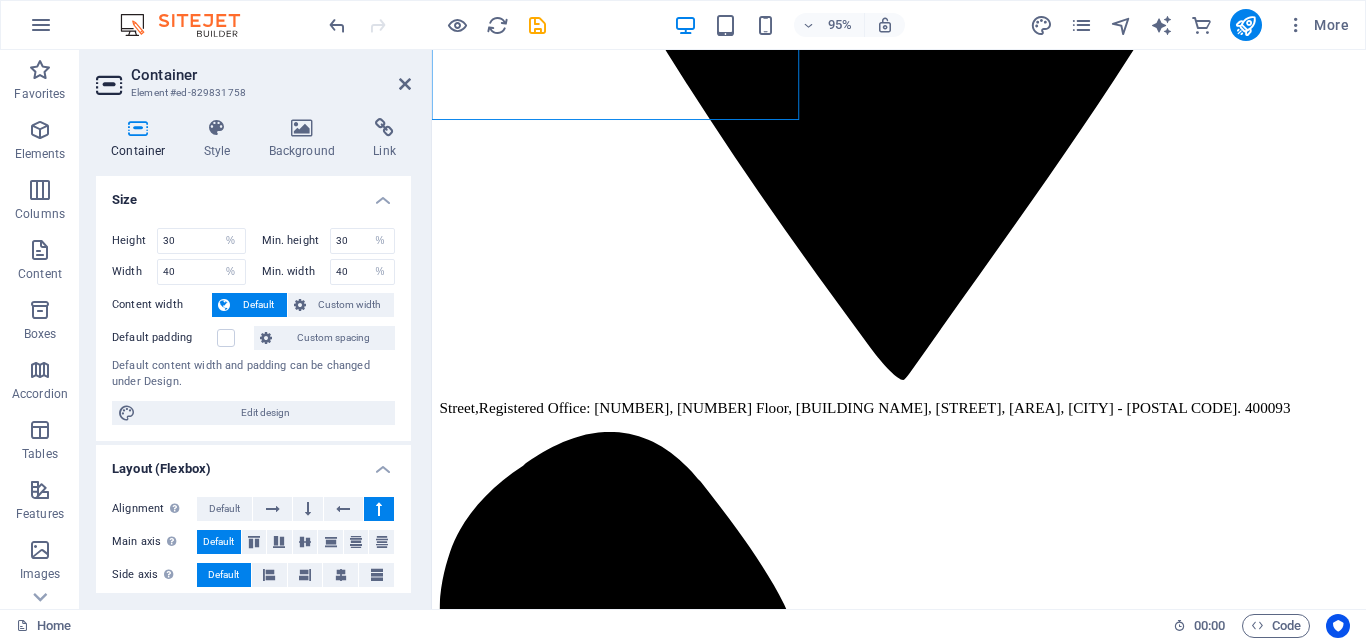 scroll, scrollTop: 1630, scrollLeft: 0, axis: vertical 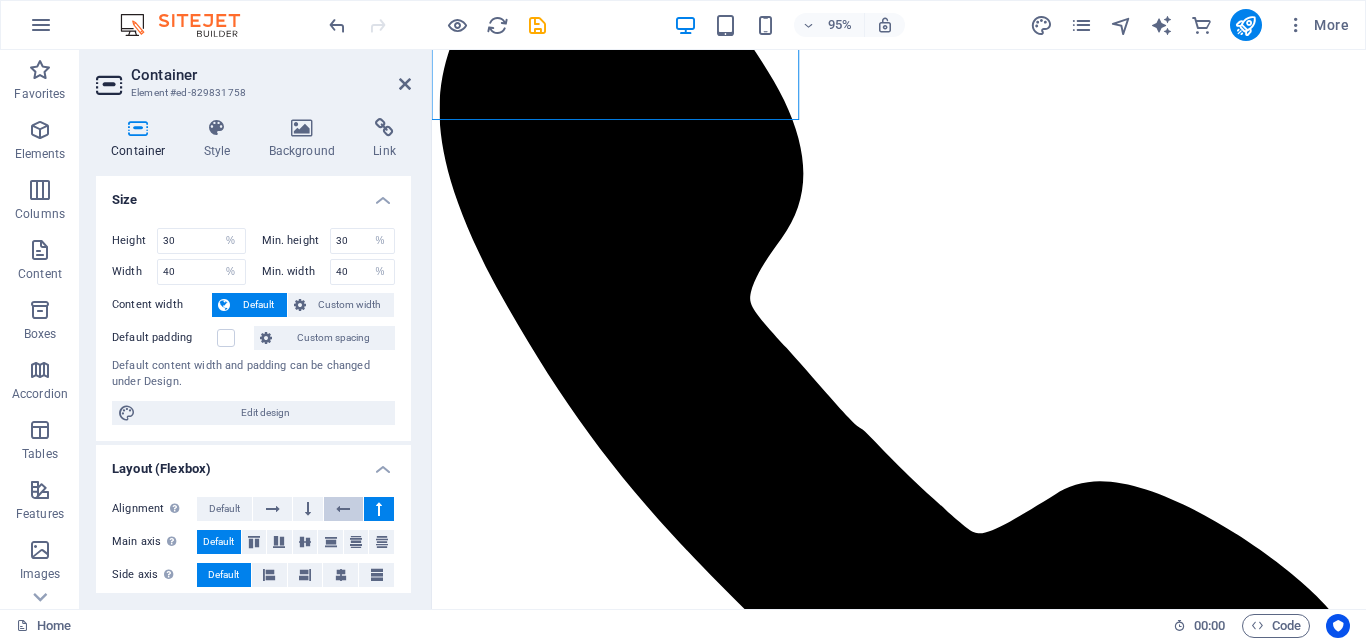 click at bounding box center (343, 509) 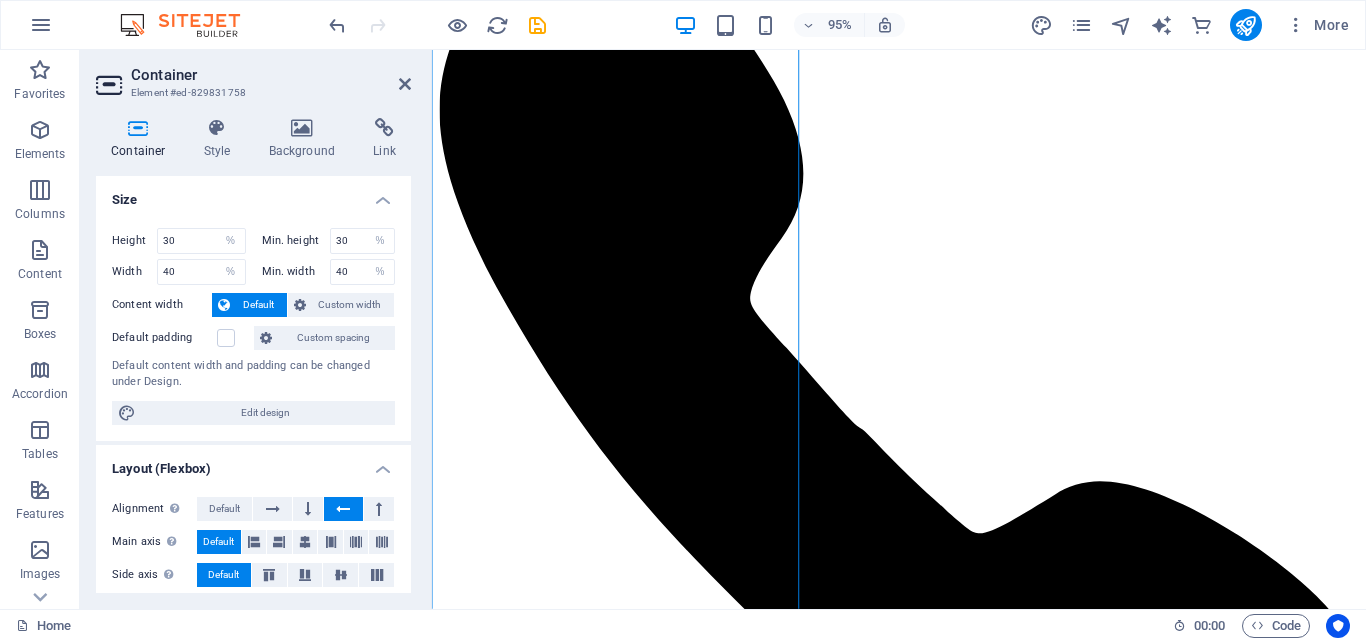 scroll, scrollTop: 1100, scrollLeft: 0, axis: vertical 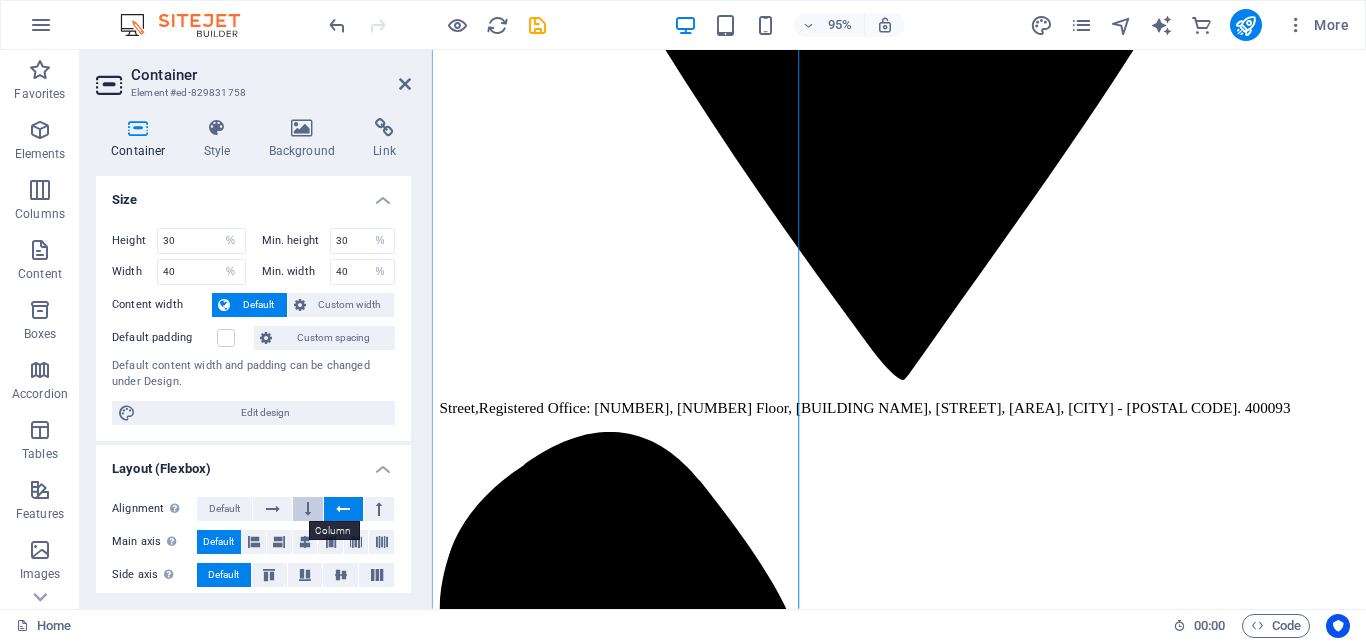 click at bounding box center [308, 509] 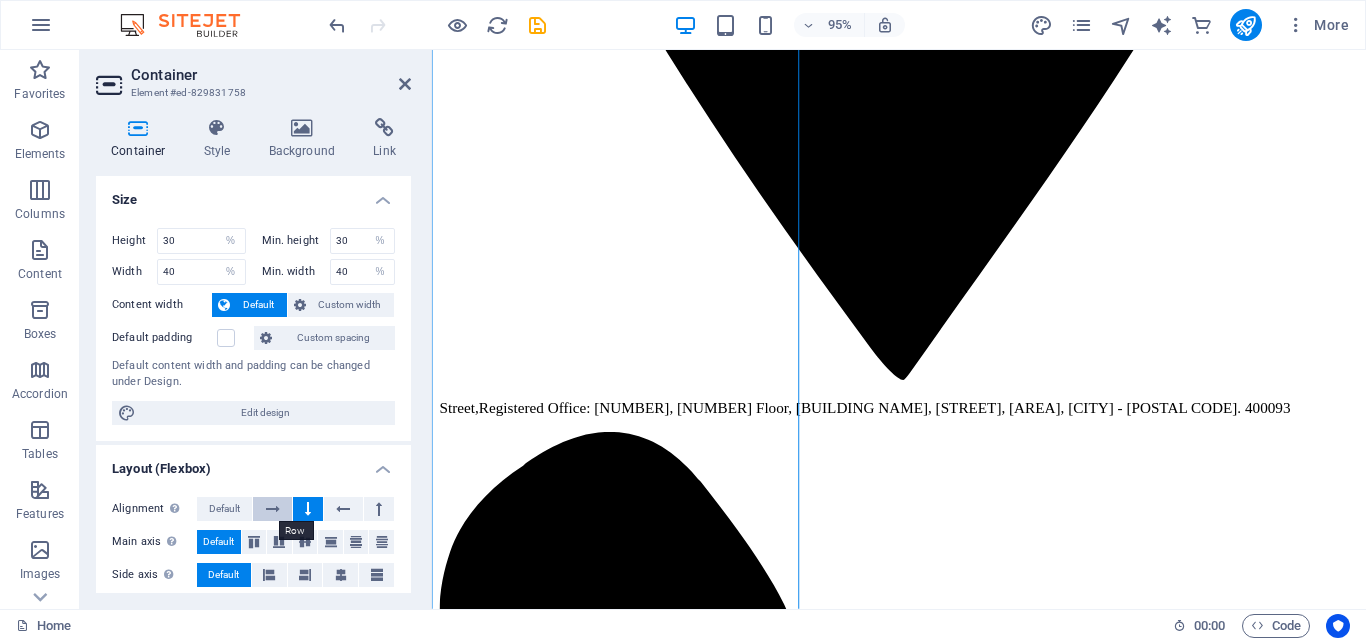 click at bounding box center (273, 509) 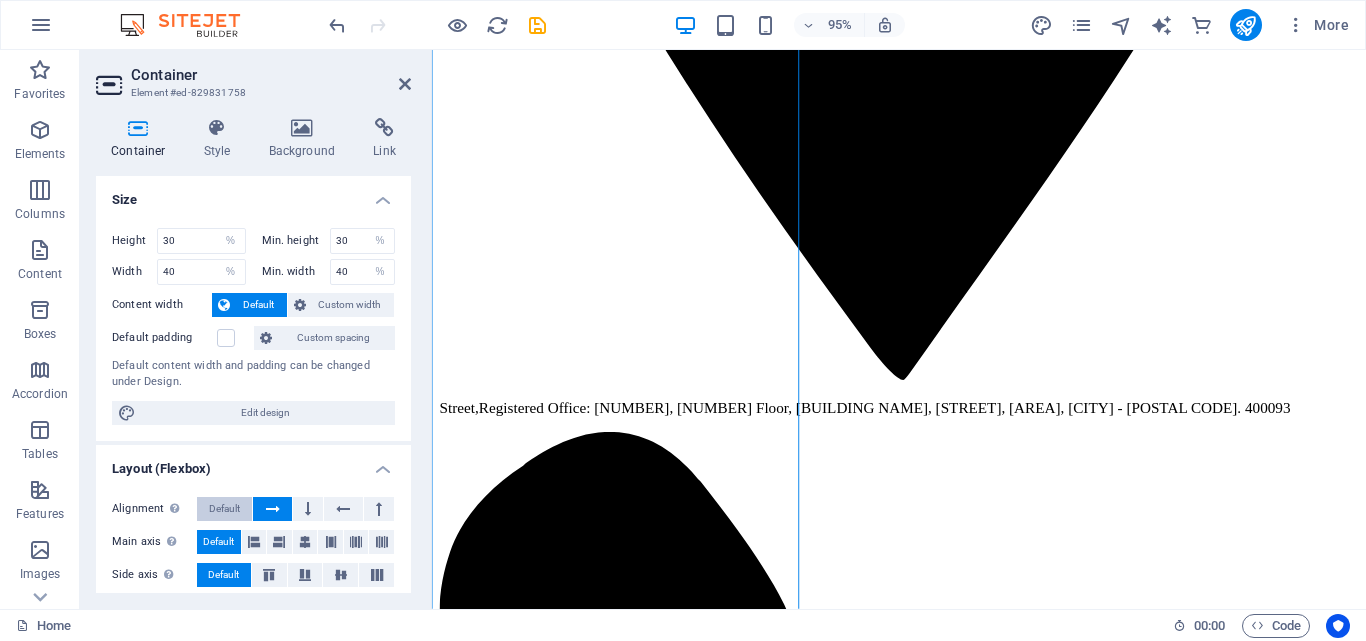 click on "Default" at bounding box center (224, 509) 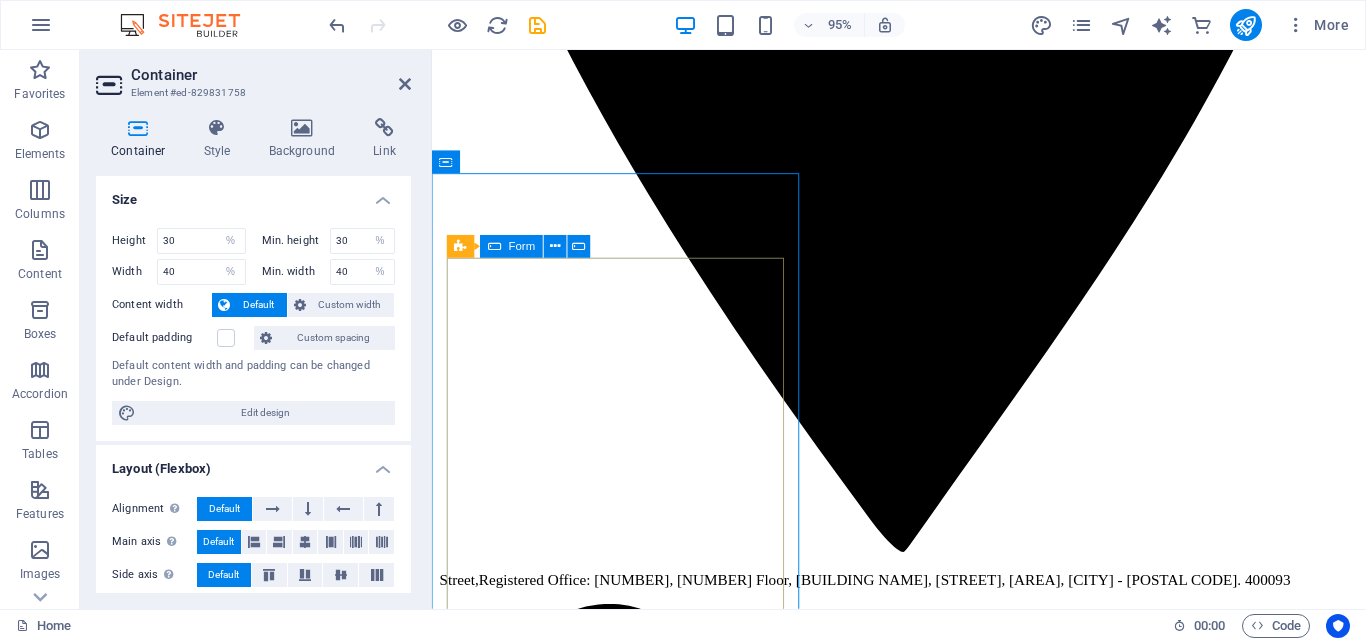 scroll, scrollTop: 800, scrollLeft: 0, axis: vertical 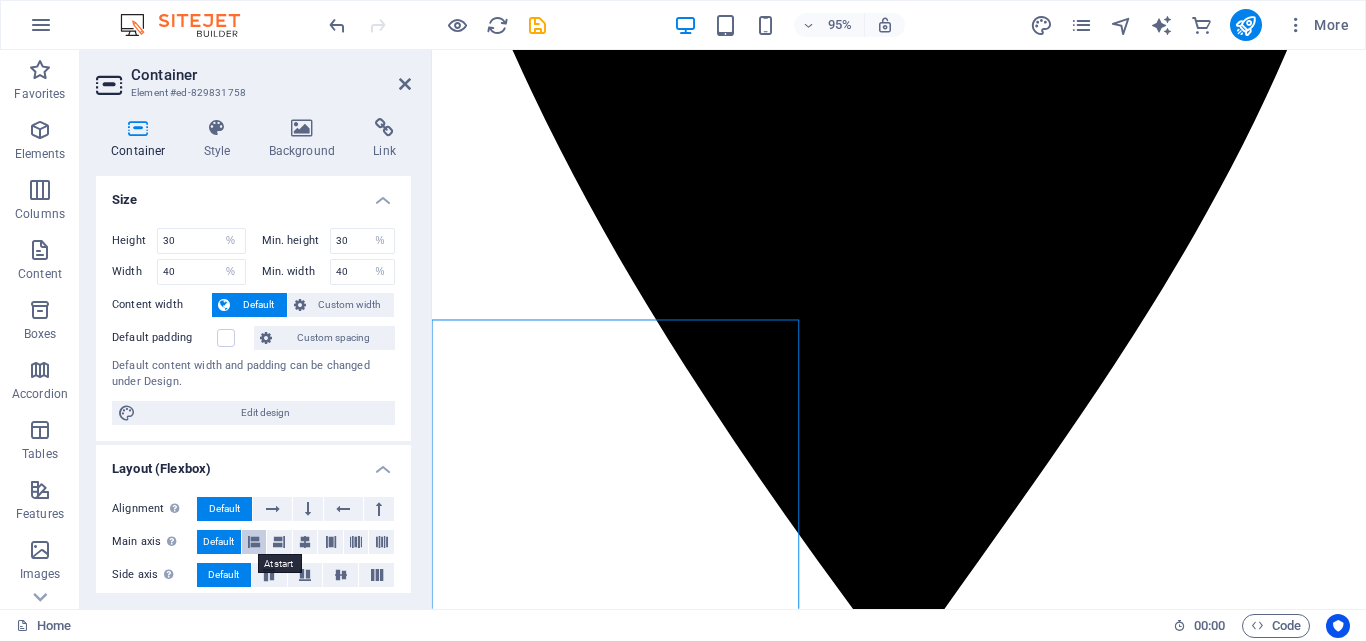 click at bounding box center (254, 542) 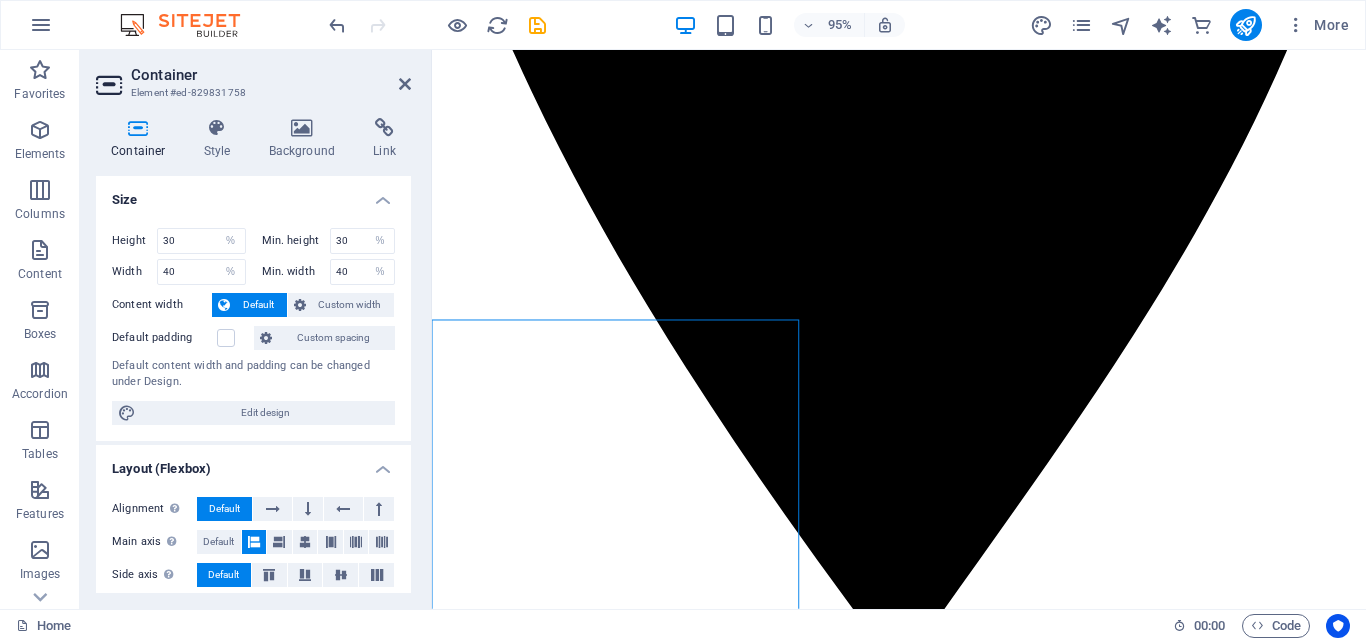 click at bounding box center (254, 542) 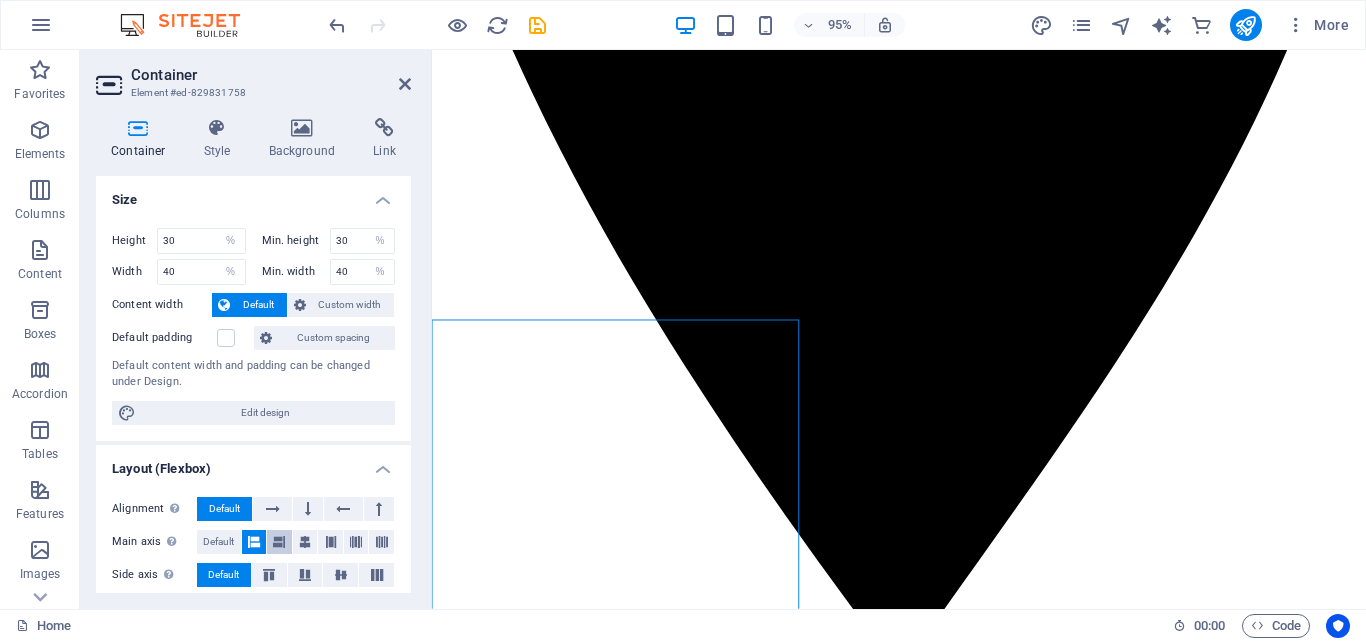click at bounding box center [279, 542] 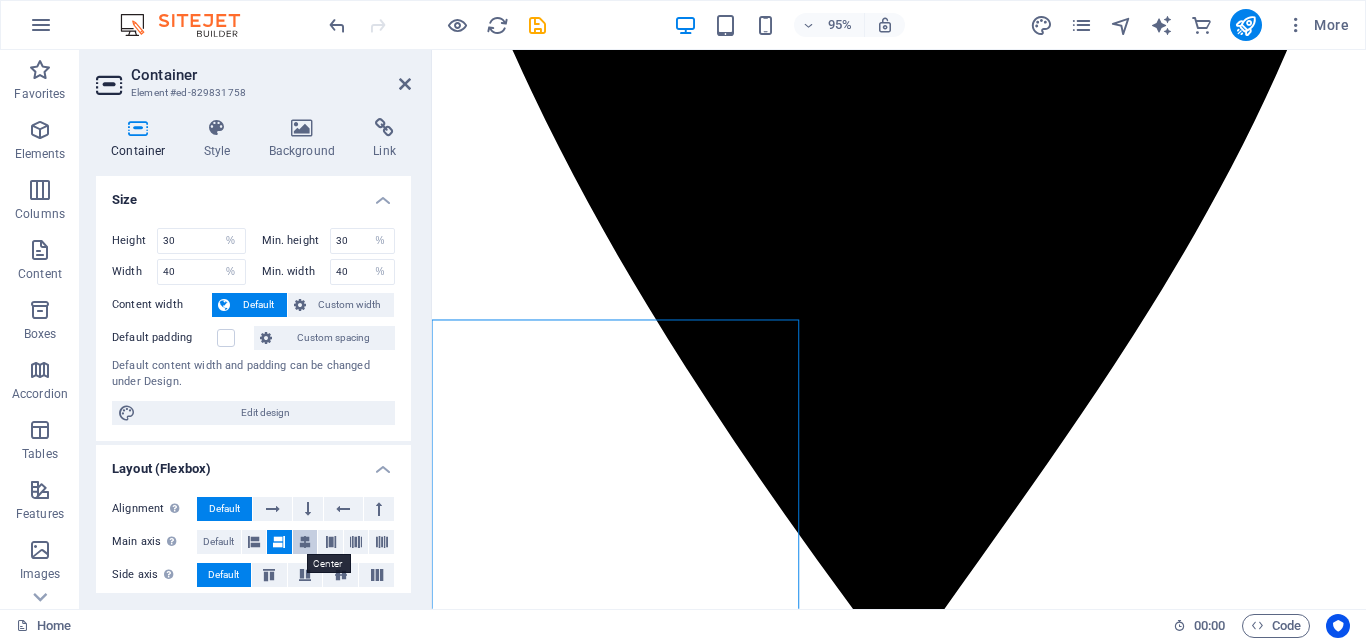 click at bounding box center (305, 542) 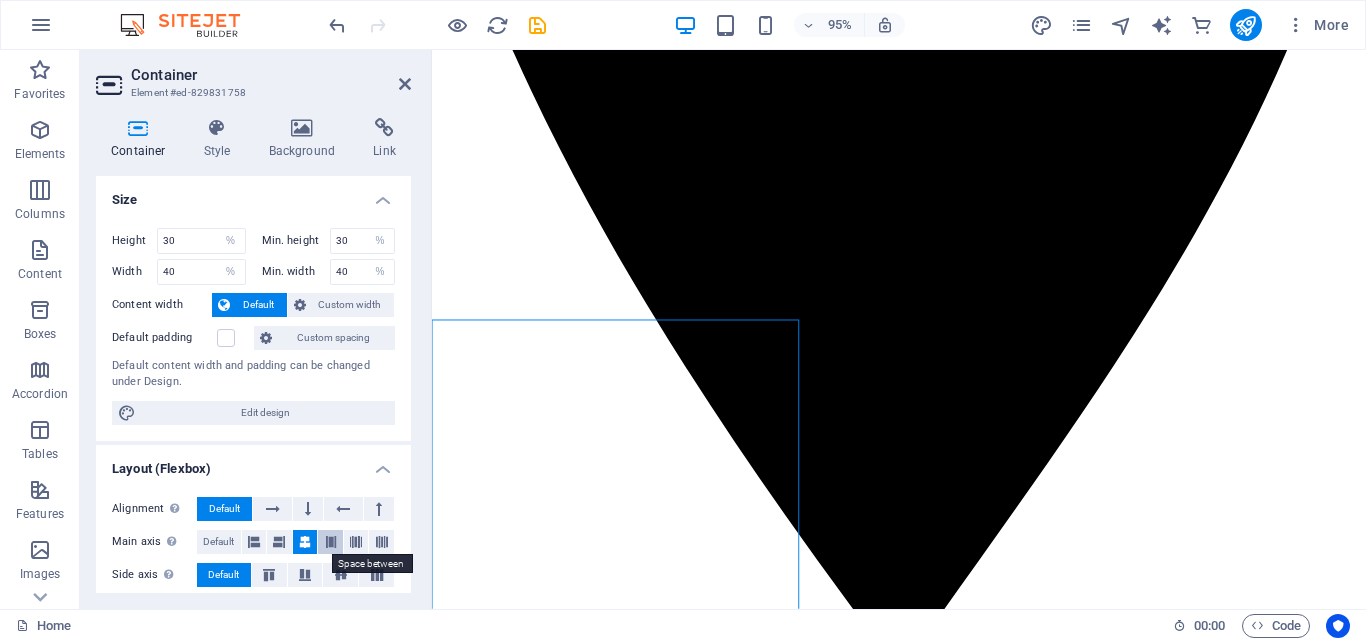 click at bounding box center (331, 542) 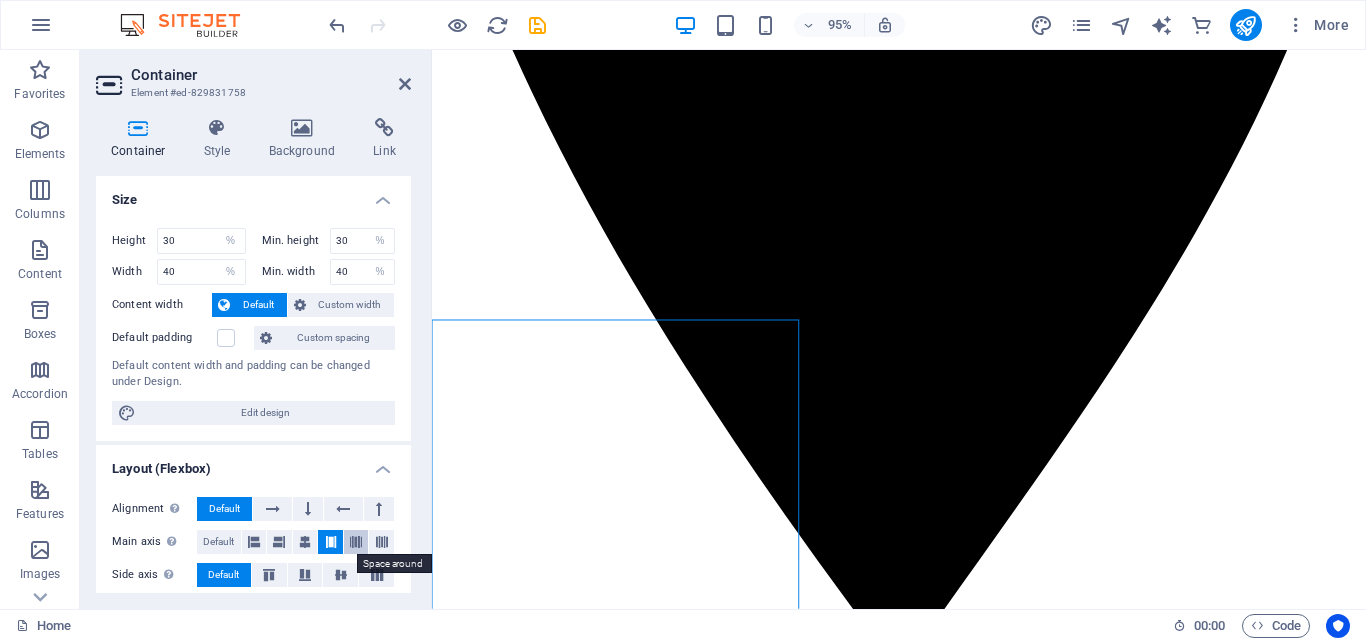 click at bounding box center [356, 542] 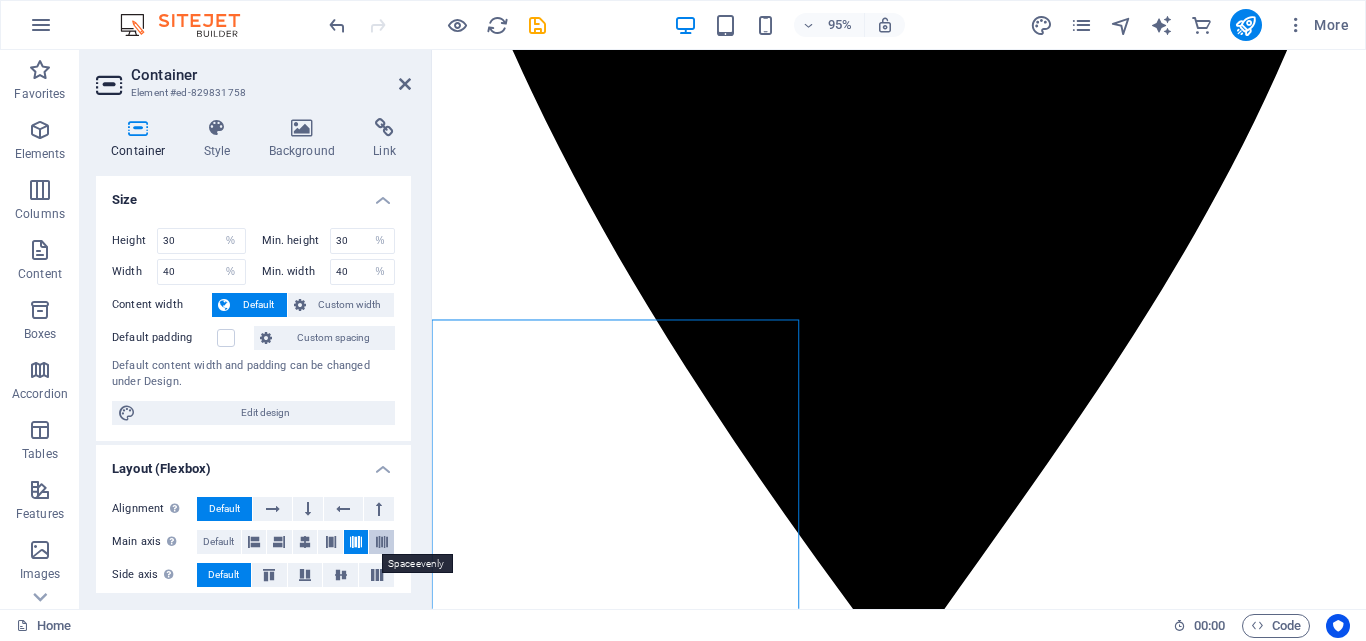 click at bounding box center [381, 542] 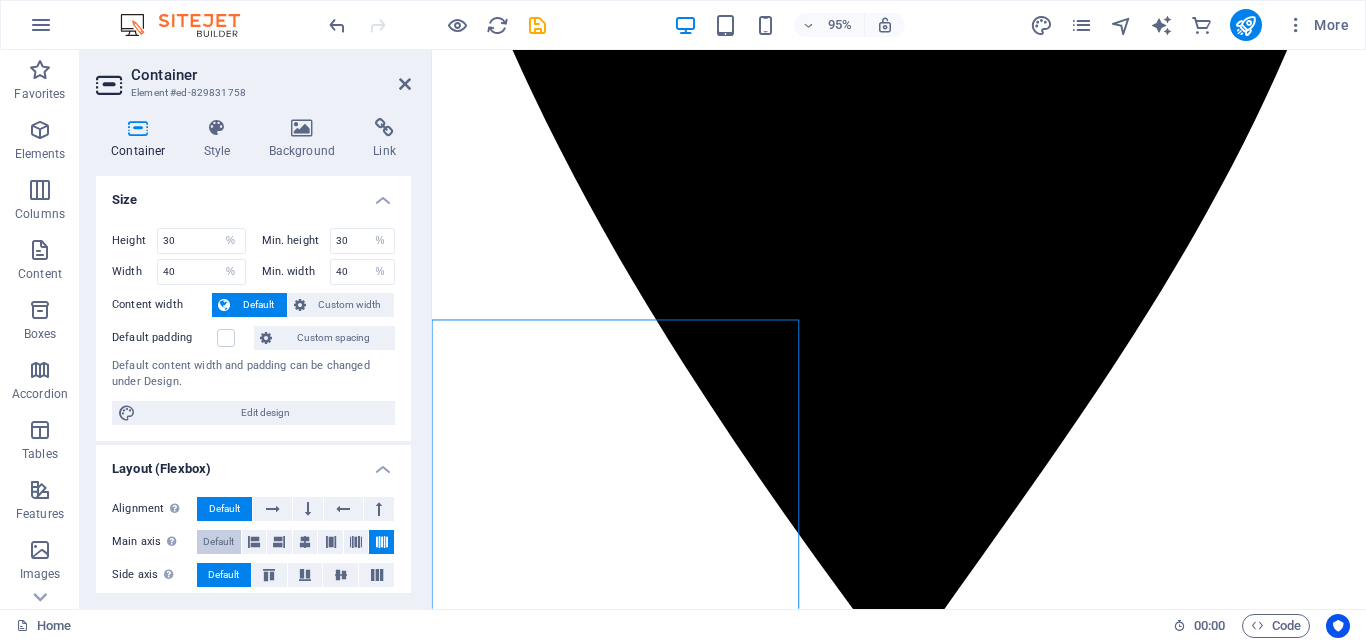 click on "Default" at bounding box center (218, 542) 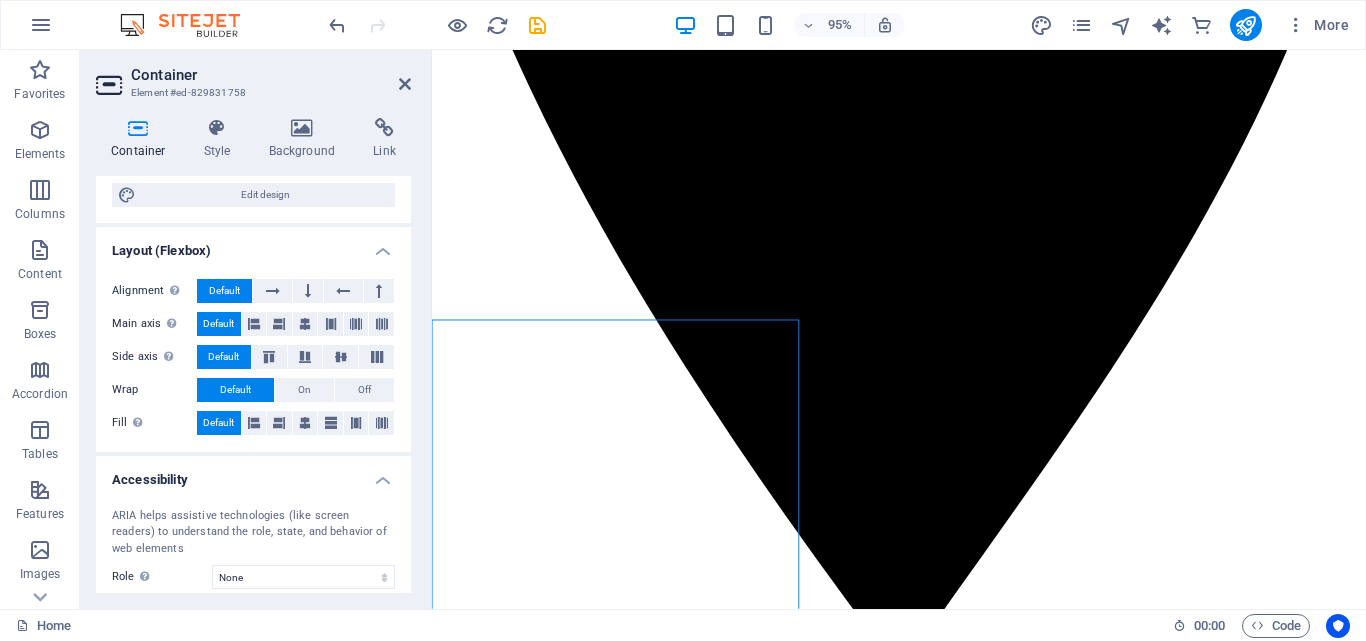 scroll, scrollTop: 300, scrollLeft: 0, axis: vertical 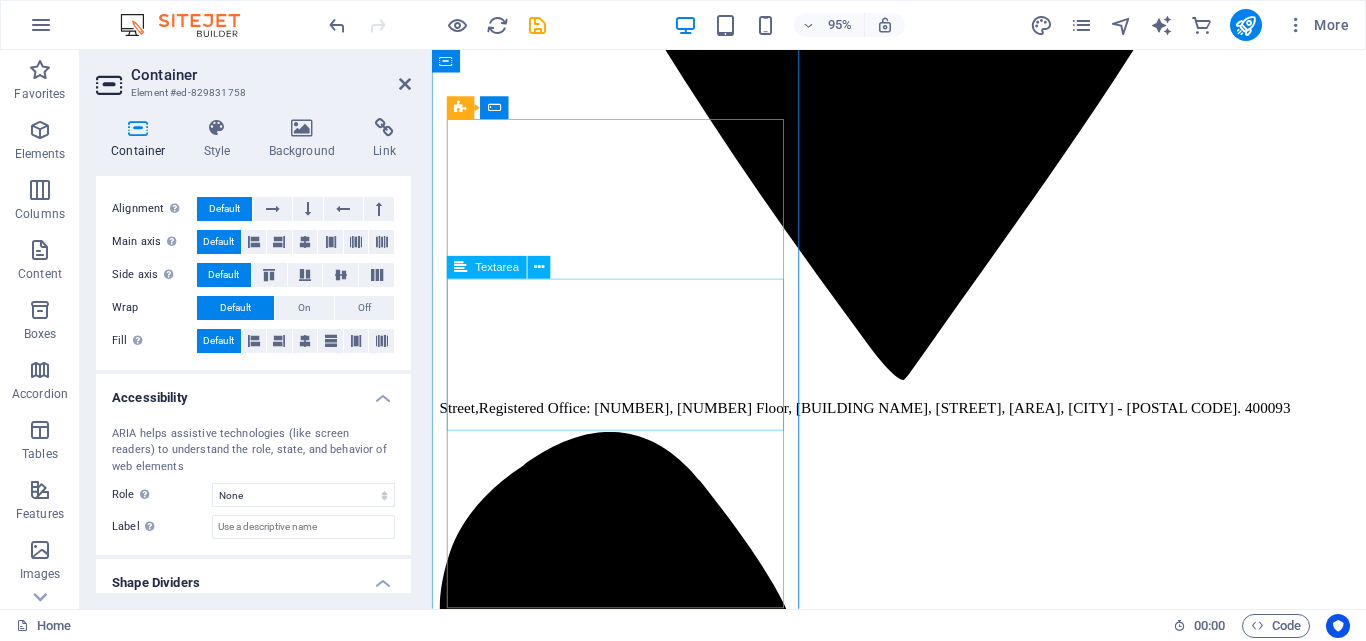 click at bounding box center (571, 9836) 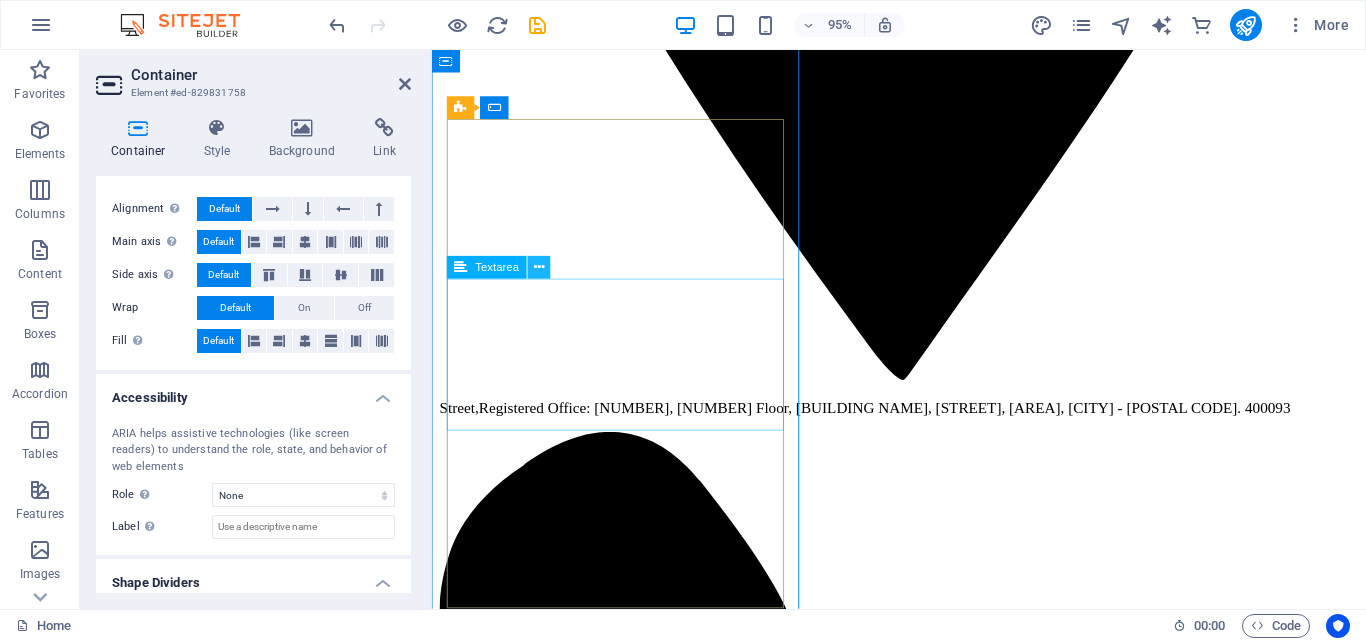 click at bounding box center [539, 268] 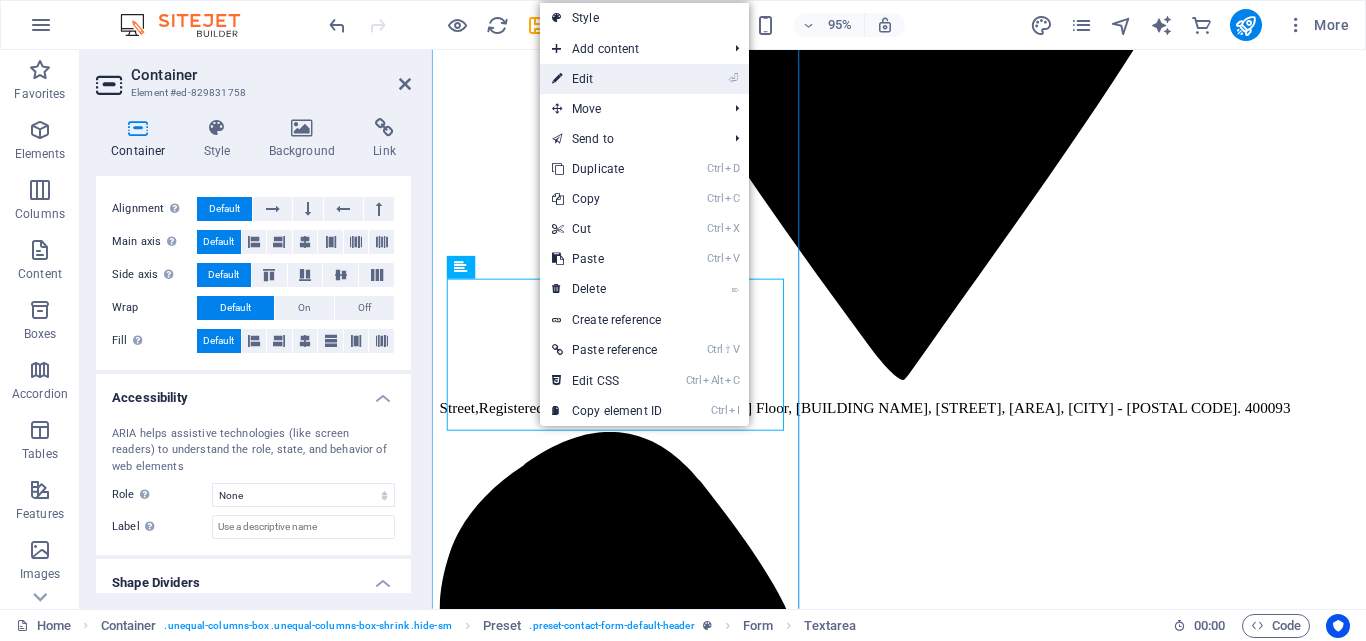 click on "⏎  Edit" at bounding box center [607, 79] 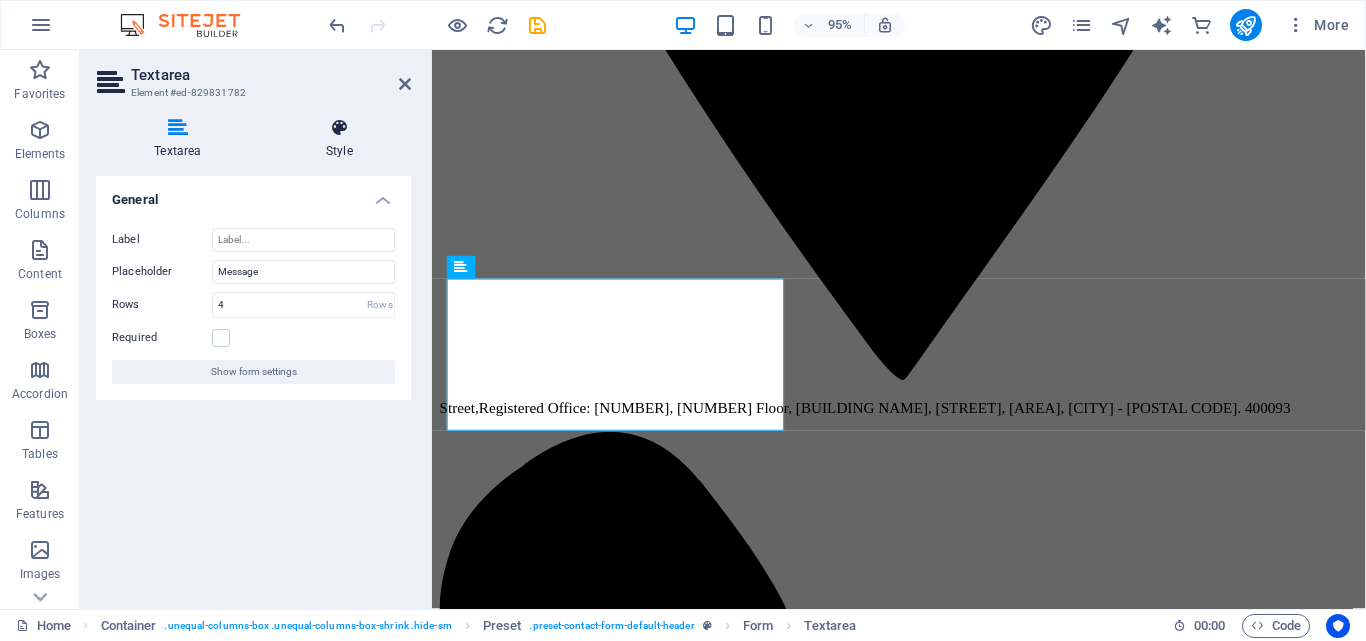 click on "Style" at bounding box center [339, 139] 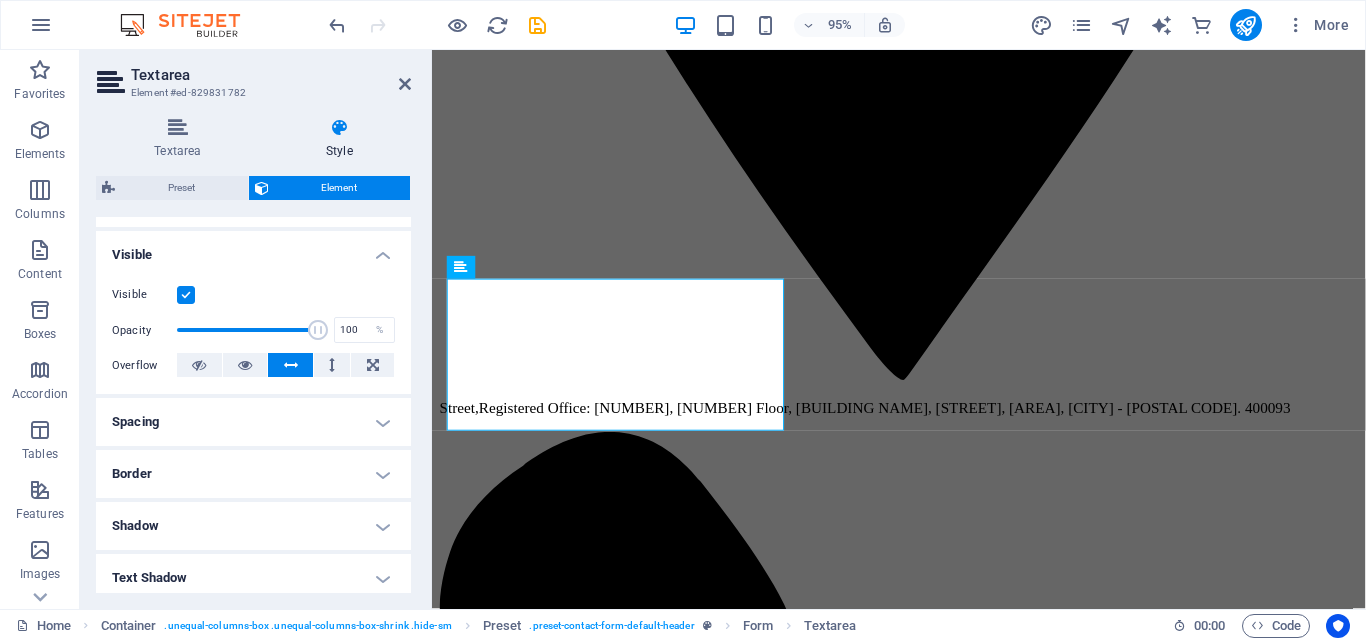 scroll, scrollTop: 0, scrollLeft: 0, axis: both 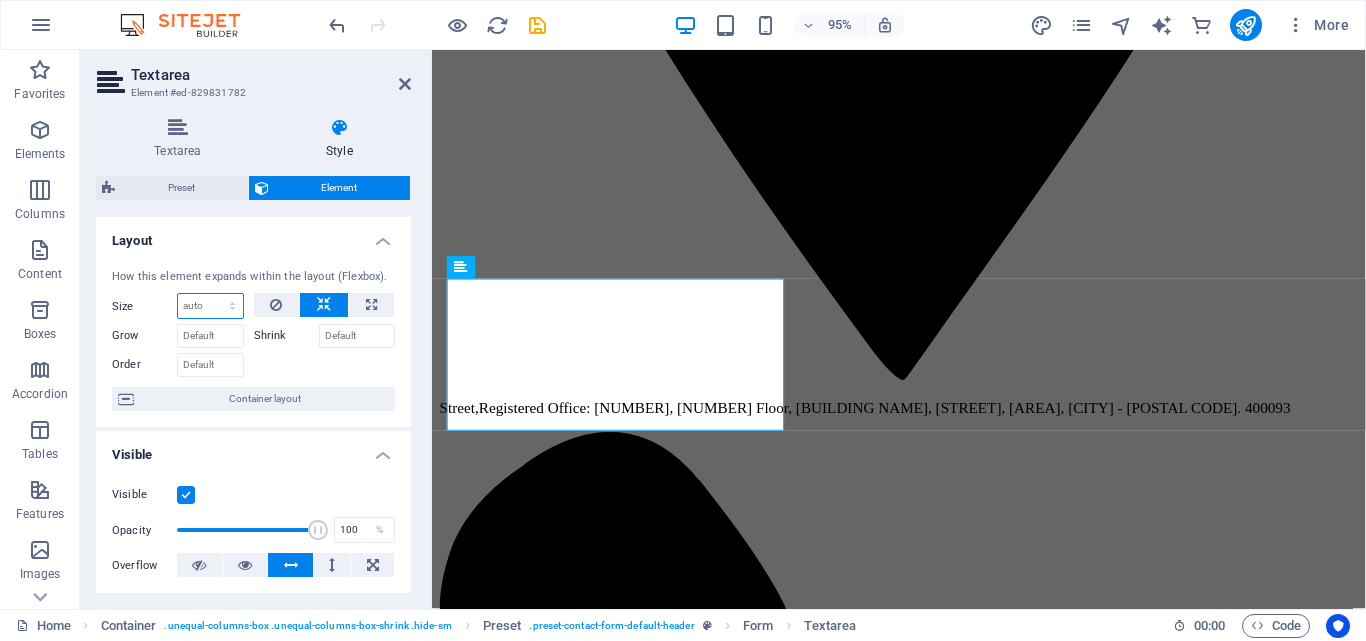 click on "Default auto px % 1/1 1/2 1/3 1/4 1/5 1/6 1/7 1/8 1/9 1/10" at bounding box center [210, 306] 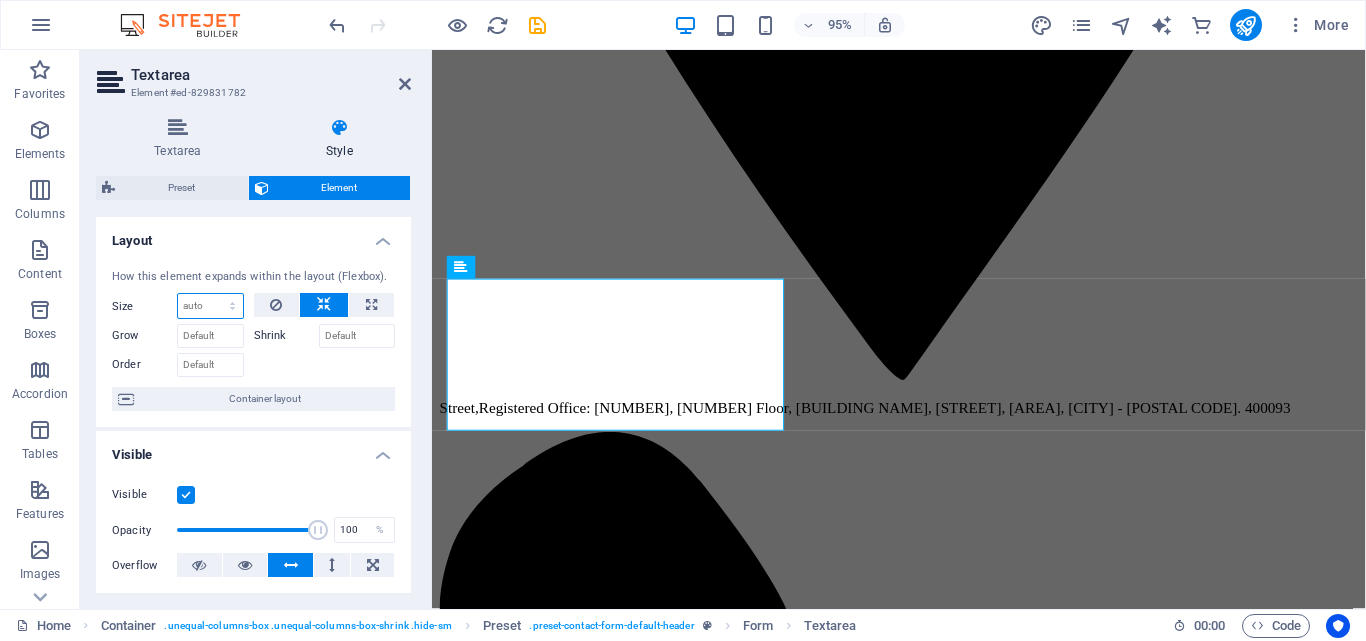 select on "1/9" 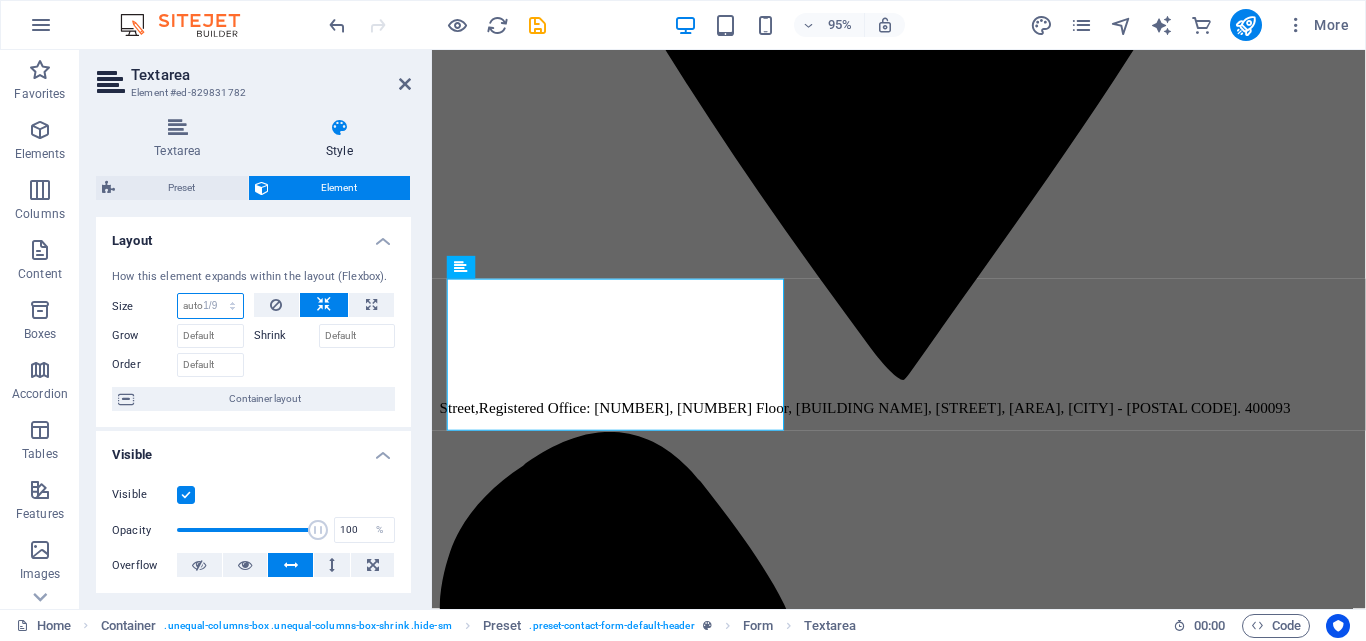 click on "Default auto px % 1/1 1/2 1/3 1/4 1/5 1/6 1/7 1/8 1/9 1/10" at bounding box center [210, 306] 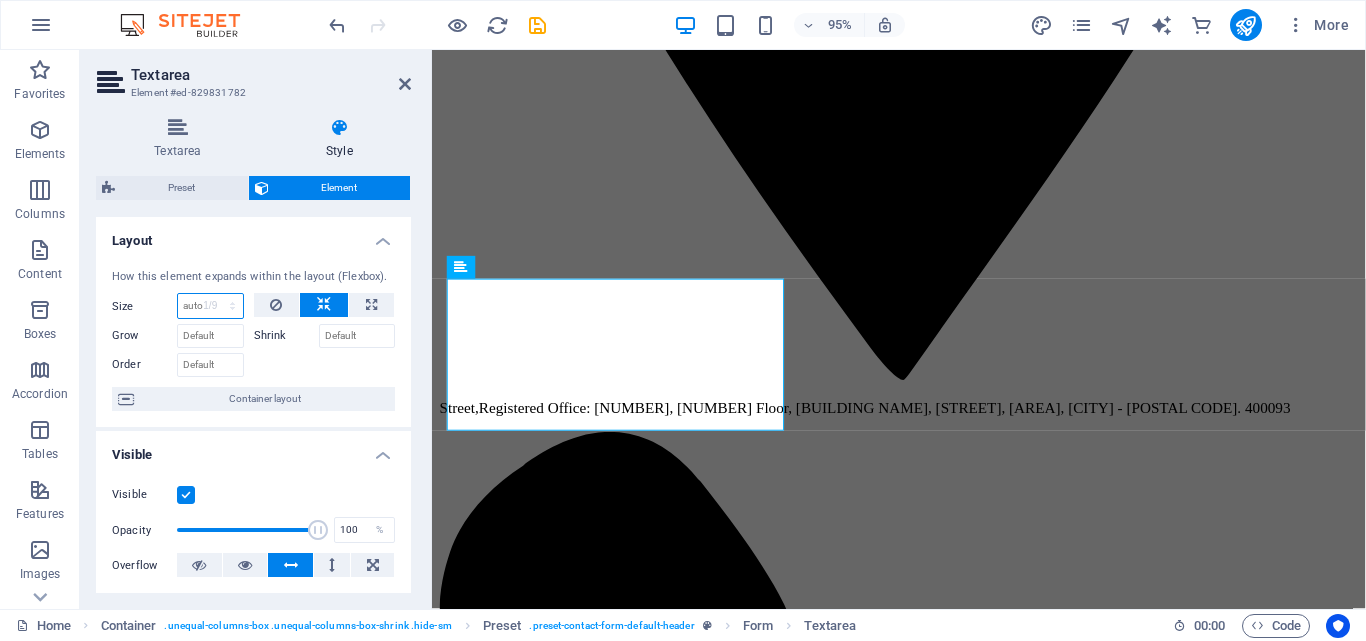 type on "11.11" 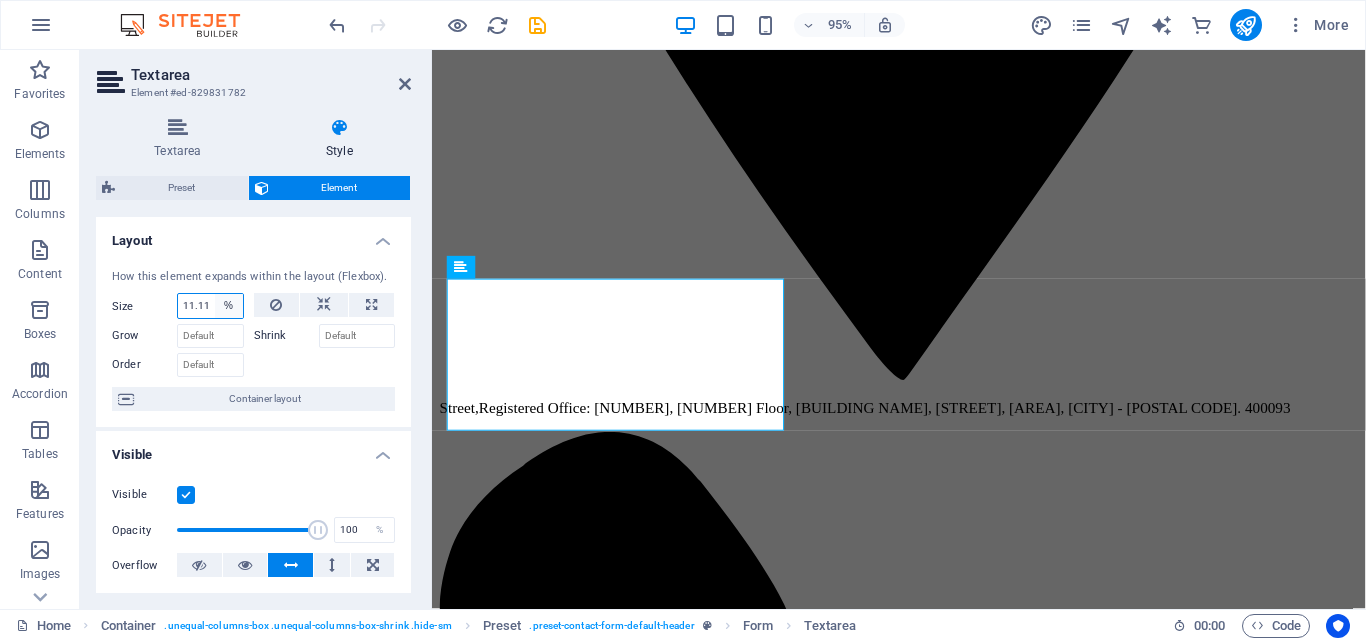 click on "Default auto px % 1/1 1/2 1/3 1/4 1/5 1/6 1/7 1/8 1/9 1/10" at bounding box center (229, 306) 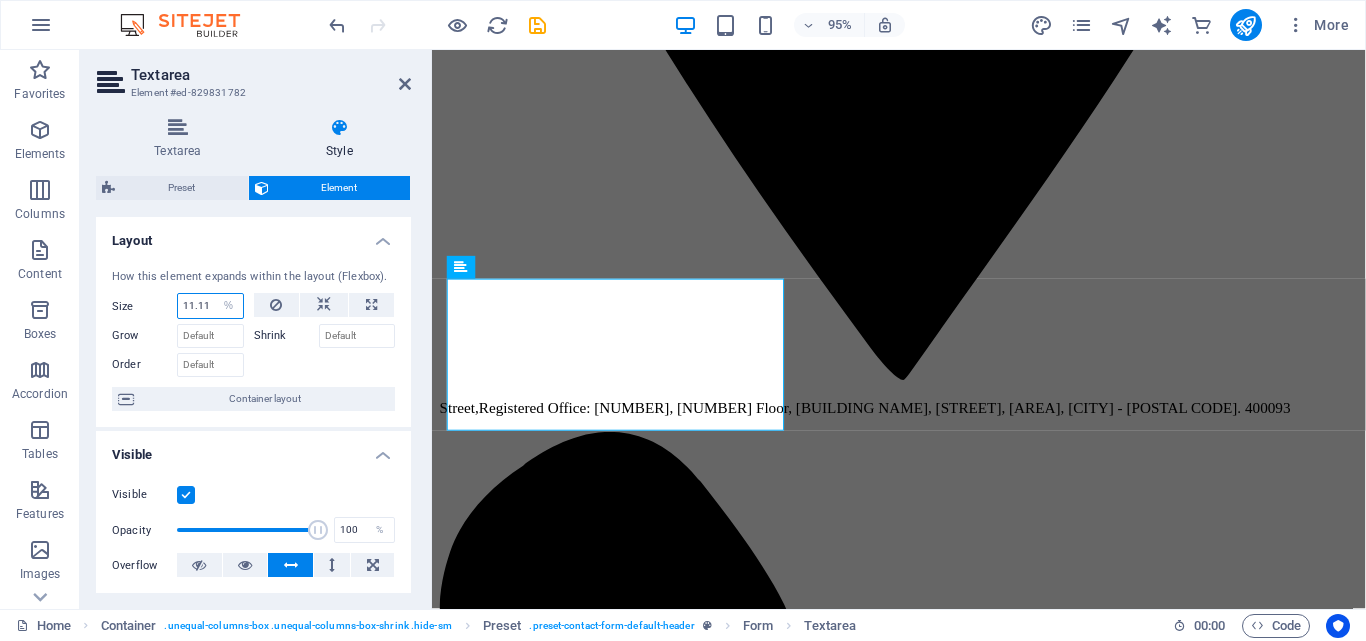 click on "Default auto px % 1/1 1/2 1/3 1/4 1/5 1/6 1/7 1/8 1/9 1/10" at bounding box center (229, 306) 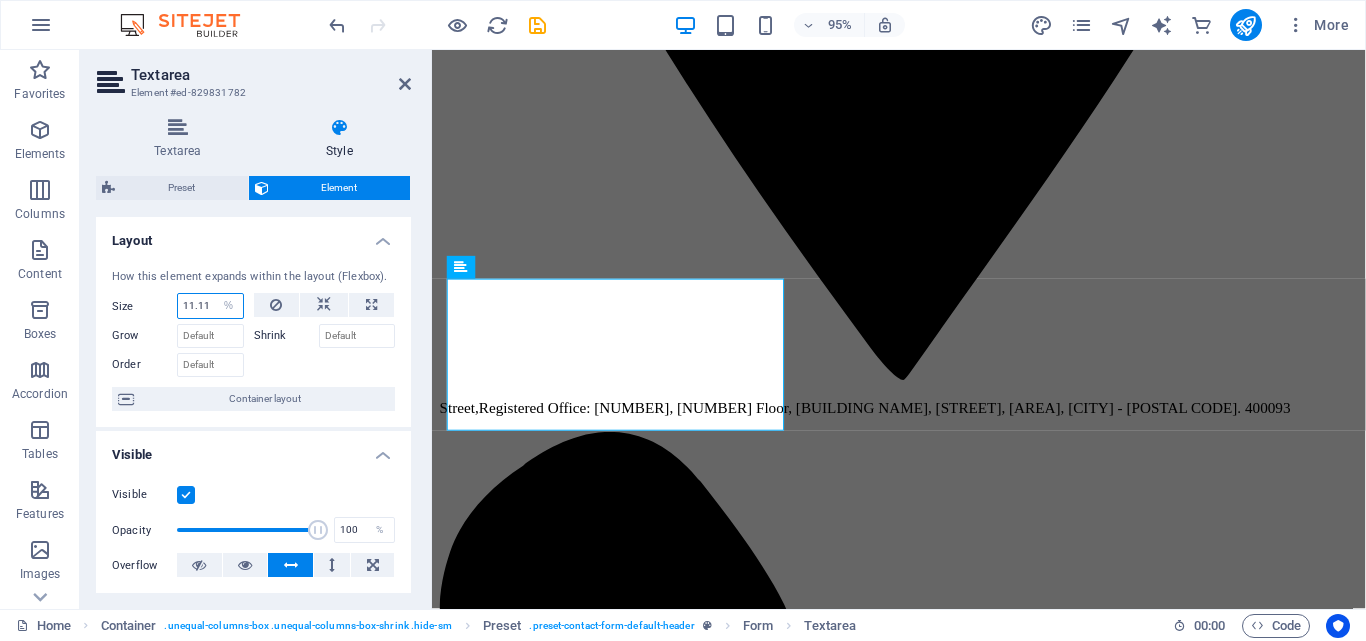 click on "11.11" at bounding box center [210, 306] 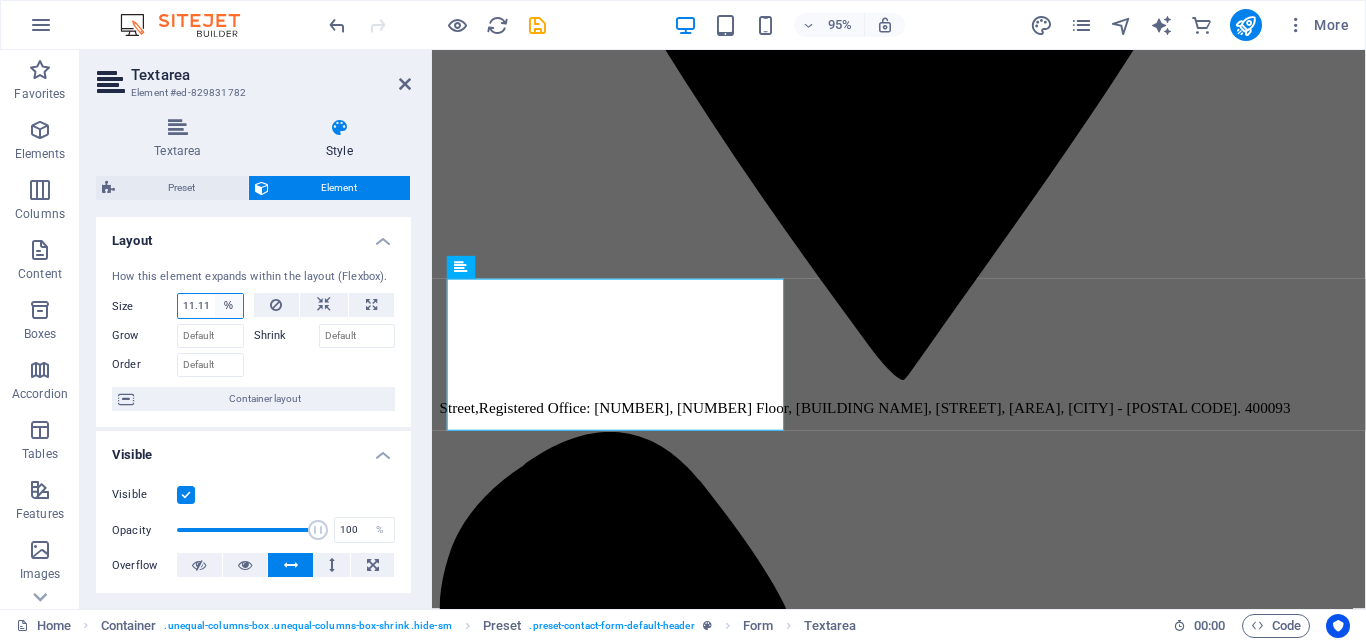 click on "Default auto px % 1/1 1/2 1/3 1/4 1/5 1/6 1/7 1/8 1/9 1/10" at bounding box center [229, 306] 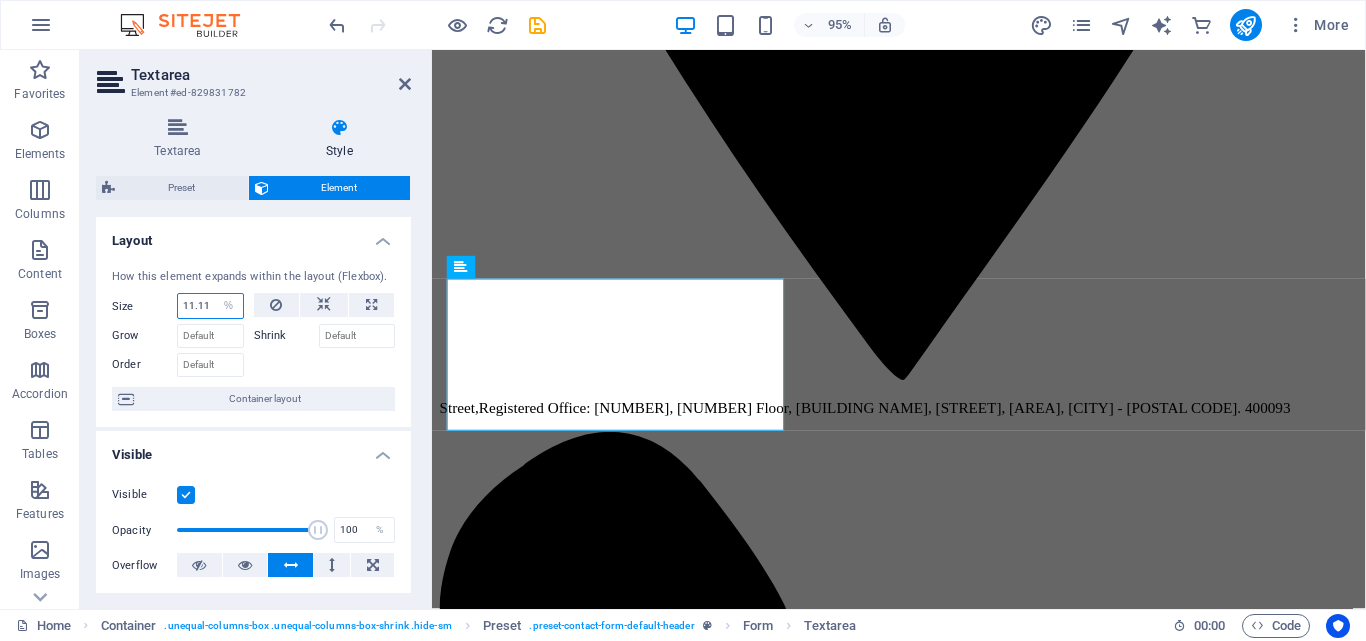 select on "1/6" 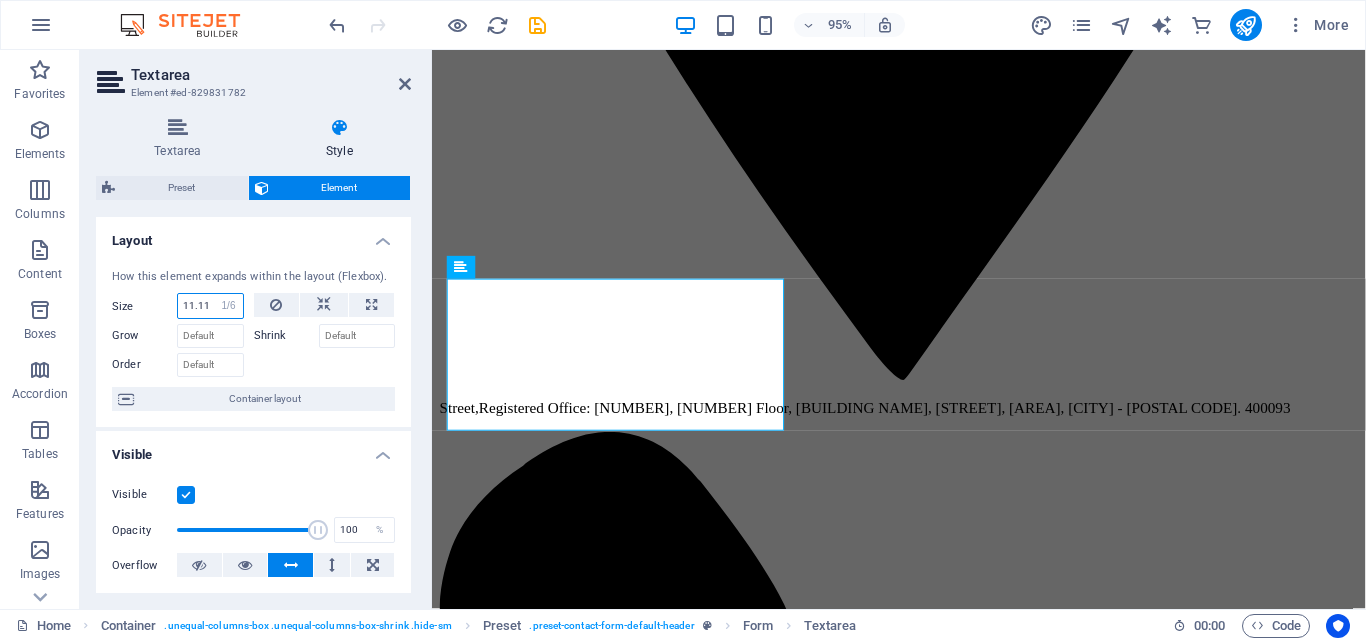 click on "Default auto px % 1/1 1/2 1/3 1/4 1/5 1/6 1/7 1/8 1/9 1/10" at bounding box center (229, 306) 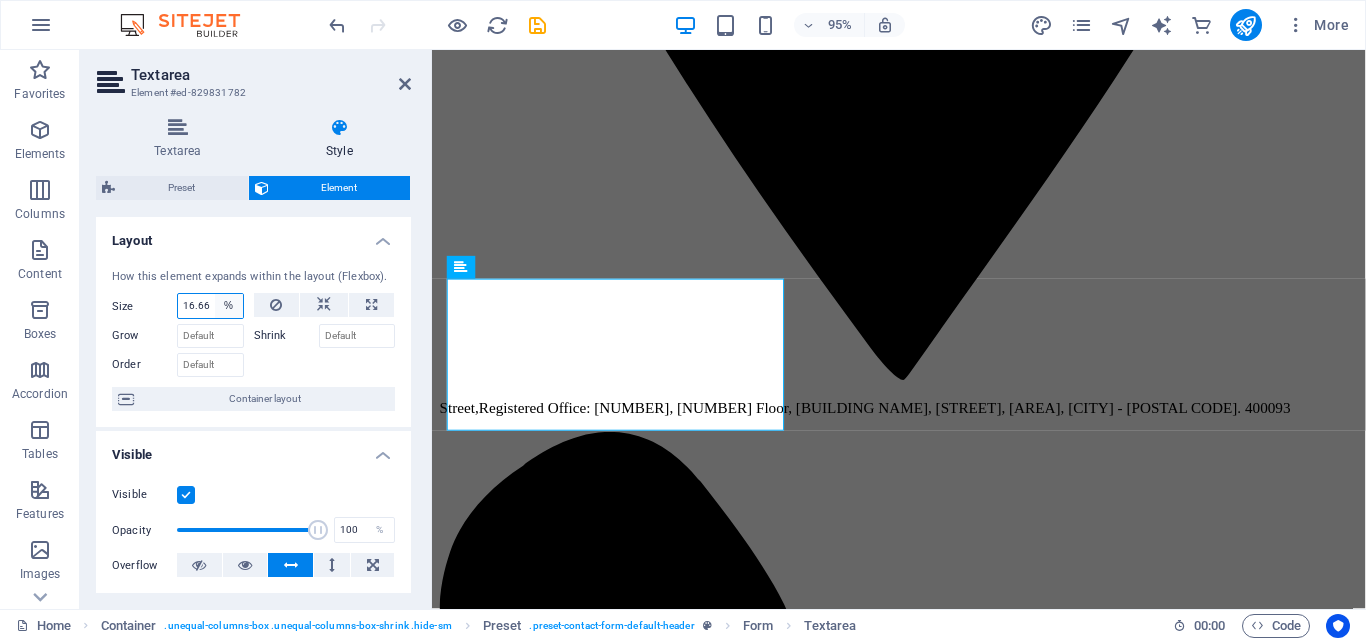 click on "Default auto px % 1/1 1/2 1/3 1/4 1/5 1/6 1/7 1/8 1/9 1/10" at bounding box center [229, 306] 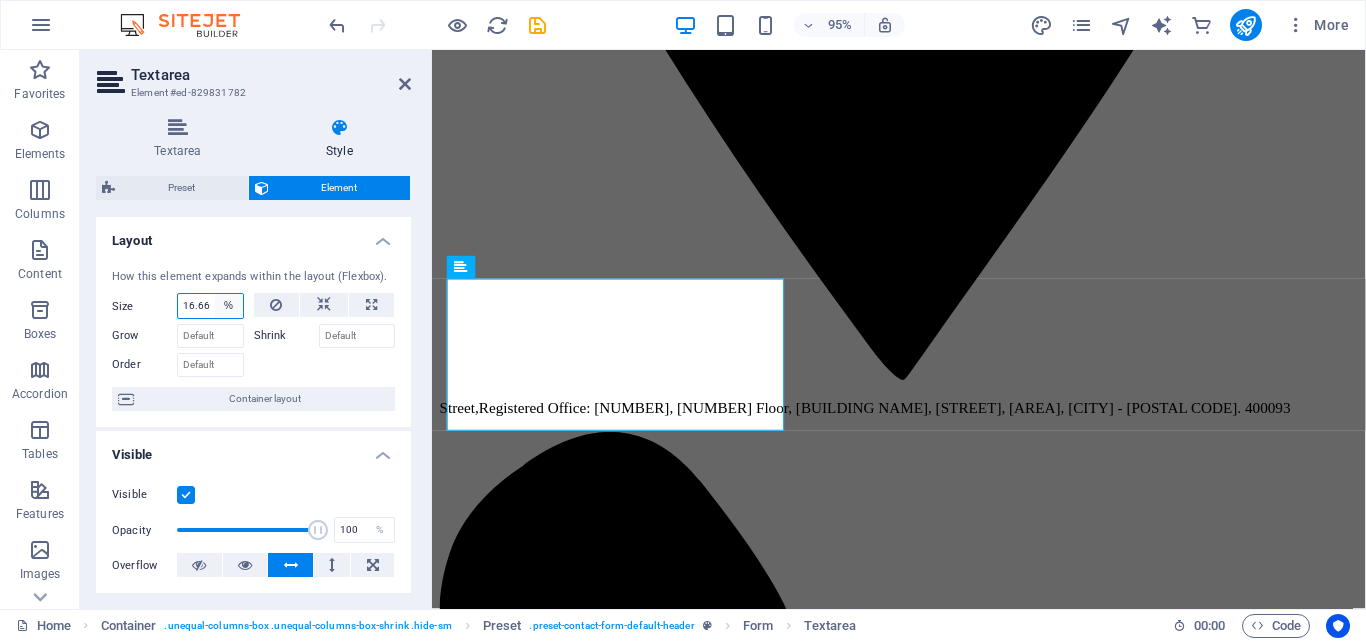 select on "1/9" 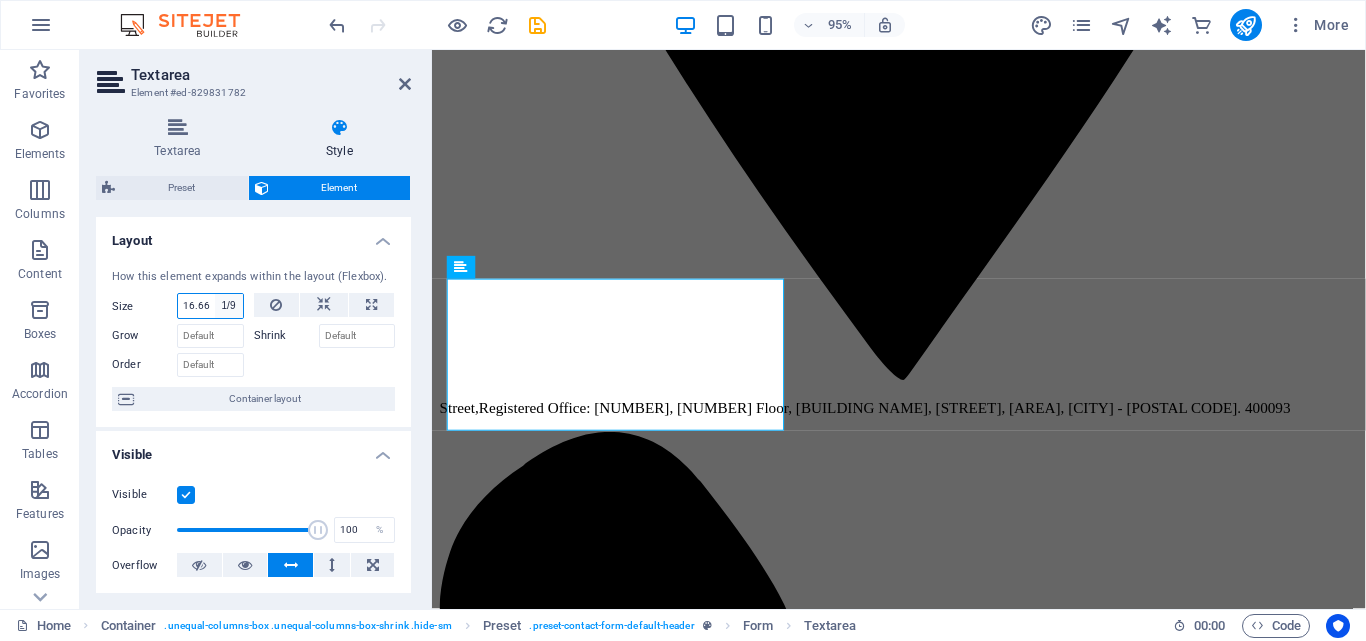click on "Default auto px % 1/1 1/2 1/3 1/4 1/5 1/6 1/7 1/8 1/9 1/10" at bounding box center [229, 306] 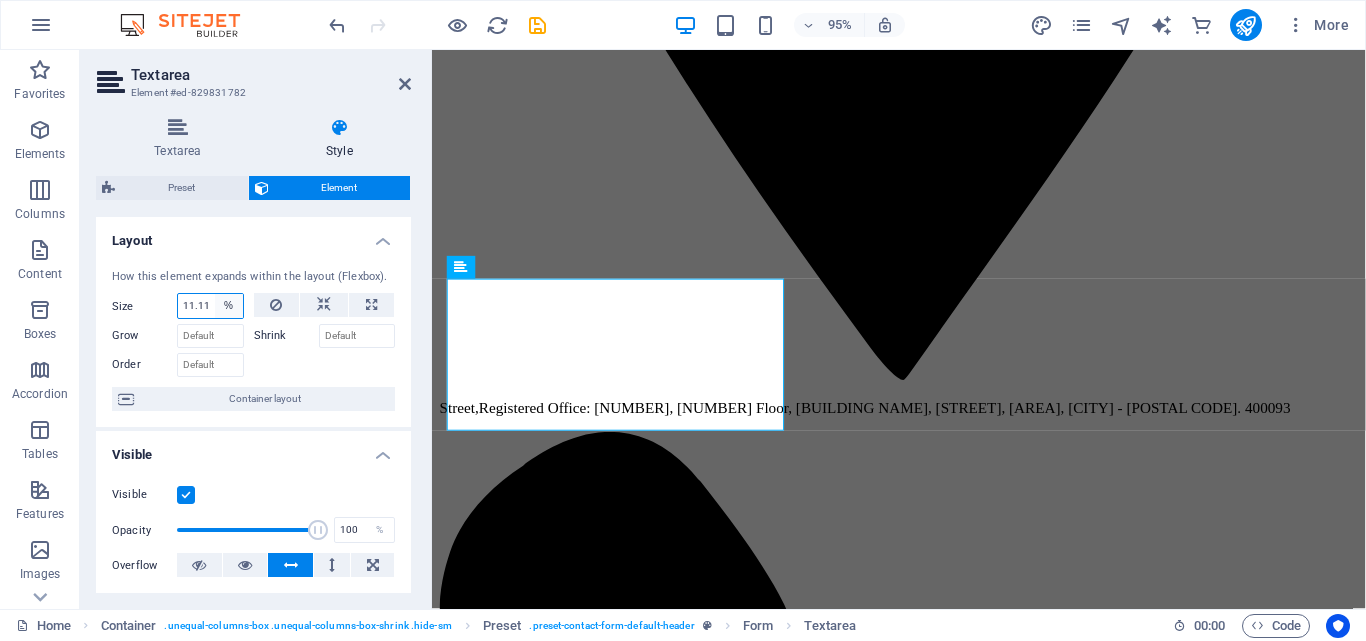 click on "Default auto px % 1/1 1/2 1/3 1/4 1/5 1/6 1/7 1/8 1/9 1/10" at bounding box center [229, 306] 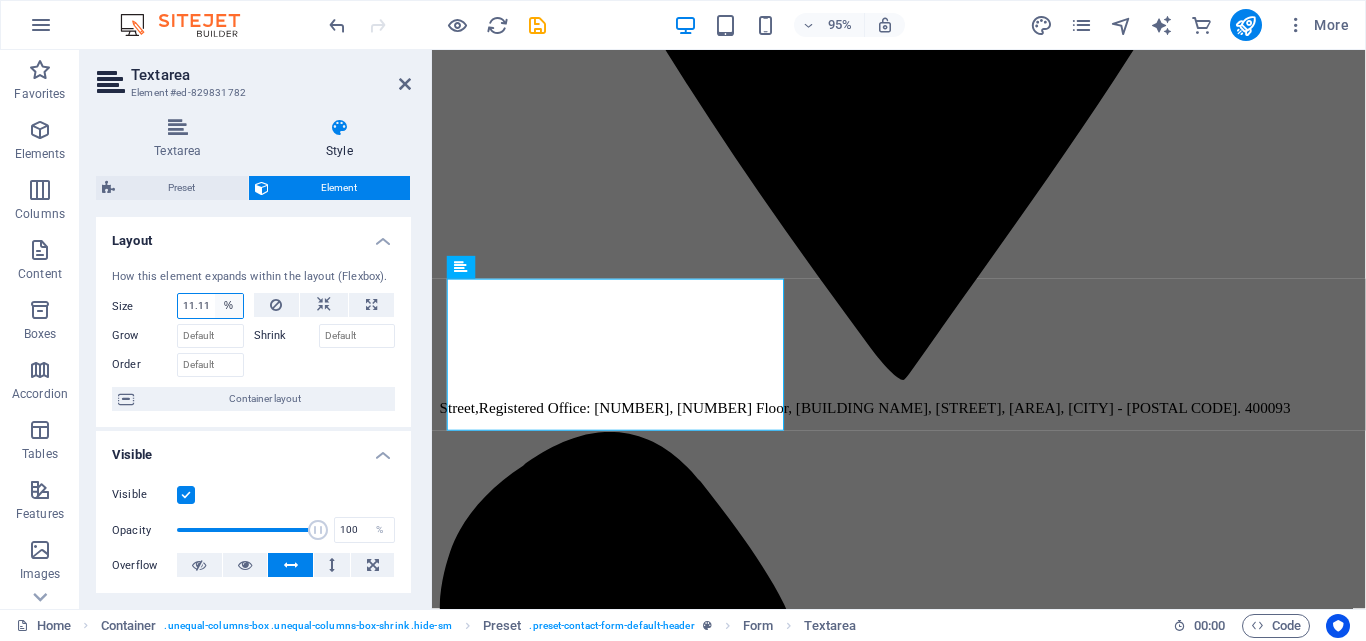 select on "1/3" 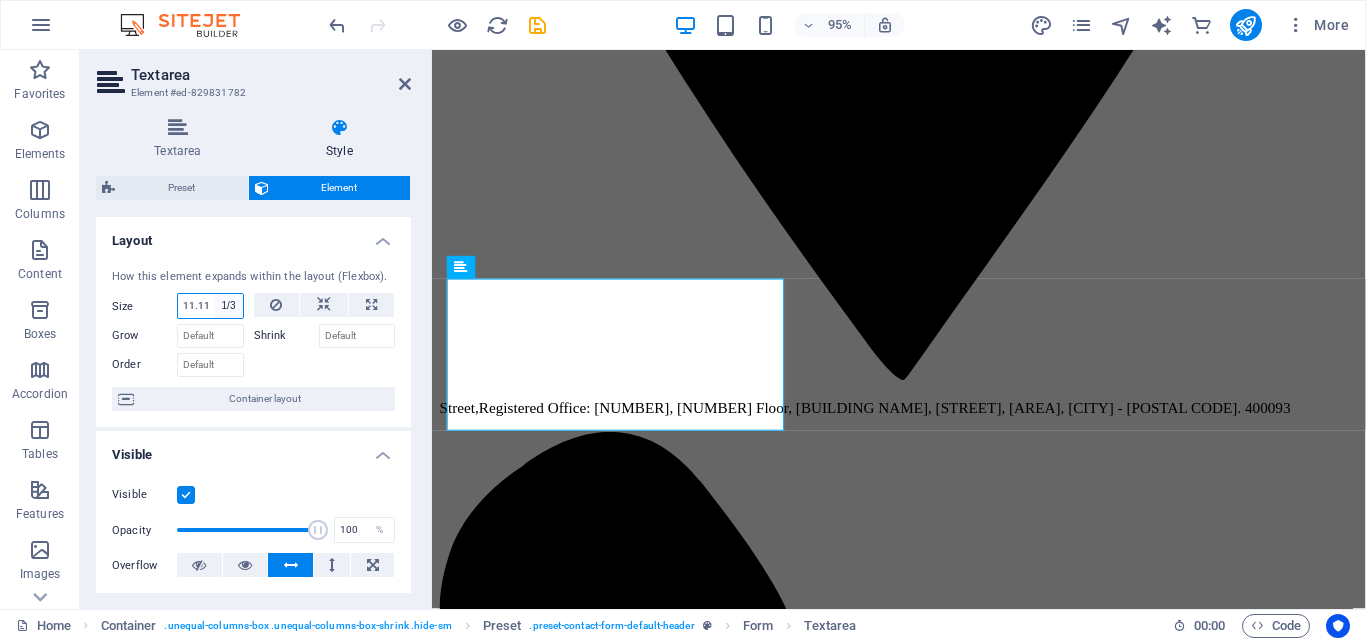 click on "Default auto px % 1/1 1/2 1/3 1/4 1/5 1/6 1/7 1/8 1/9 1/10" at bounding box center [229, 306] 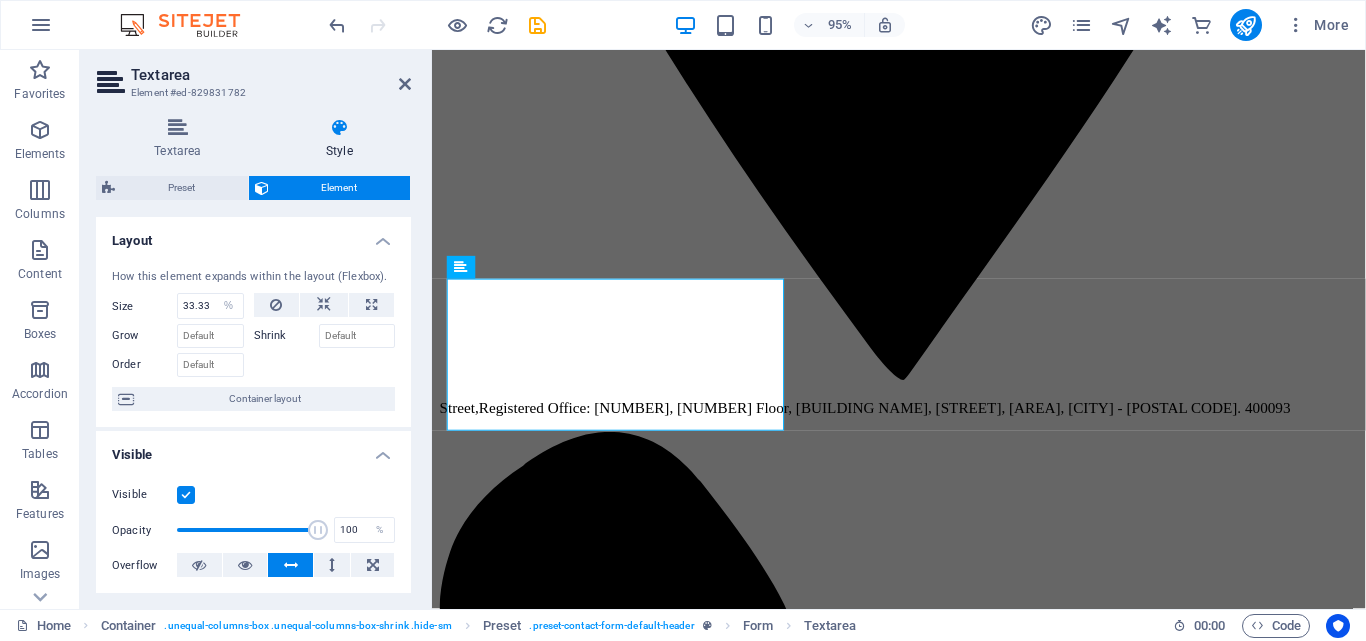 click on "Layout How this element expands within the layout (Flexbox). Size 33.33 Default auto px % 1/1 1/2 1/3 1/4 1/5 1/6 1/7 1/8 1/9 1/10 Grow Shrink Order Container layout Visible Visible Opacity 100 % Overflow Spacing Margin Default auto px % rem vw vh Custom Custom auto px % rem vw vh auto px % rem vw vh auto px % rem vw vh auto px % rem vw vh Padding Default px rem % vh vw Custom Custom px rem % vh vw px rem % vh vw px rem % vh vw px rem % vh vw Border Style              - Width 1 auto px rem % vh vw Custom Custom 1 auto px rem % vh vw 1 auto px rem % vh vw 1 auto px rem % vh vw 1 auto px rem % vh vw  - Color Round corners Default px rem % vh vw Custom Custom px rem % vh vw px rem % vh vw px rem % vh vw px rem % vh vw Shadow Default None Outside Inside Color X offset 0 px rem vh vw Y offset 0 px rem vh vw Blur 0 px rem % vh vw Spread 0 px rem vh vw Text Shadow Default None Outside Color X offset 0 px rem vh vw Y offset 0 px rem vh vw Blur 0 px rem % vh vw Positioning Default Static Relative Absolute px" at bounding box center (253, 640) 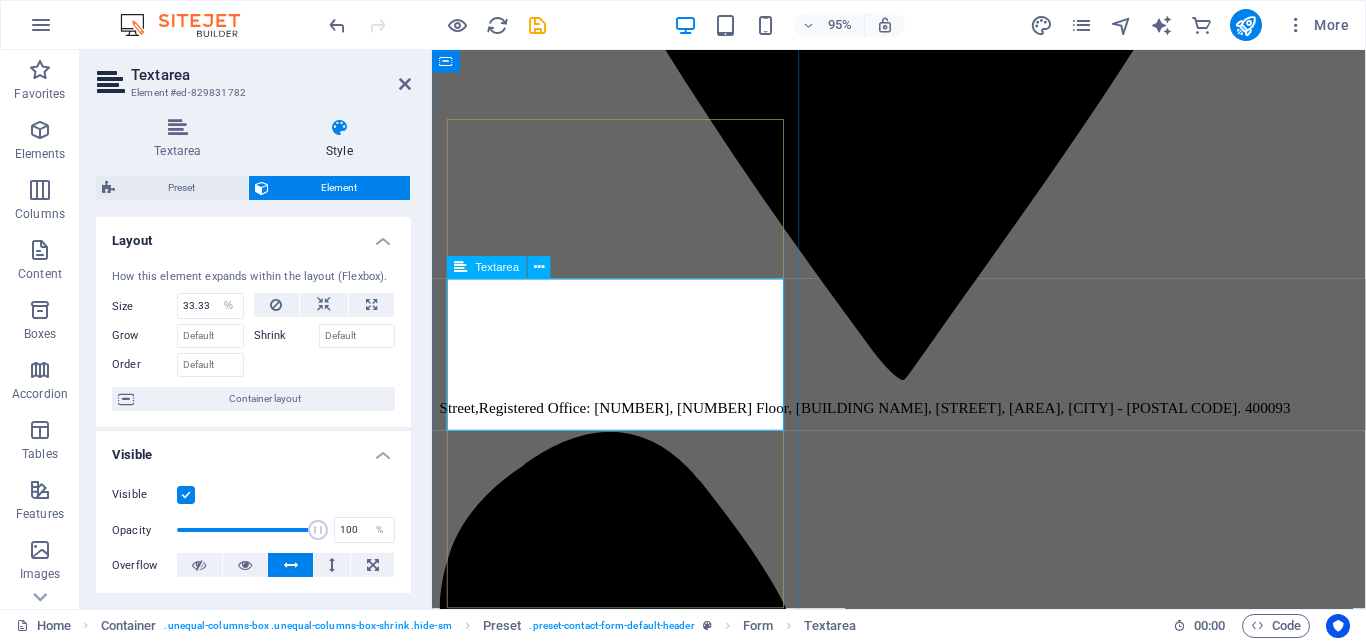 click at bounding box center [571, 9624] 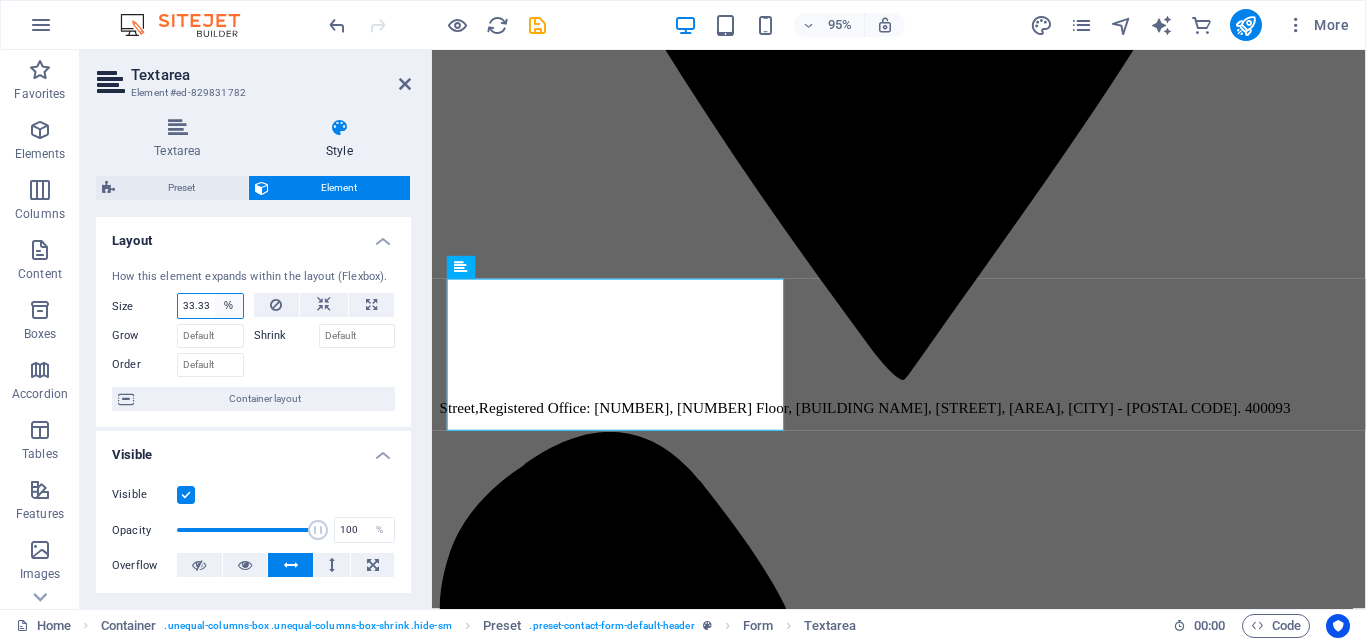 click on "Default auto px % 1/1 1/2 1/3 1/4 1/5 1/6 1/7 1/8 1/9 1/10" at bounding box center [229, 306] 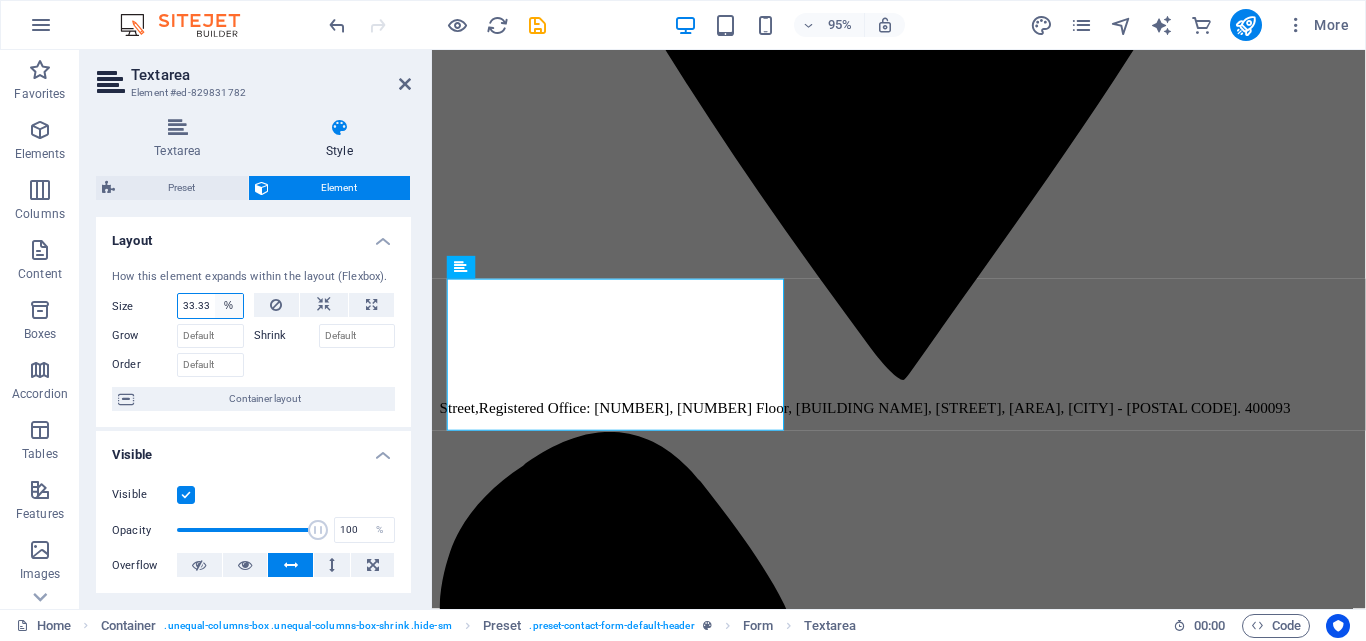 select on "auto" 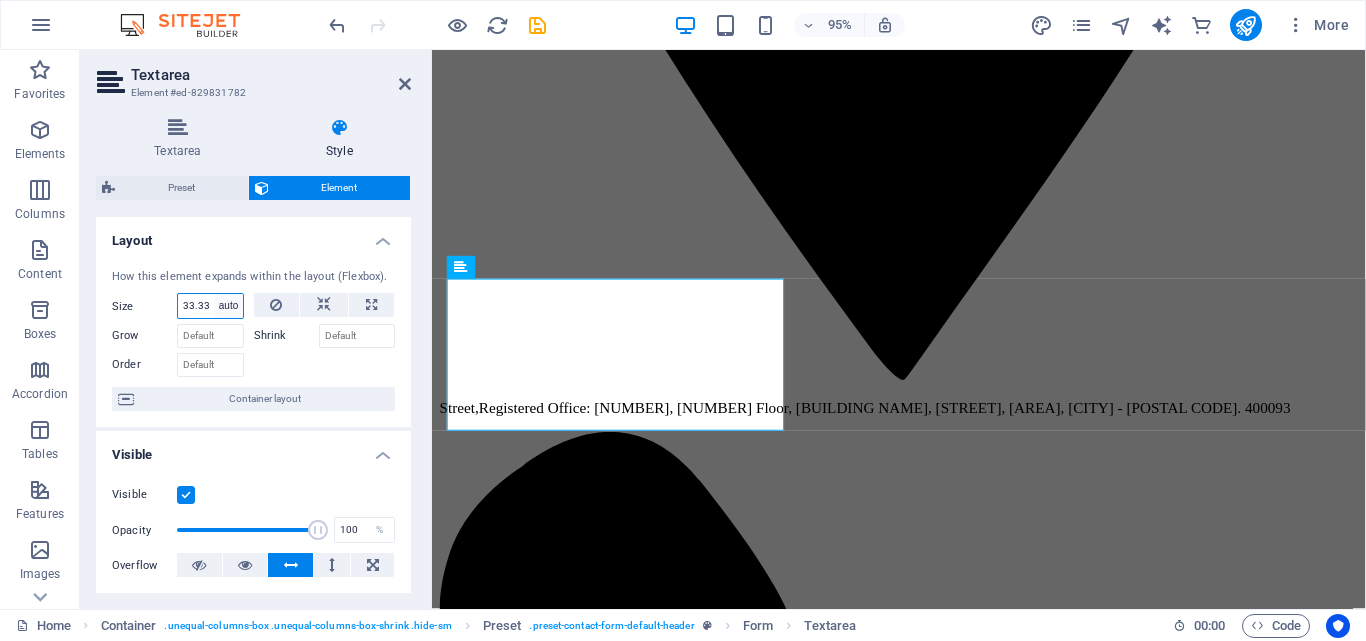click on "Default auto px % 1/1 1/2 1/3 1/4 1/5 1/6 1/7 1/8 1/9 1/10" at bounding box center [229, 306] 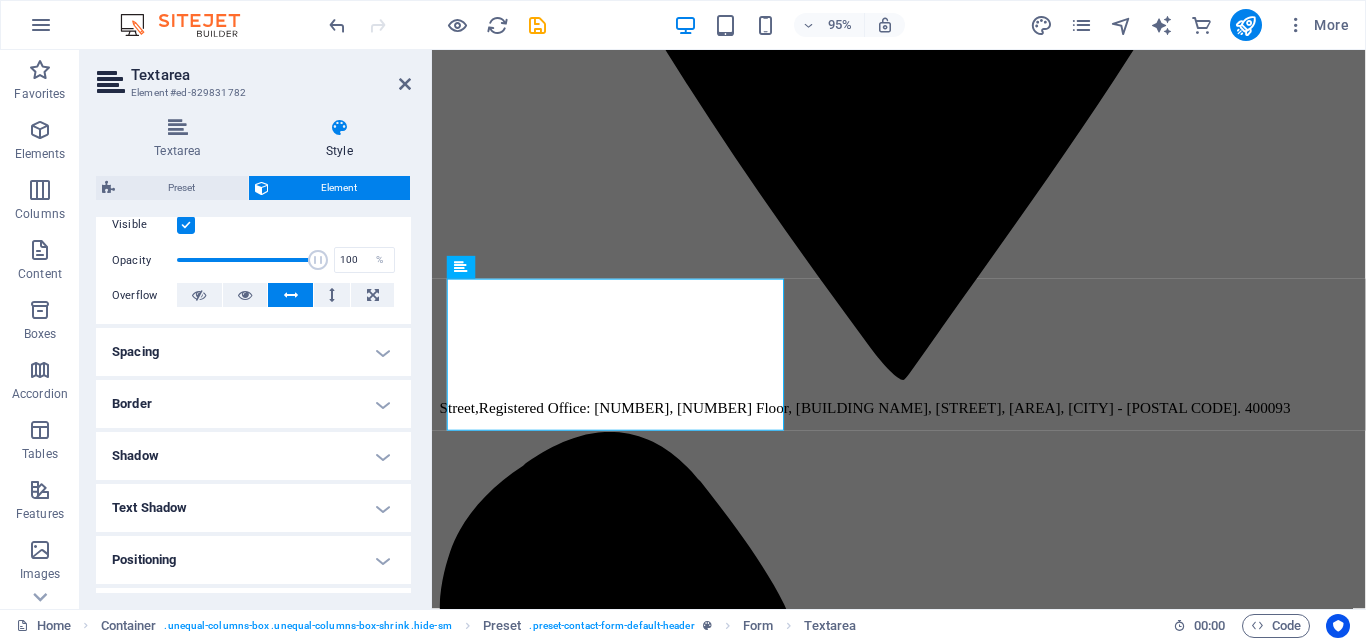 scroll, scrollTop: 300, scrollLeft: 0, axis: vertical 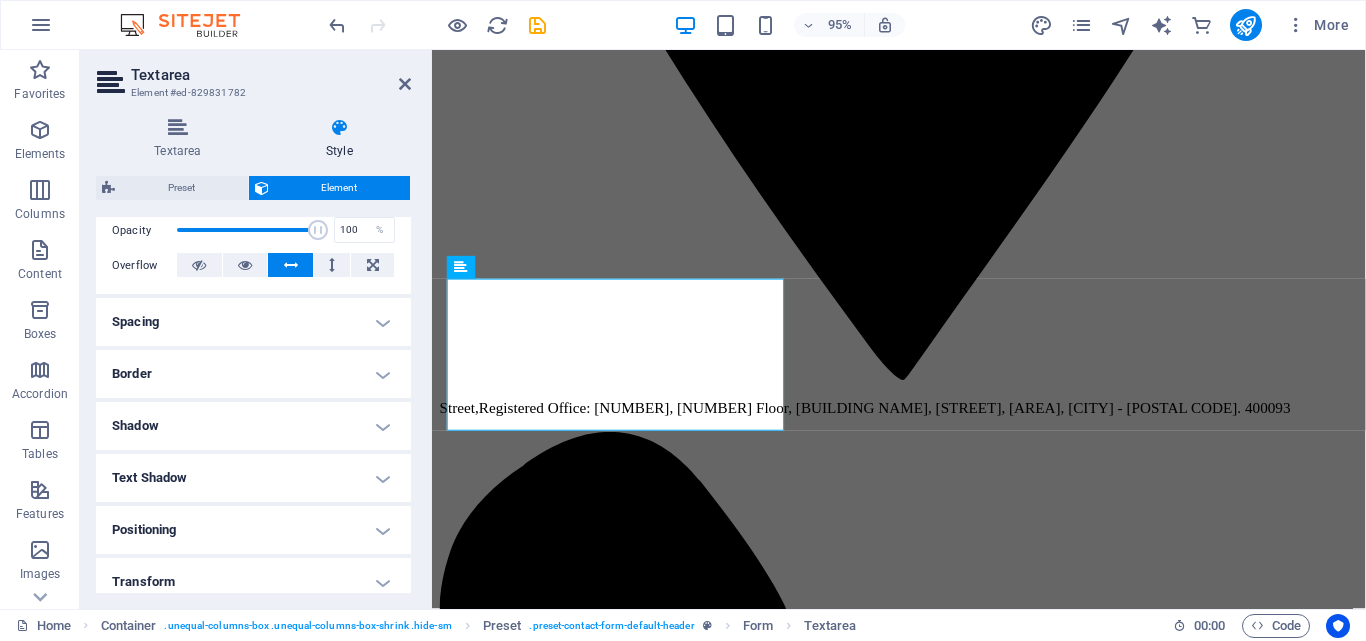 click on "Spacing" at bounding box center [253, 322] 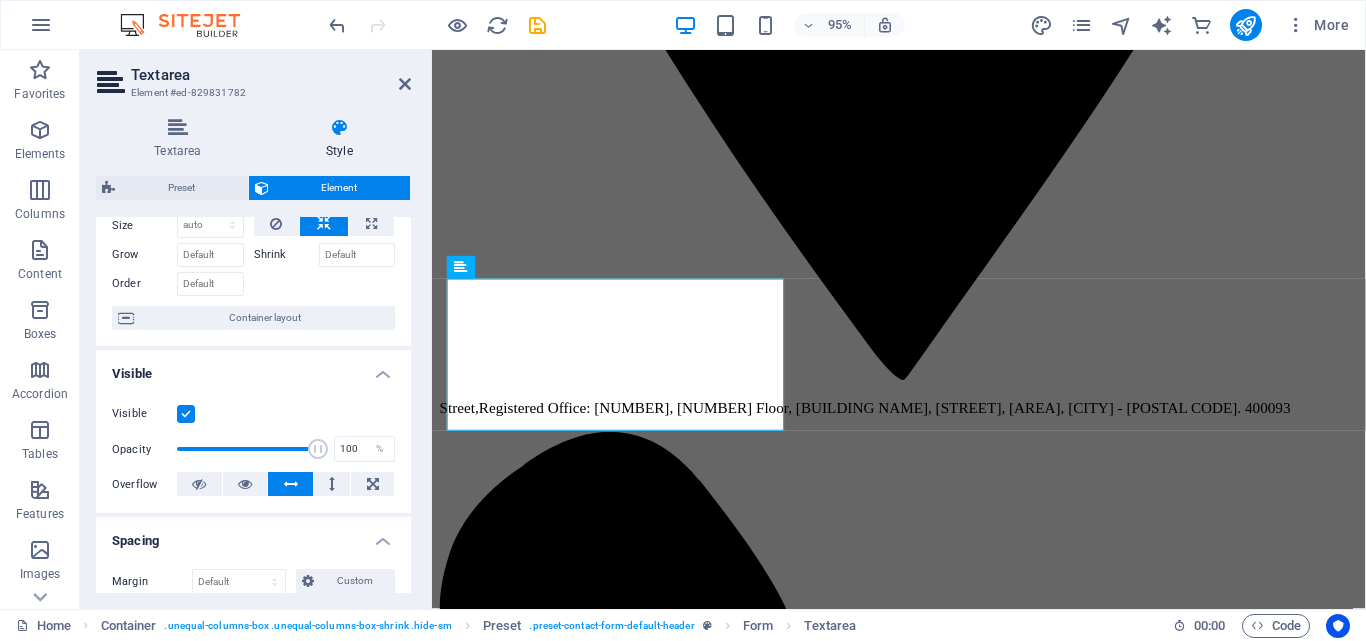 scroll, scrollTop: 0, scrollLeft: 0, axis: both 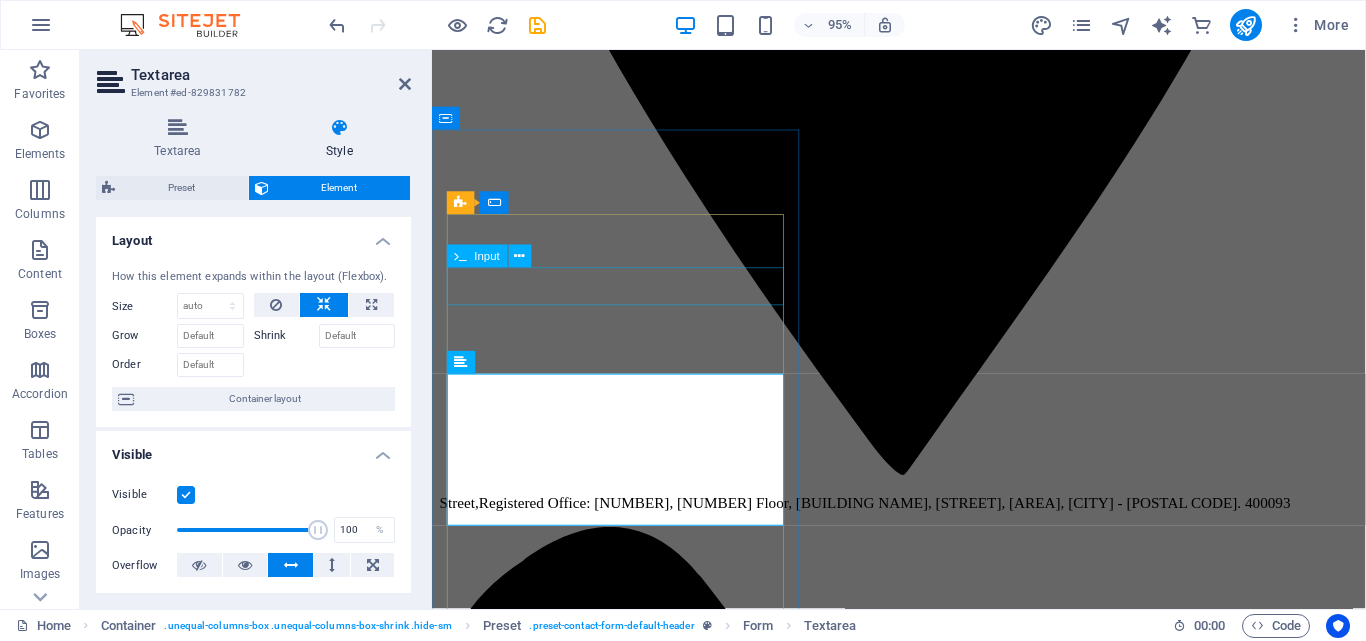 click at bounding box center (633, 9653) 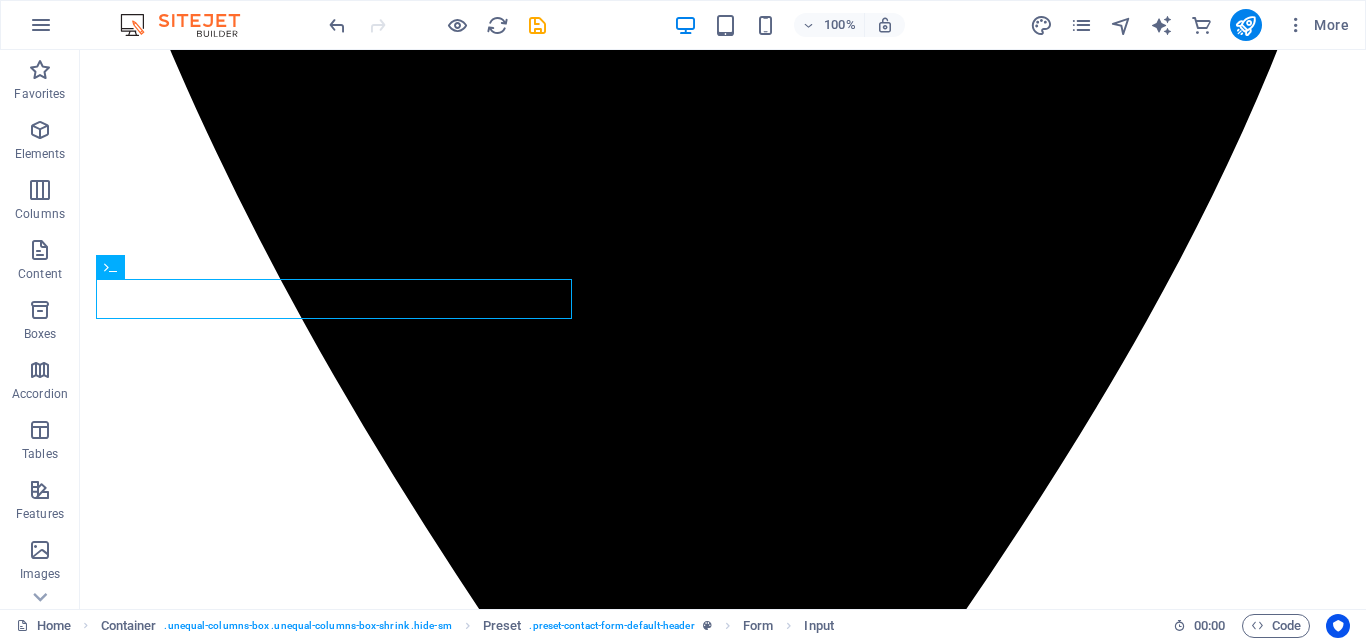 click on "Street , Registered Office: [NUMBER], [NUMBER] Floor, [BUILDING NAME], [STREET], [AREA], [CITY] - [POSTAL CODE]. [POSTAL CODE] [PHONE] [EMAIL] Home Services About us Pricing Careers Contact Self Development Research and Assets management in all 50 states and around the world. The Securities and Trade Board of India (SEBI) directs the securities advertised in India and guarantees transparency, decency, and the assurance of speculators. A pivotal portion of this administrative system is the enrollment of Inquire about Examiners (RAs), who play a significant part in giving investigation and suggestions for budgetary disobedience like stocks, bonds, common stores, and other market-related assets. Learn more ​​​​ REQUEST A QUOTE I have read and understand the privacy policy. Unreadable? Load new Send SDR ASSETS MANAGEMENT From Registered Office: [NUMBER], [NUMBER] Floor, [BUILDING NAME], [STREET], [AREA], [CITY] - [POSTAL CODE]. Related terms Research and investmnt Our Services ," at bounding box center [723, 16134] 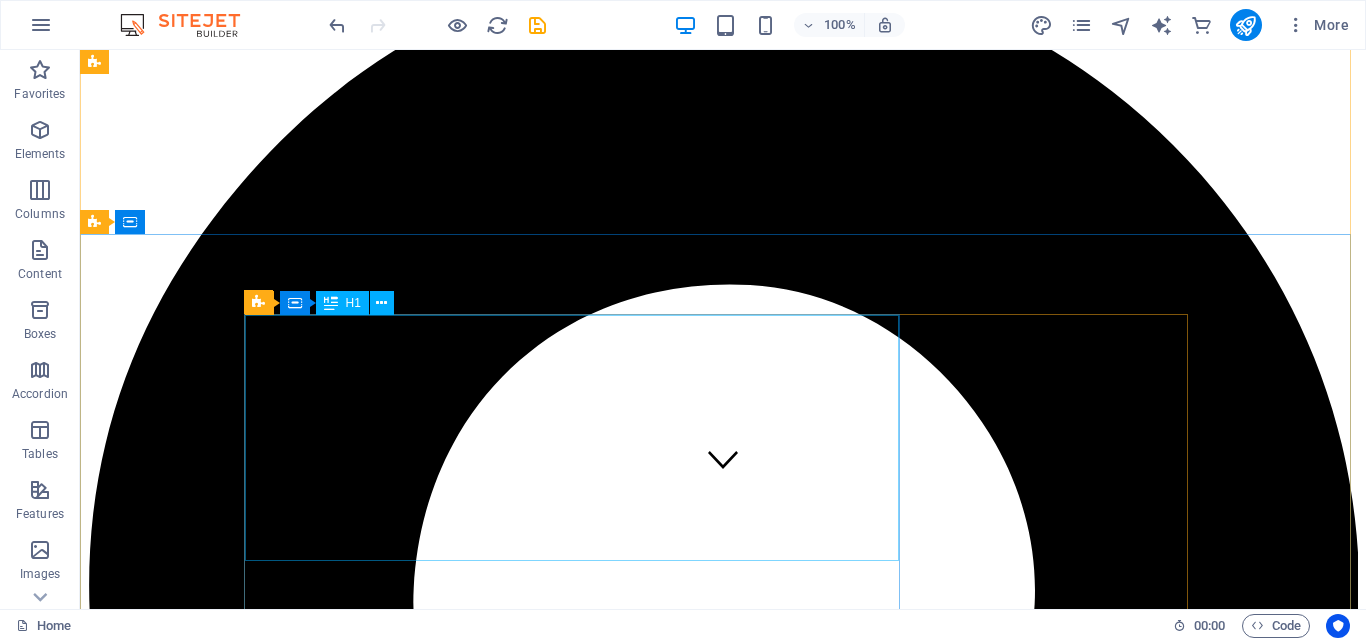 scroll, scrollTop: 100, scrollLeft: 0, axis: vertical 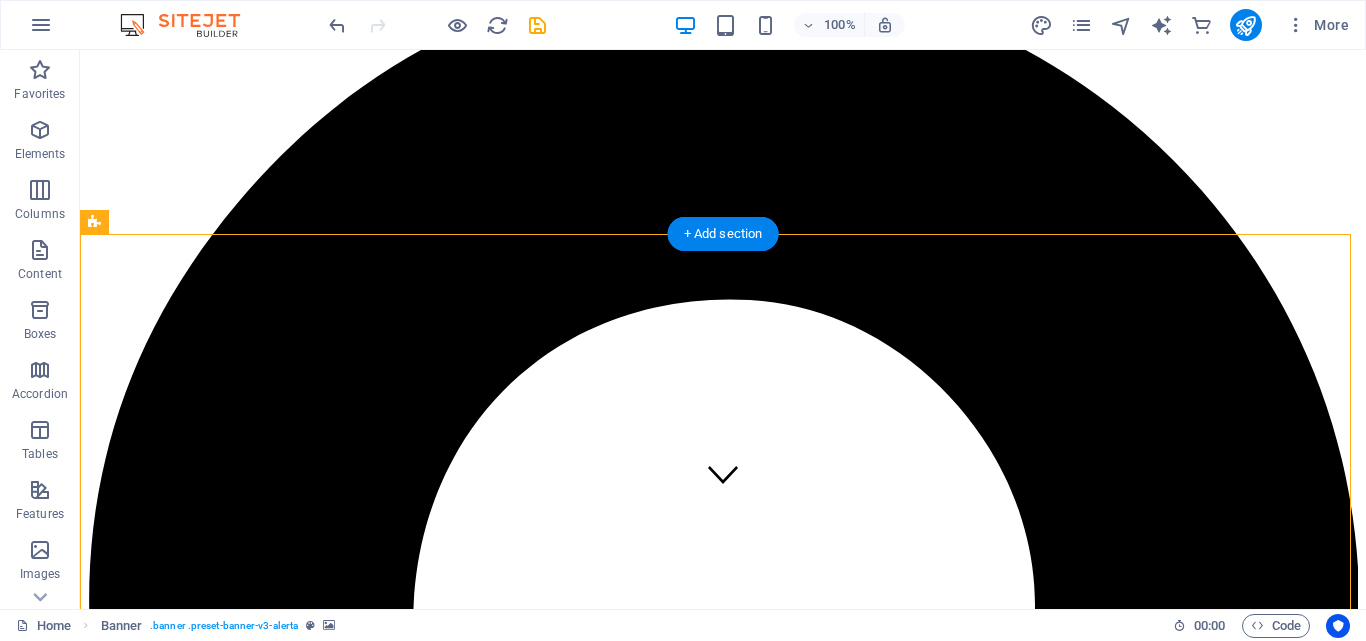 drag, startPoint x: 865, startPoint y: 317, endPoint x: 666, endPoint y: 312, distance: 199.0628 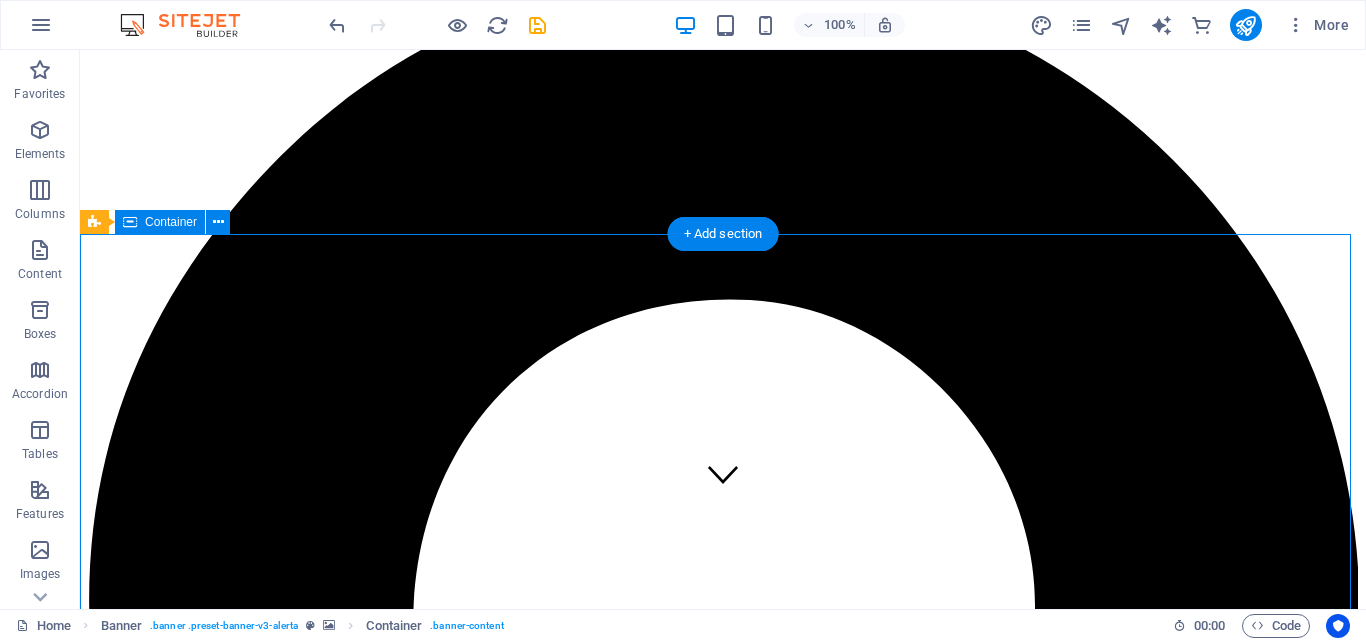 drag, startPoint x: 592, startPoint y: 313, endPoint x: 188, endPoint y: 269, distance: 406.38898 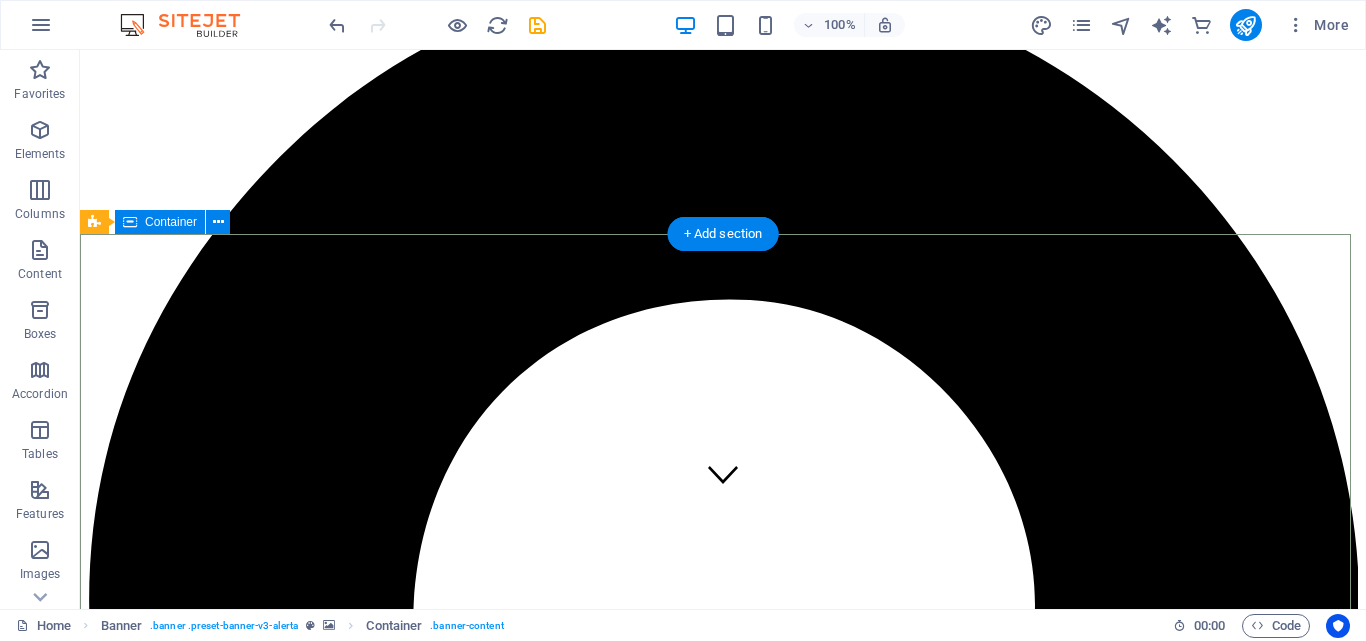drag, startPoint x: 245, startPoint y: 394, endPoint x: 93, endPoint y: 352, distance: 157.6959 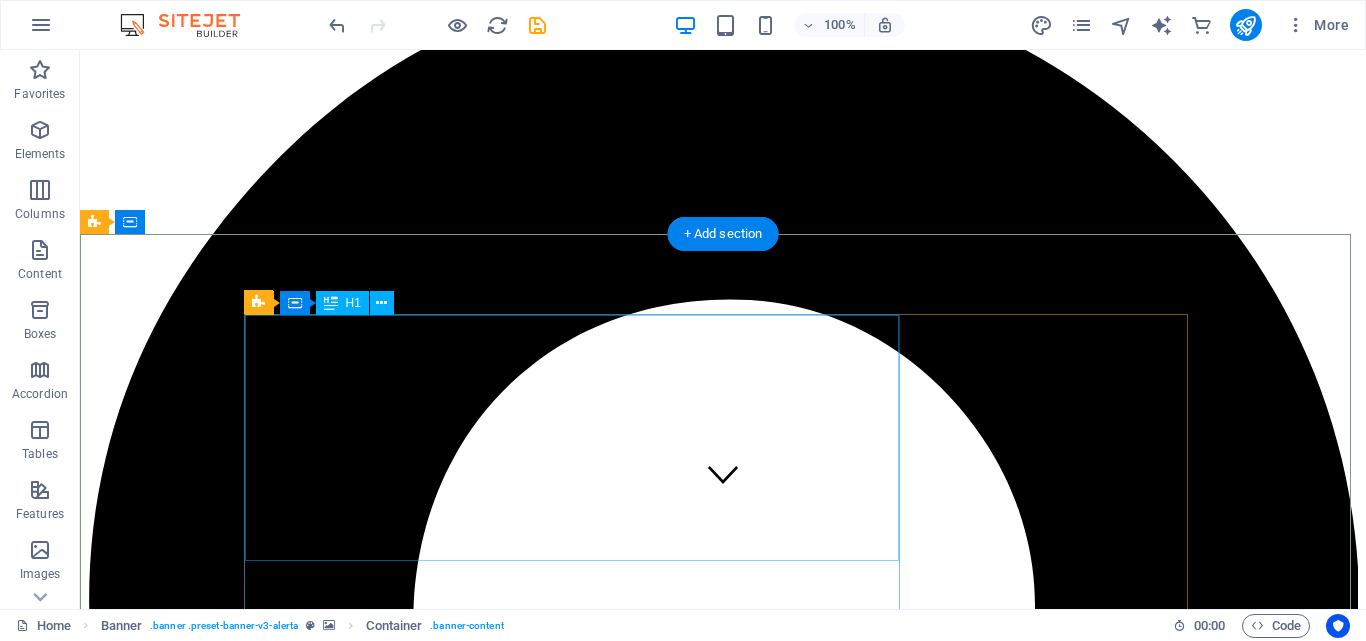 drag, startPoint x: 848, startPoint y: 398, endPoint x: 831, endPoint y: 394, distance: 17.464249 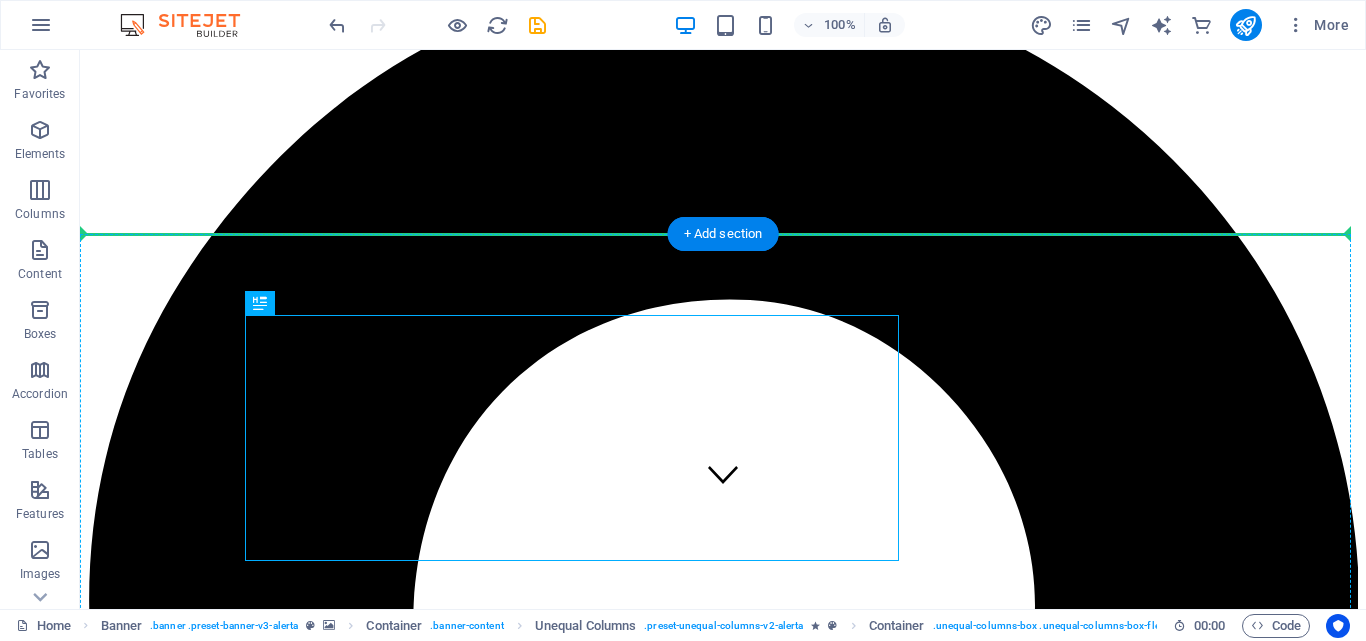 drag, startPoint x: 831, startPoint y: 394, endPoint x: 512, endPoint y: 309, distance: 330.13028 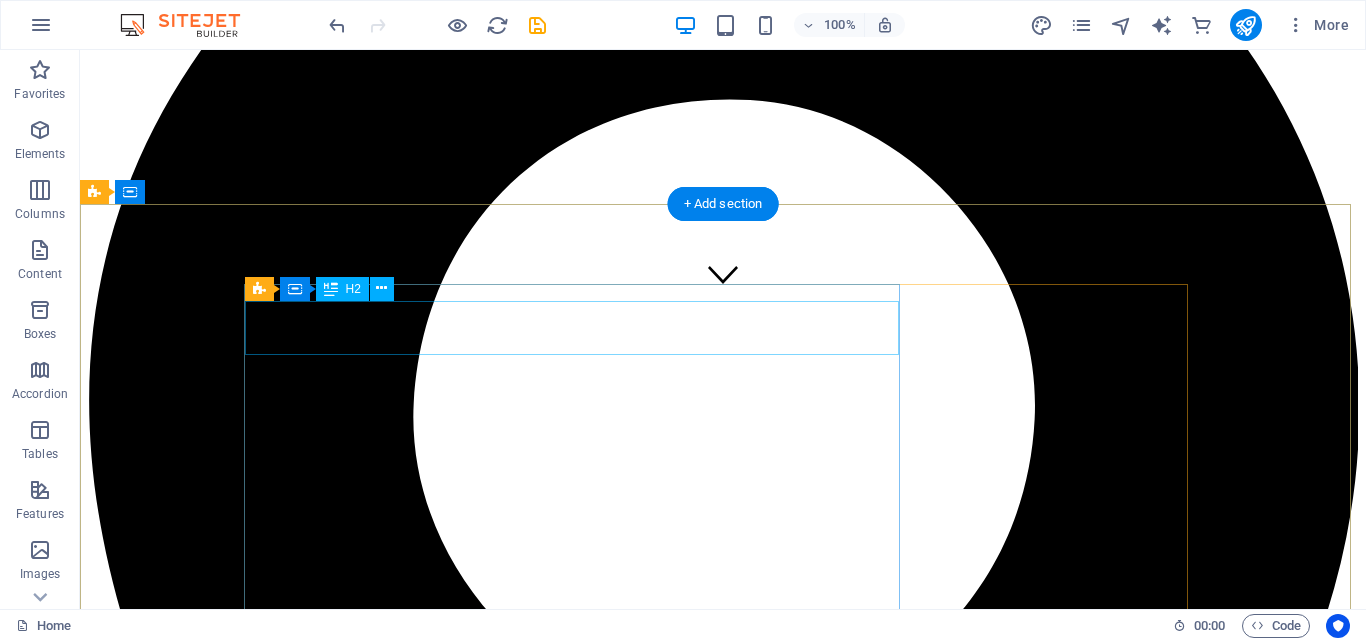 scroll, scrollTop: 500, scrollLeft: 0, axis: vertical 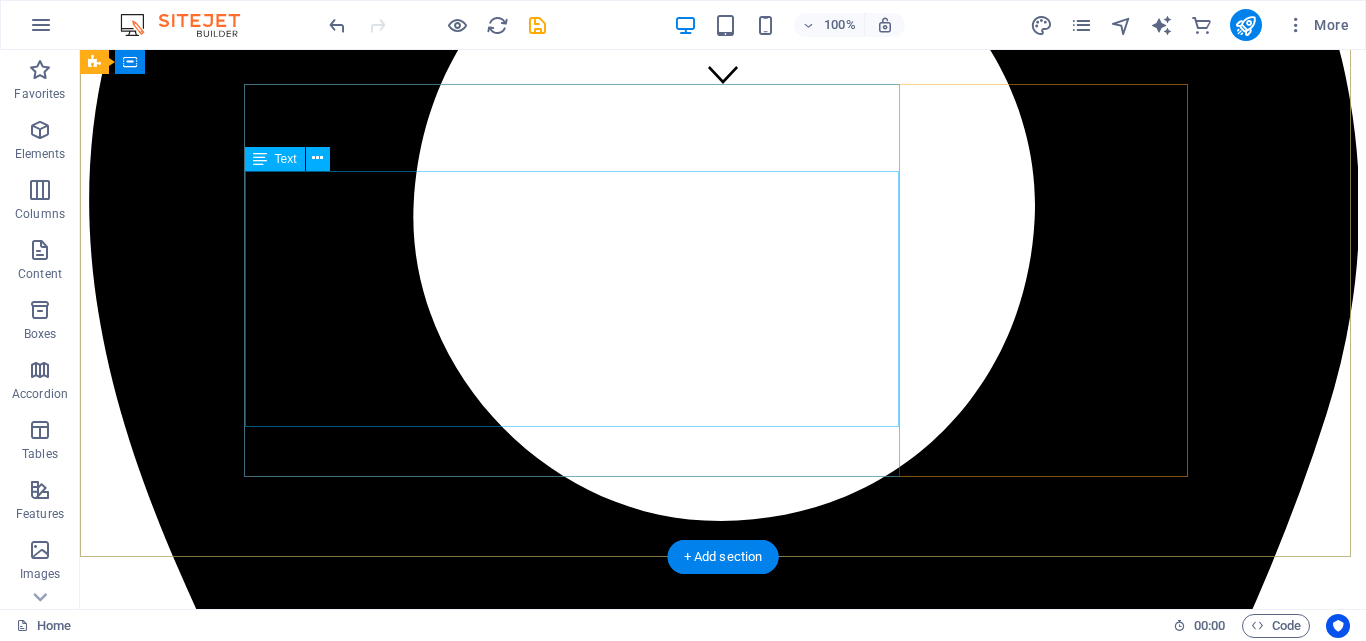 click on "The Securities and Trade Board of India (SEBI) directs the securities advertised in India and guarantees transparency, decency, and the assurance of speculators. A pivotal portion of this administrative system is the enrollment of Inquire about Examiners (RAs), who play a significant part in giving investigation and suggestions for budgetary disobedience like stocks, bonds, common stores, and other market-related assets. We will investigate the Top 10 SEBI-Registered Research Analyst Companies that have made a critical effect in the venture community. These companies give fair-minded, data-driven, and exhaustive inquiry about how to offer assistance financial specialists make educated choices in the stock advertisement." at bounding box center [723, 12389] 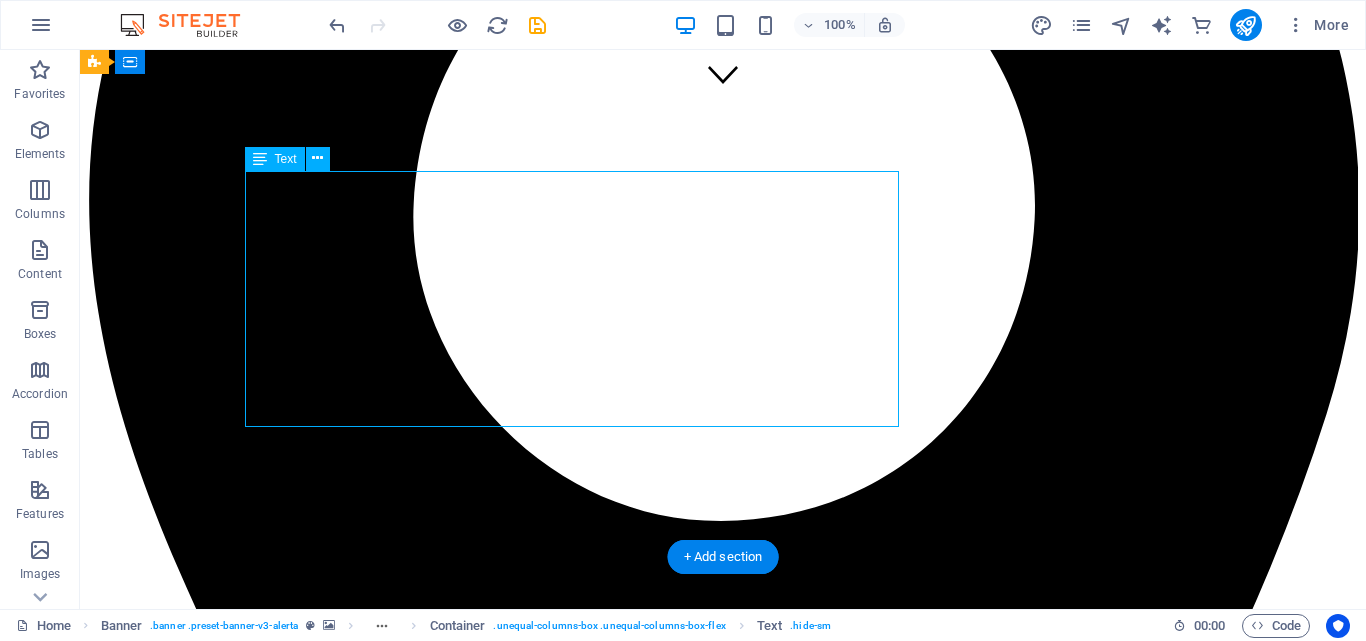 click on "The Securities and Trade Board of India (SEBI) directs the securities advertised in India and guarantees transparency, decency, and the assurance of speculators. A pivotal portion of this administrative system is the enrollment of Inquire about Examiners (RAs), who play a significant part in giving investigation and suggestions for budgetary disobedience like stocks, bonds, common stores, and other market-related assets. We will investigate the Top 10 SEBI-Registered Research Analyst Companies that have made a critical effect in the venture community. These companies give fair-minded, data-driven, and exhaustive inquiry about how to offer assistance financial specialists make educated choices in the stock advertisement." at bounding box center (723, 12389) 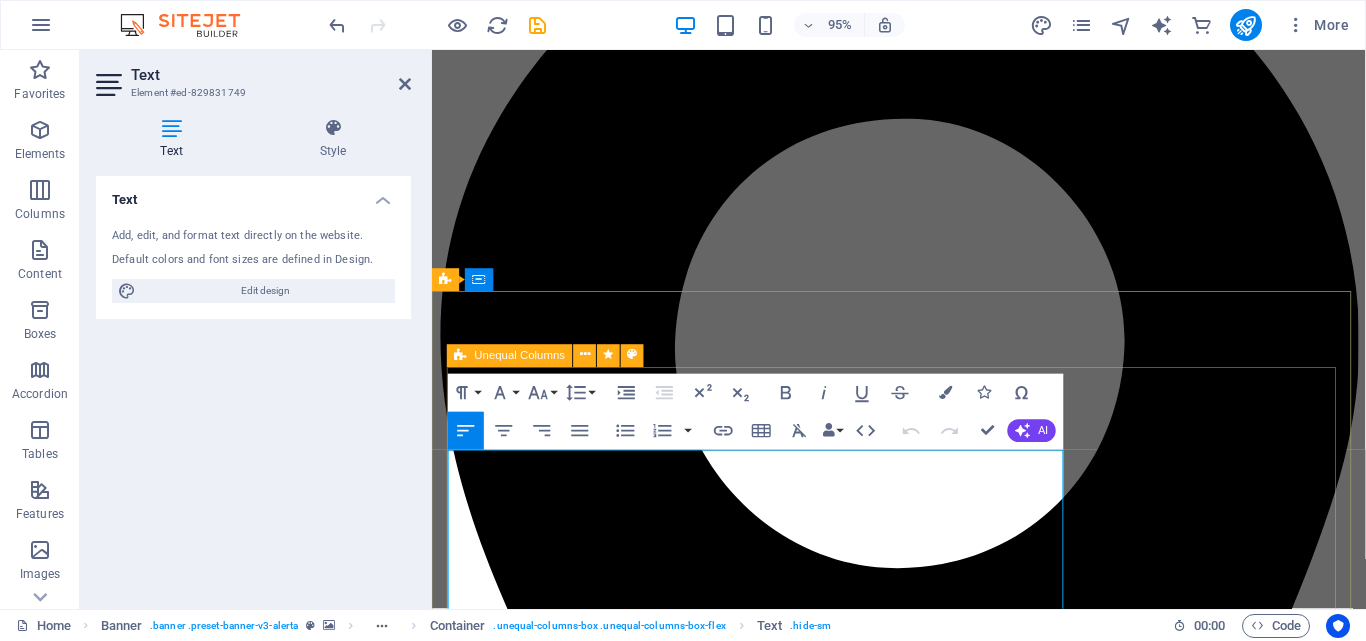 scroll, scrollTop: 400, scrollLeft: 0, axis: vertical 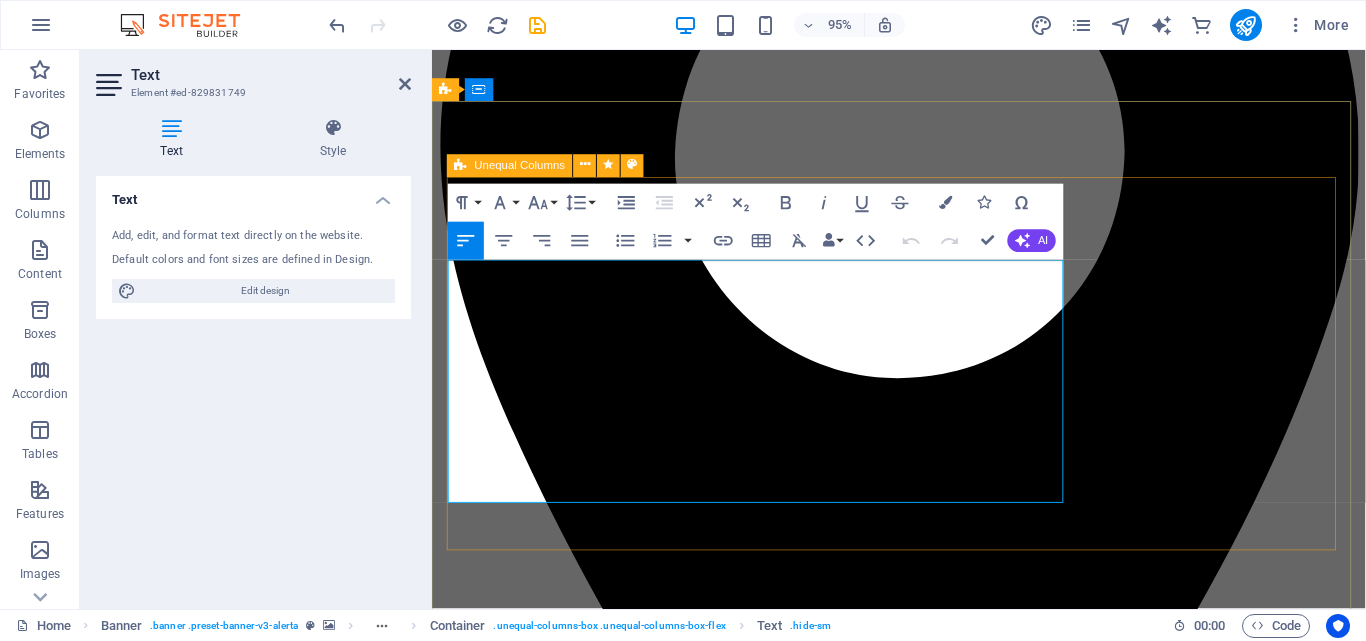 click on "in all 50 states and around the world. The Securities and Trade Board of India (SEBI) directs the securities advertised in India and guarantees transparency, decency, and the assurance of speculators. A pivotal portion of this administrative system is the enrollment of Inquire about Examiners (RAs), who play a significant part in giving investigation and suggestions for budgetary disobedience like stocks, bonds, common stores, and other market-related assets. We will investigate the Top 10 SEBI-Registered Research Analyst Companies that have made a critical effect in the venture community. These companies give fair-minded, data-driven, and exhaustive inquiry about how to offer assistance financial specialists make educated choices in the stock advertisement. Learn more" at bounding box center [923, 9721] 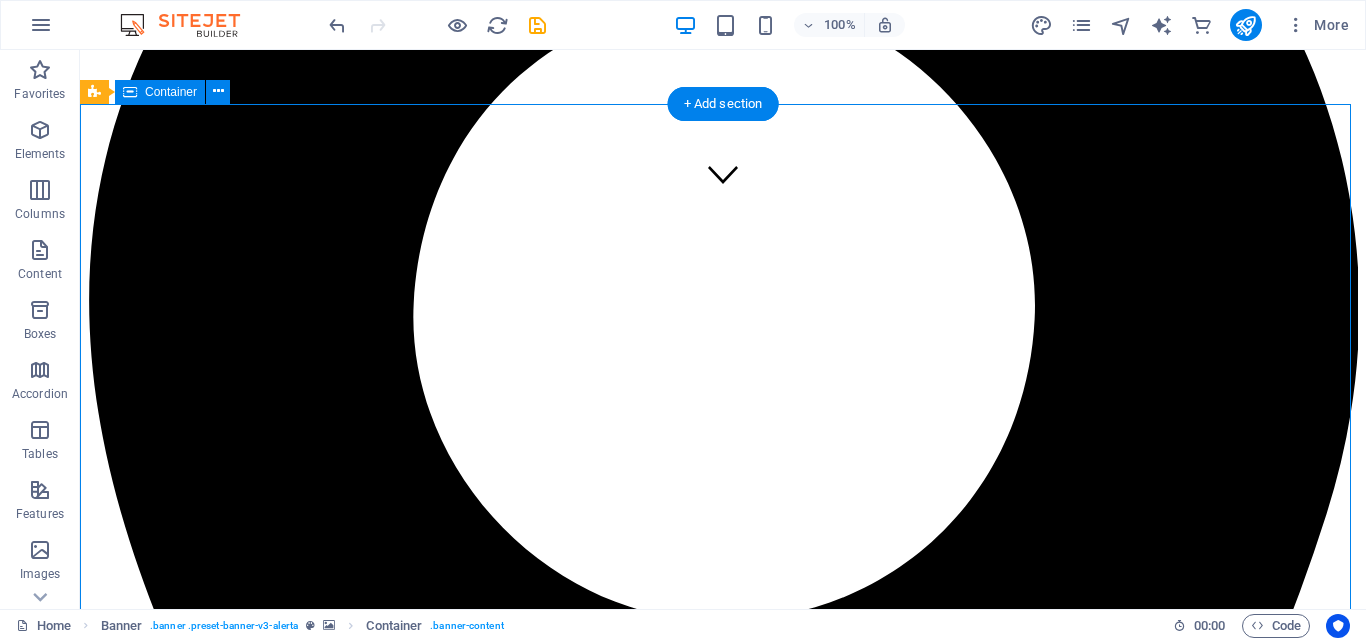 drag, startPoint x: 963, startPoint y: 182, endPoint x: 877, endPoint y: 160, distance: 88.76936 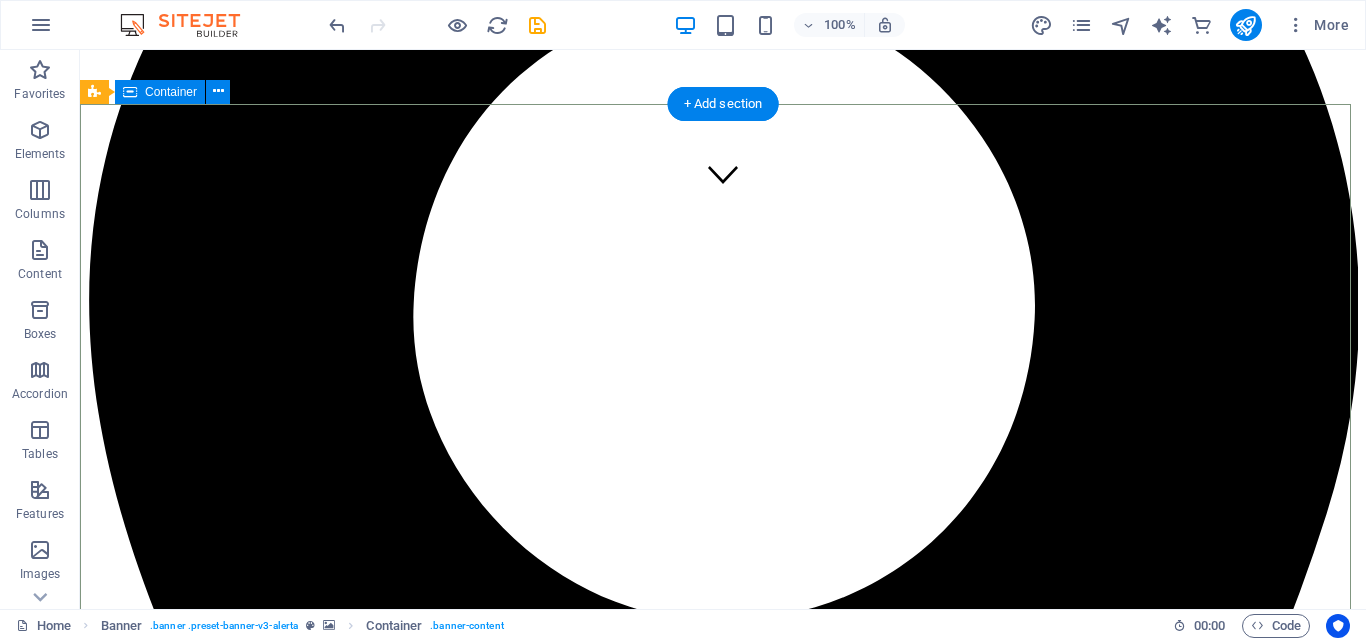 click on "in all 50 states and around the world. The Securities and Trade Board of India (SEBI) directs the securities advertised in India and guarantees transparency, decency, and the assurance of speculators. A pivotal portion of this administrative system is the enrollment of Inquire about Examiners (RAs), who play a significant part in giving investigation and suggestions for budgetary disobedience like stocks, bonds, common stores, and other market-related assets. We will investigate the Top 10 SEBI-Registered Research Analyst Companies that have made a critical effect in the venture community. These companies give fair-minded, data-driven, and exhaustive inquiry about how to offer assistance financial specialists make educated choices in the stock advertisement. Learn more" at bounding box center [723, 12457] 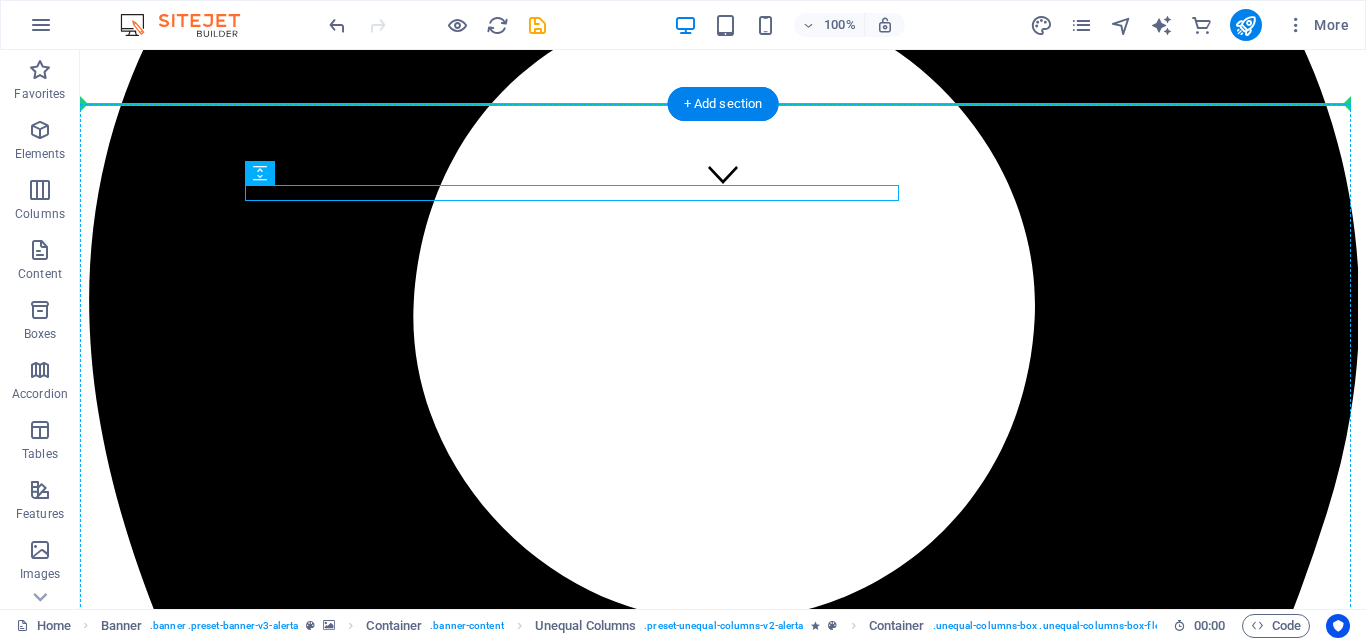drag, startPoint x: 874, startPoint y: 184, endPoint x: 814, endPoint y: 181, distance: 60.074955 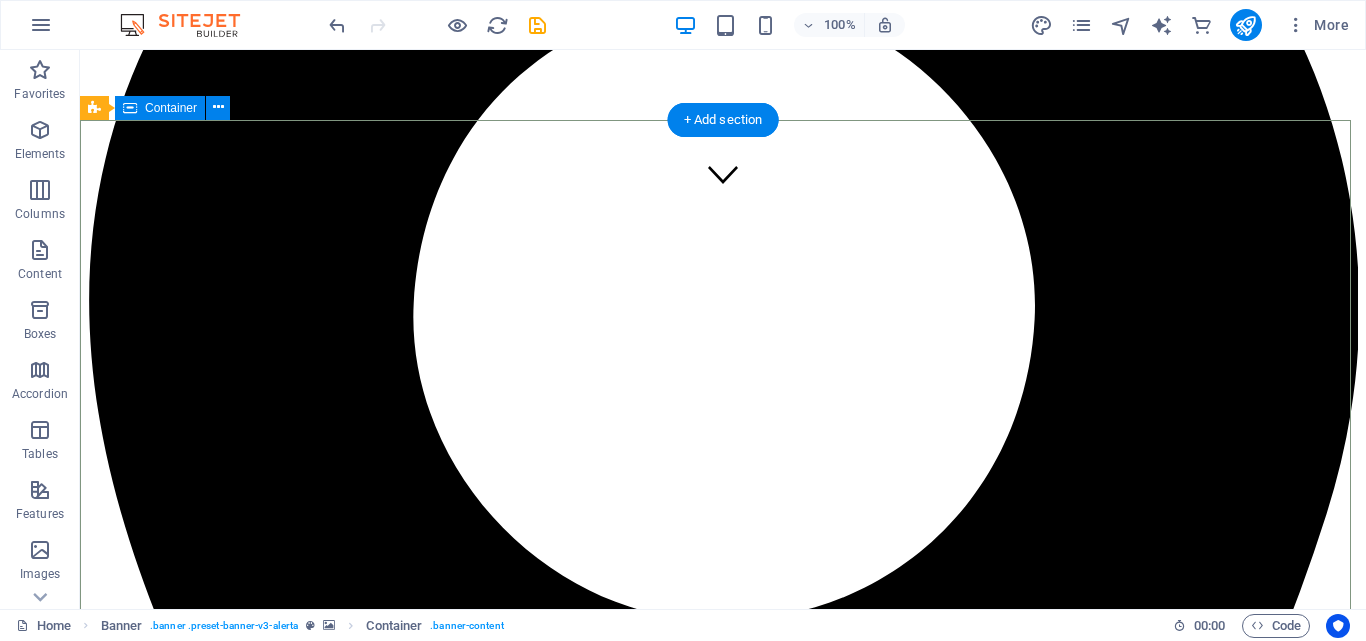 click on "in all 50 states and around the world. The Securities and Trade Board of India (SEBI) directs the securities advertised in India and guarantees transparency, decency, and the assurance of speculators. A pivotal portion of this administrative system is the enrollment of Inquire about Examiners (RAs), who play a significant part in giving investigation and suggestions for budgetary disobedience like stocks, bonds, common stores, and other market-related assets. We will investigate the Top 10 SEBI-Registered Research Analyst Companies that have made a critical effect in the venture community. These companies give fair-minded, data-driven, and exhaustive inquiry about how to offer assistance financial specialists make educated choices in the stock advertisement. Learn more" at bounding box center (723, 12449) 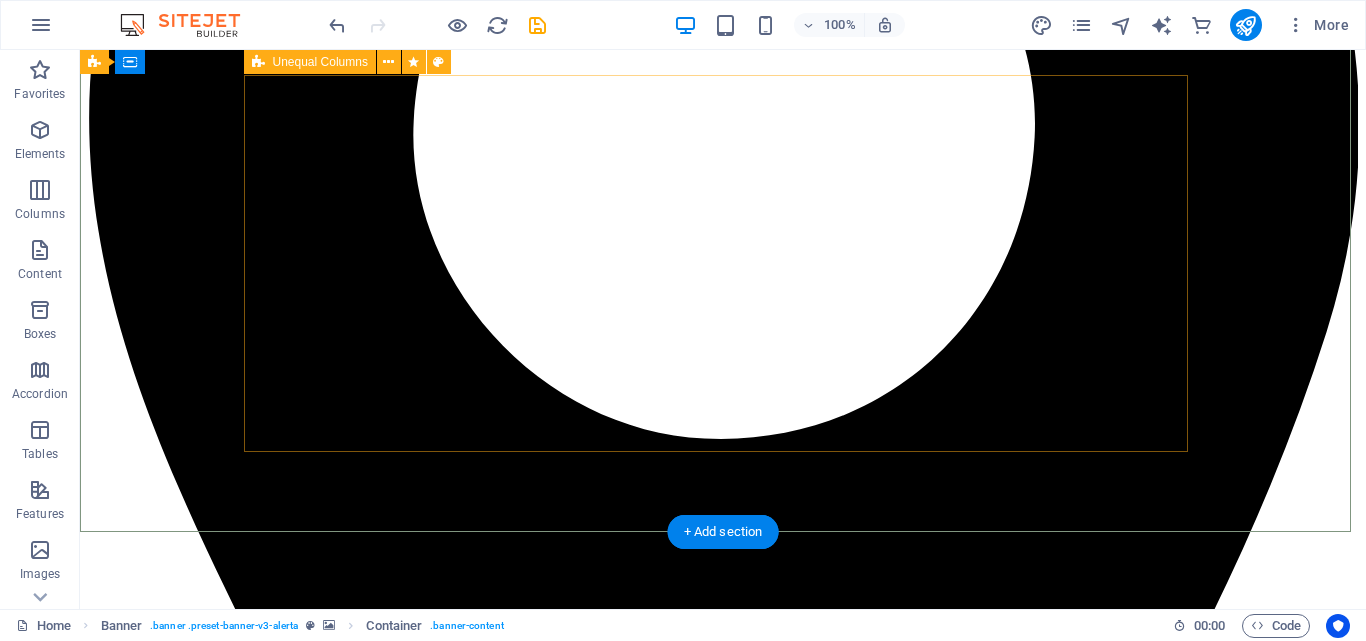 scroll, scrollTop: 500, scrollLeft: 0, axis: vertical 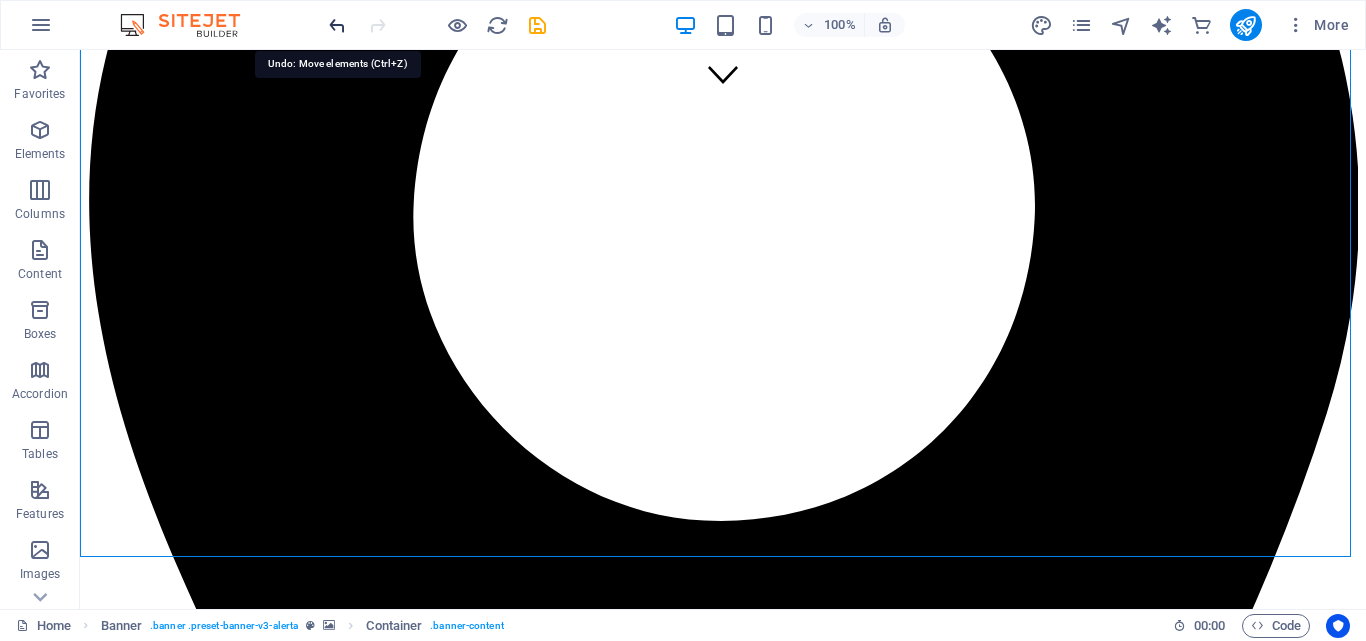 click at bounding box center (337, 25) 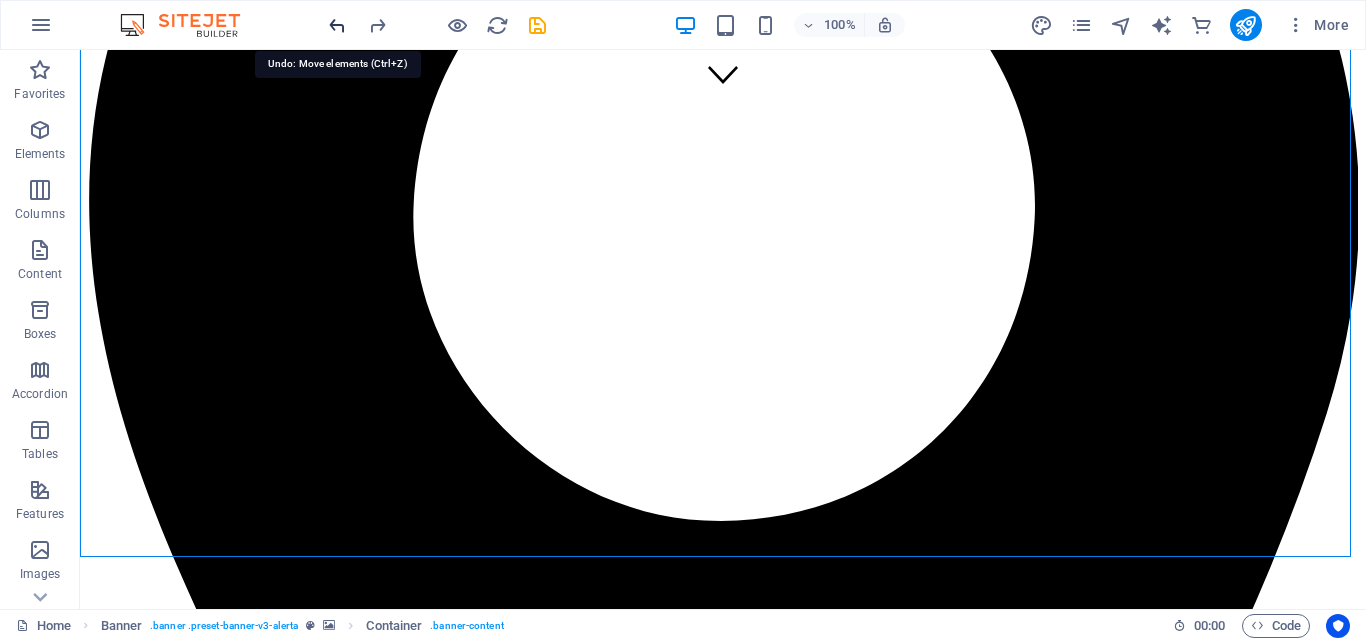 click at bounding box center [337, 25] 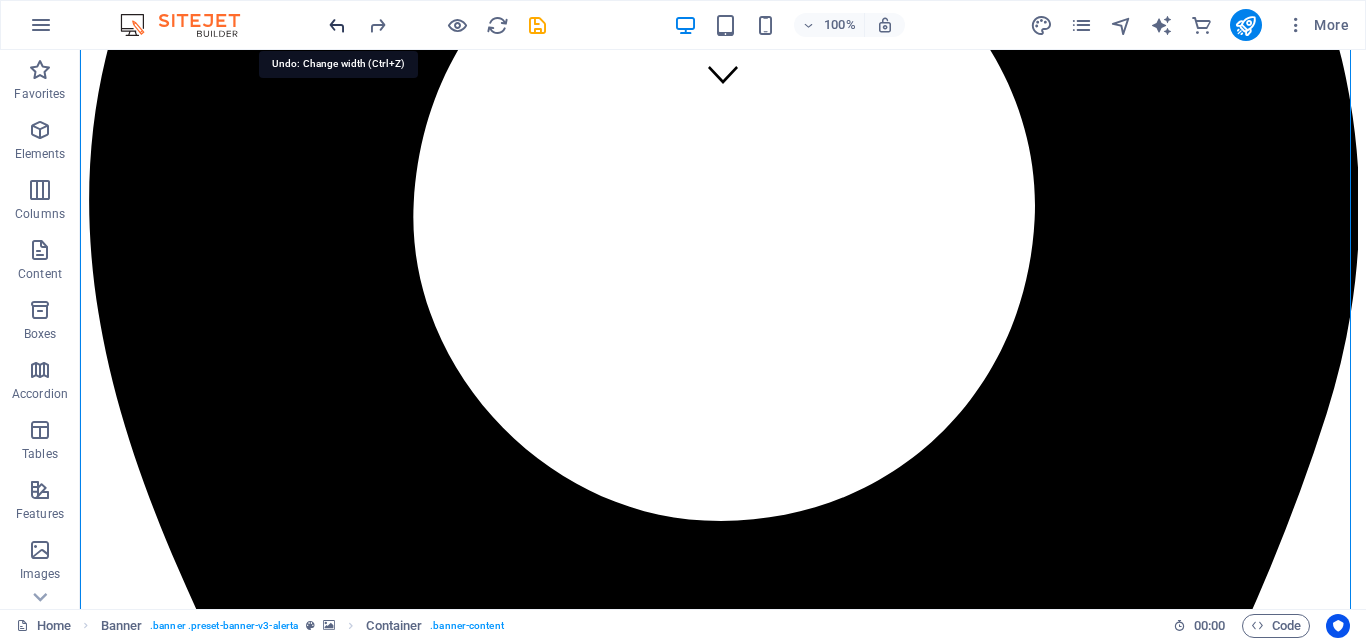 click at bounding box center (337, 25) 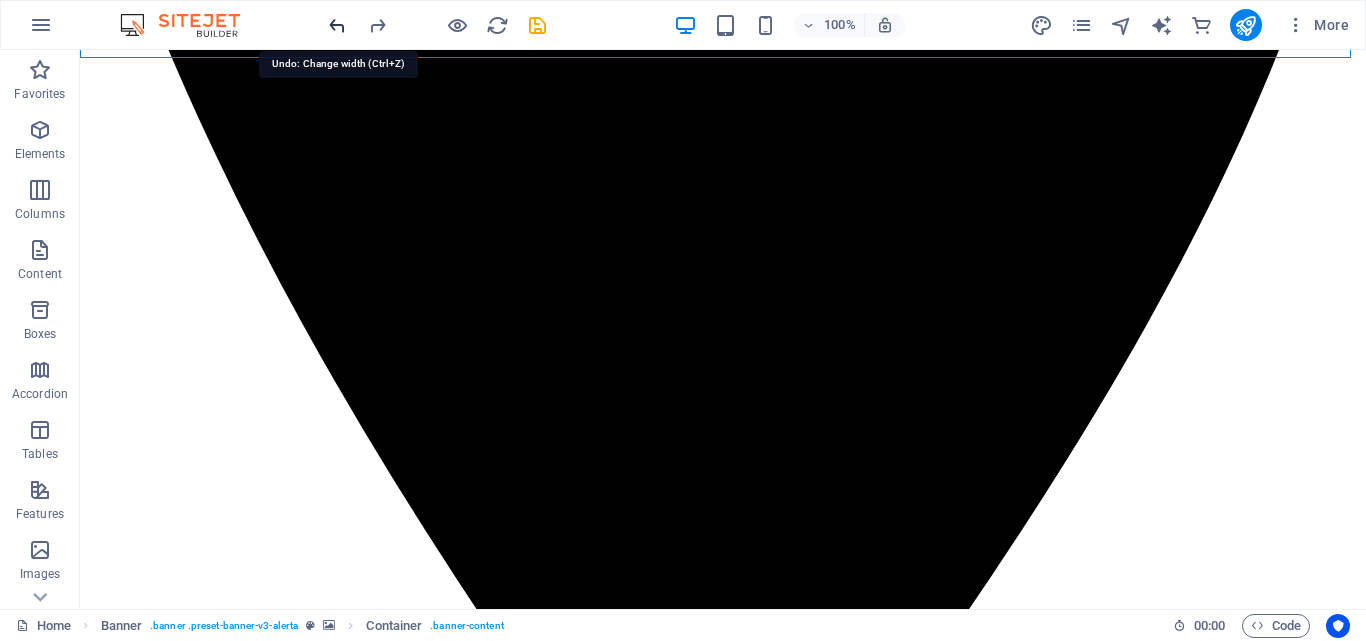 scroll, scrollTop: 1142, scrollLeft: 0, axis: vertical 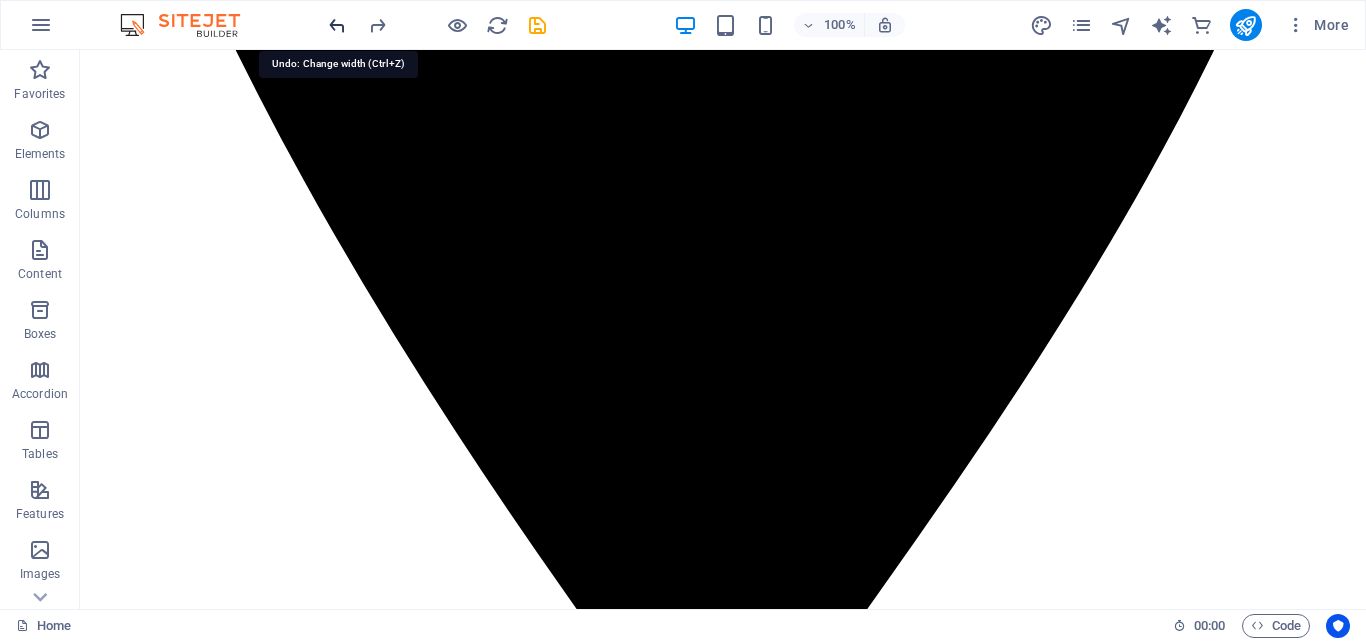 click at bounding box center [337, 25] 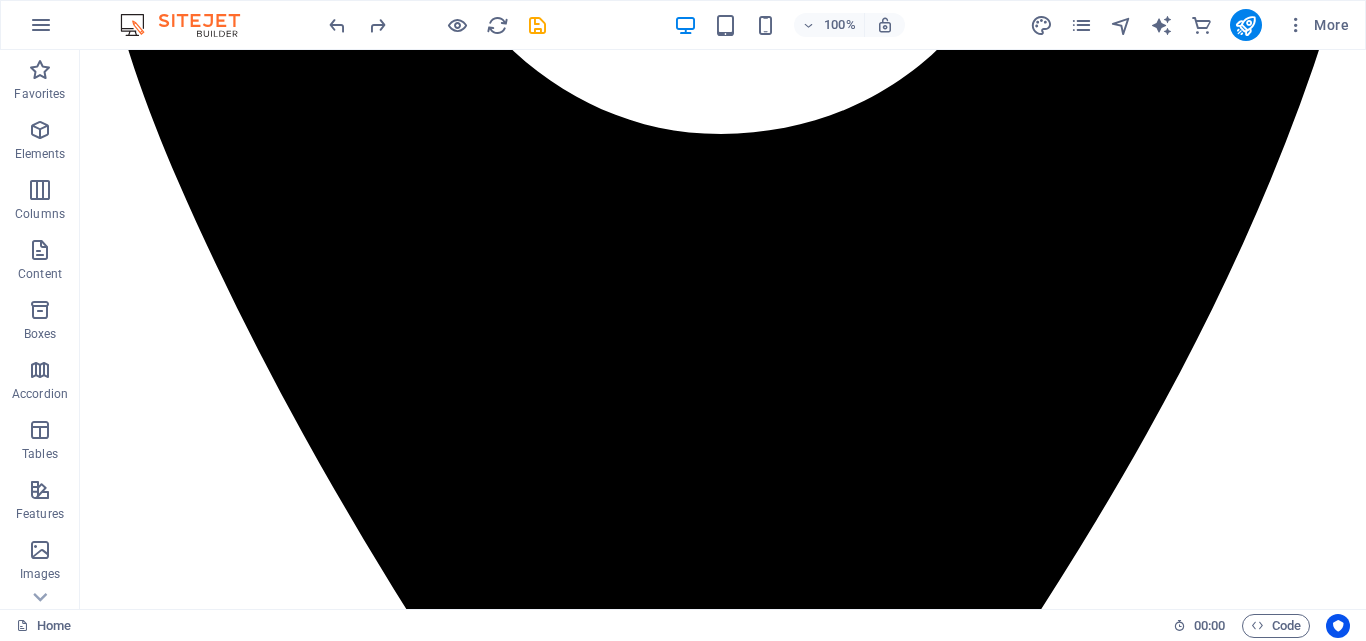 scroll, scrollTop: 900, scrollLeft: 0, axis: vertical 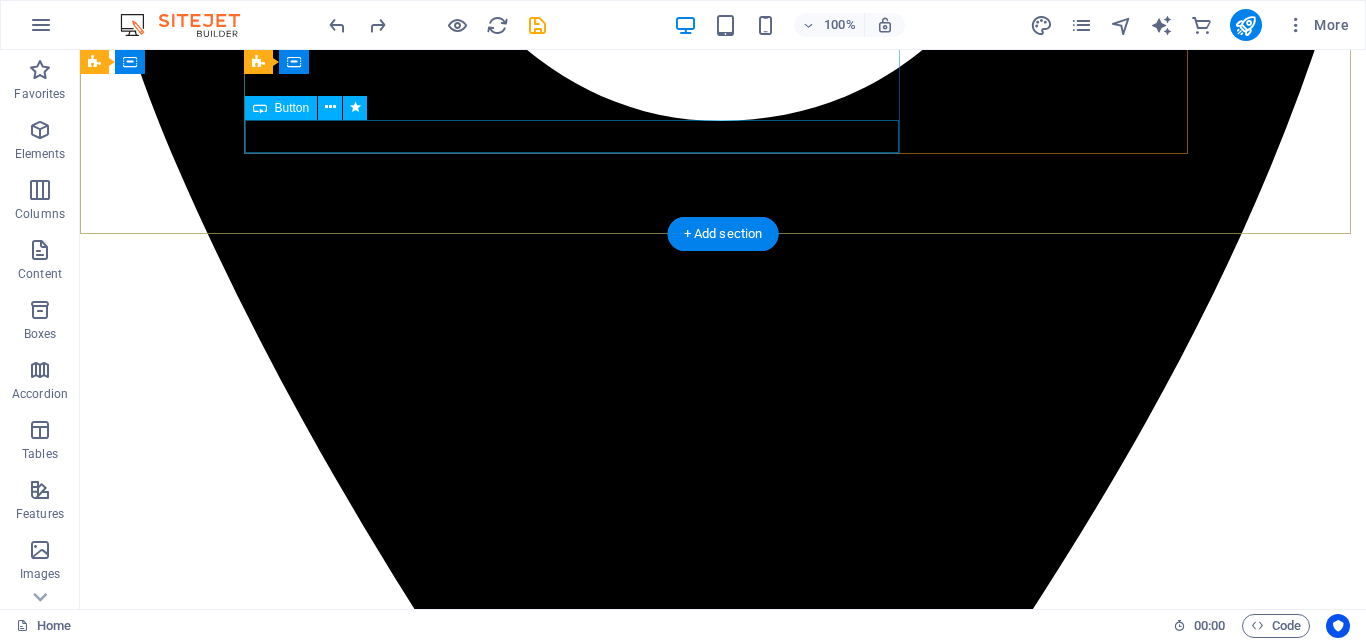 click on "Learn more" at bounding box center (723, 12330) 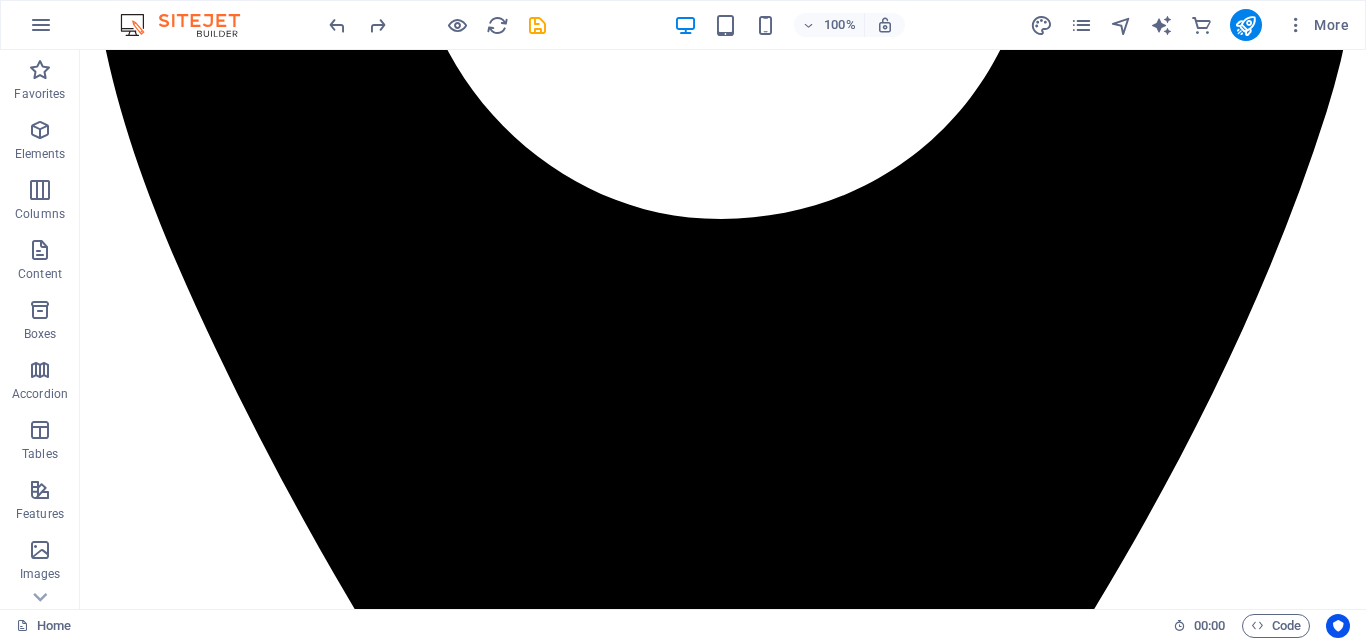 scroll, scrollTop: 1100, scrollLeft: 0, axis: vertical 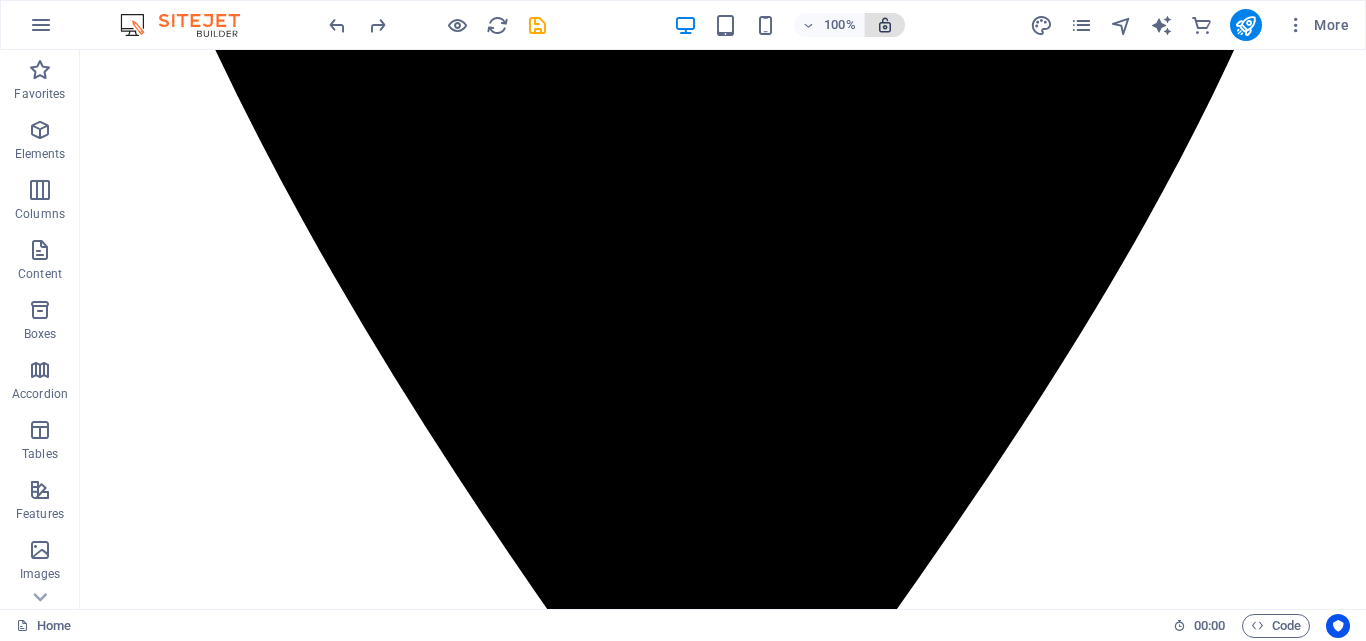 click at bounding box center [885, 25] 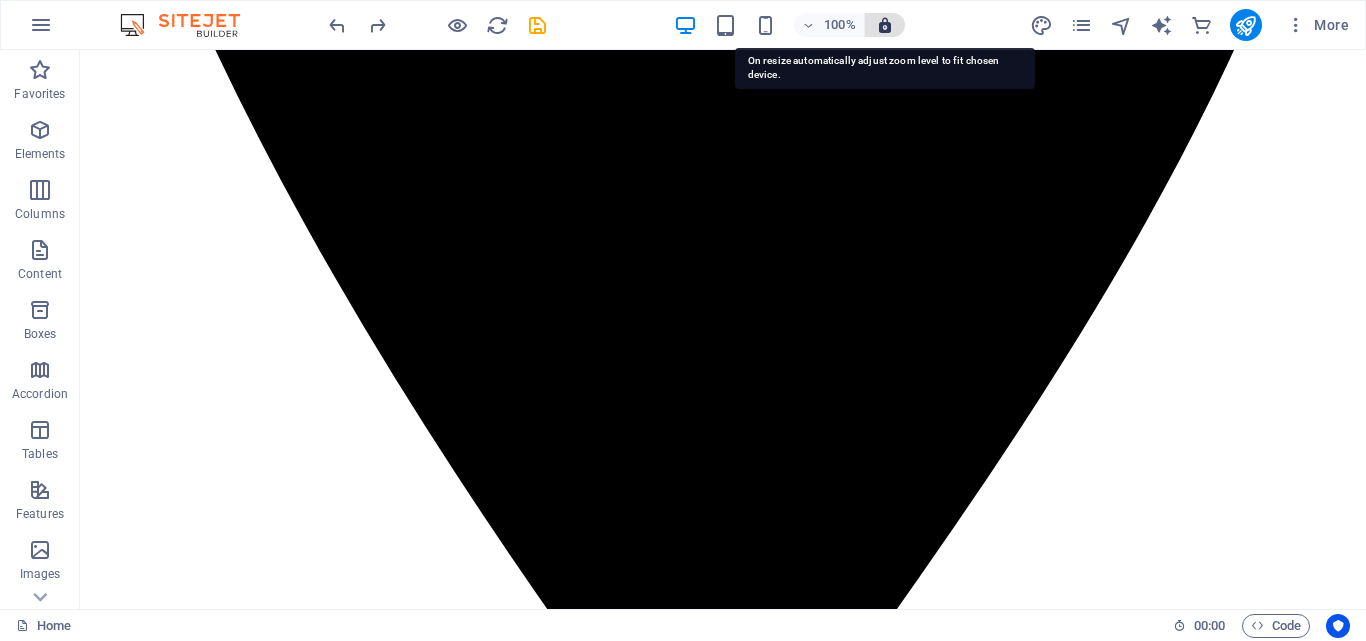 click at bounding box center [885, 25] 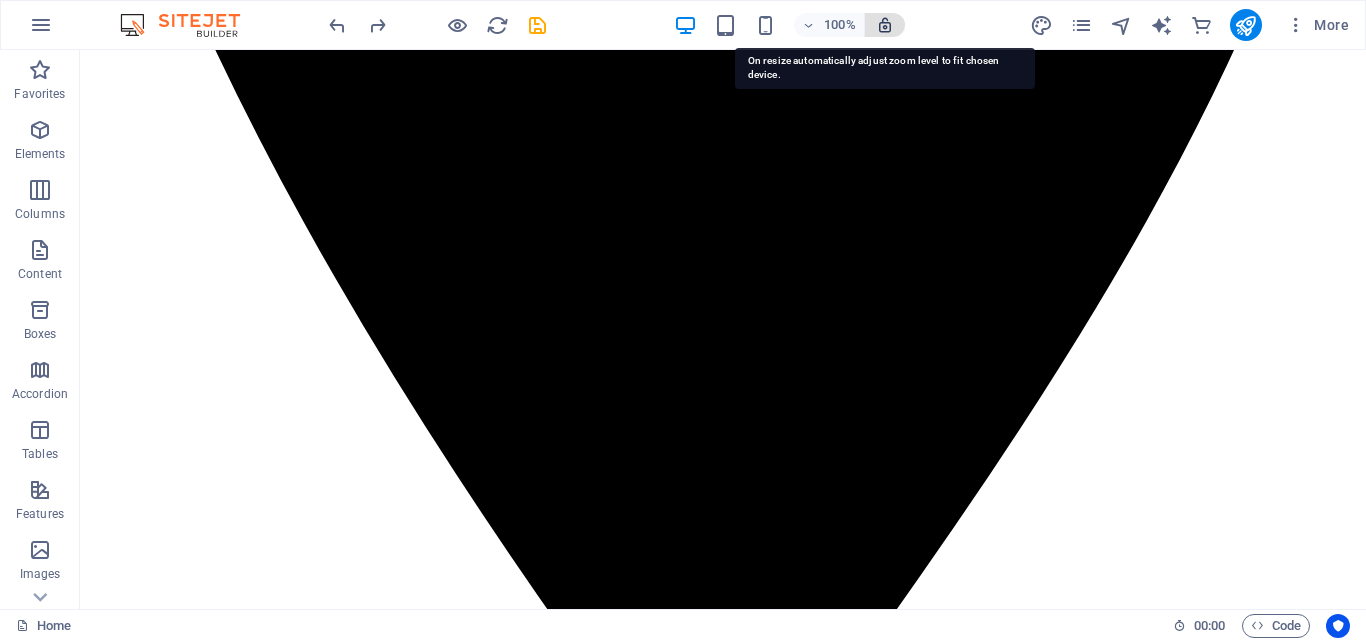 click at bounding box center (885, 25) 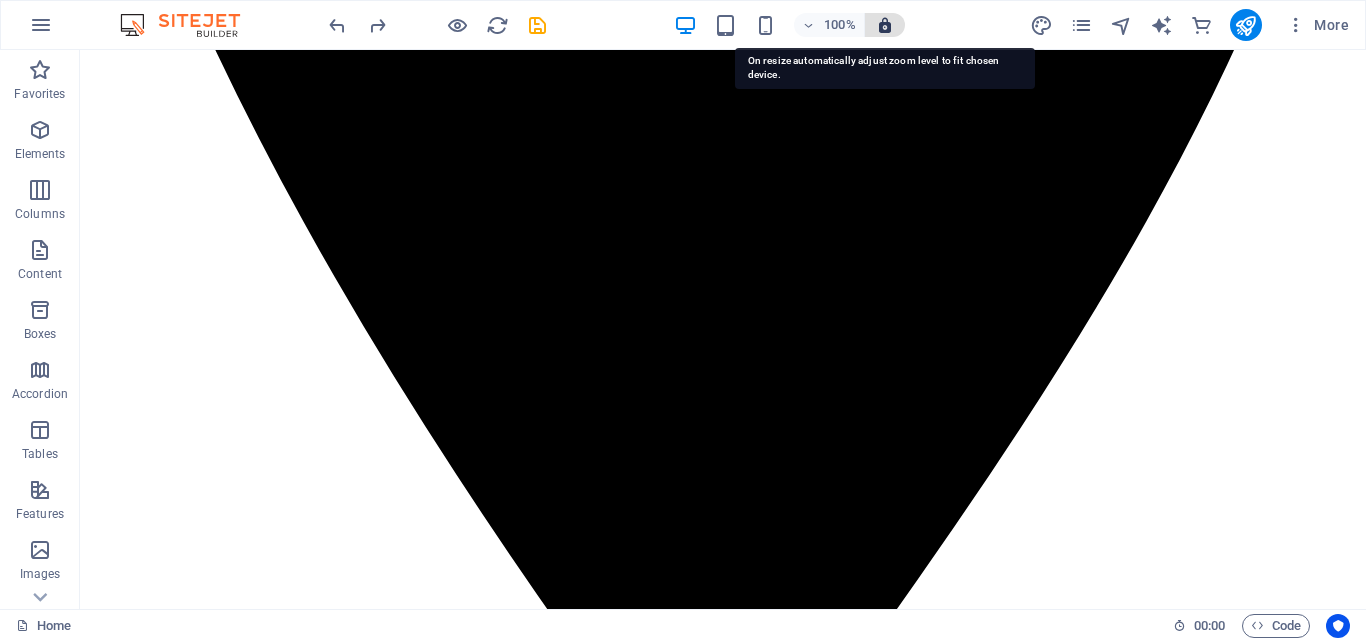 click at bounding box center [885, 25] 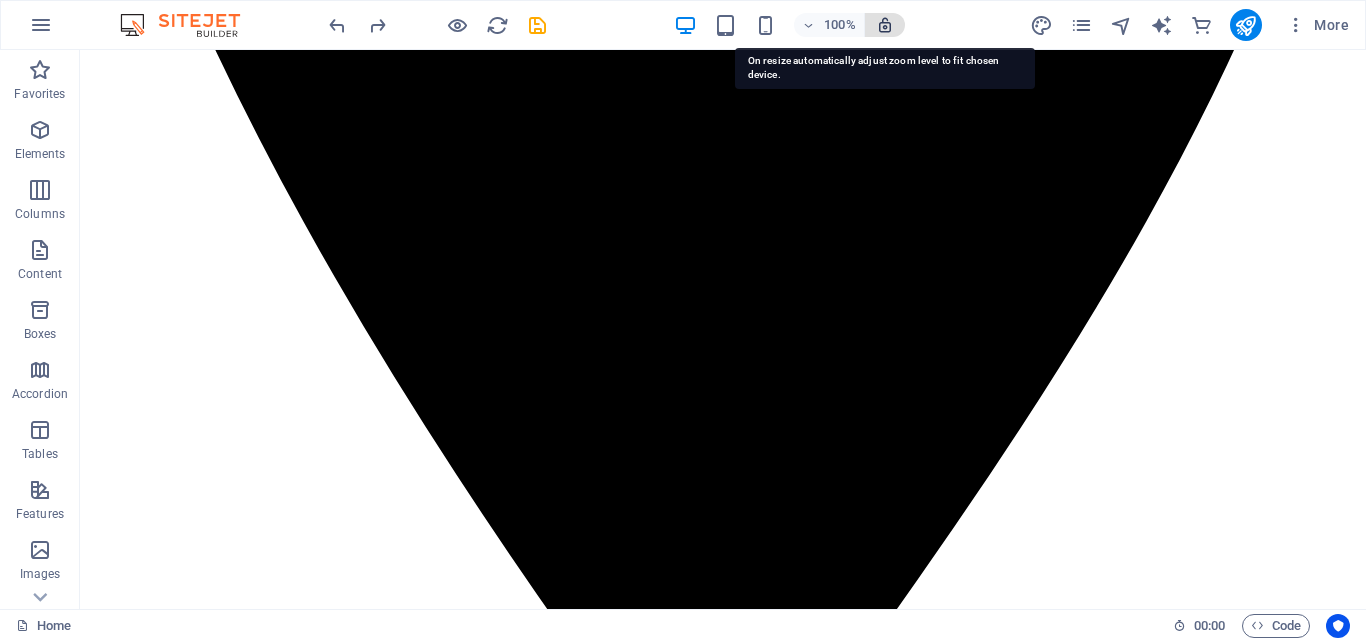 click at bounding box center [885, 25] 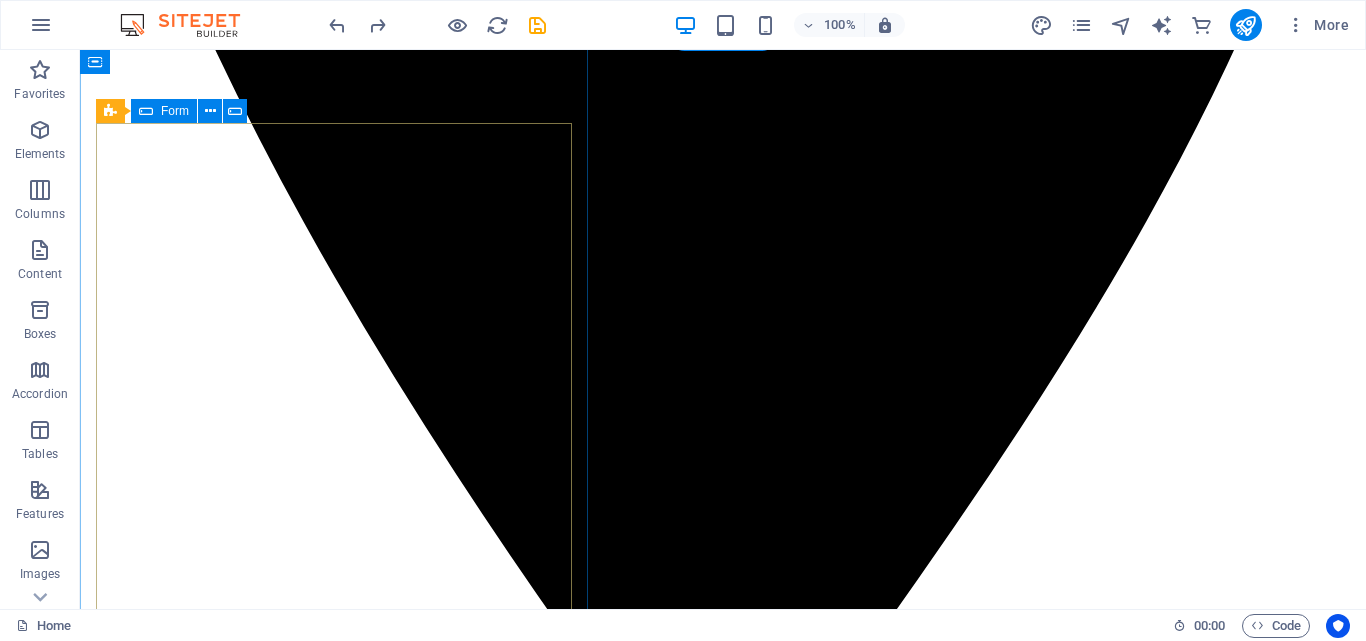 click on "I have read and understand the privacy policy. Unreadable? Load new Send" at bounding box center [342, 12416] 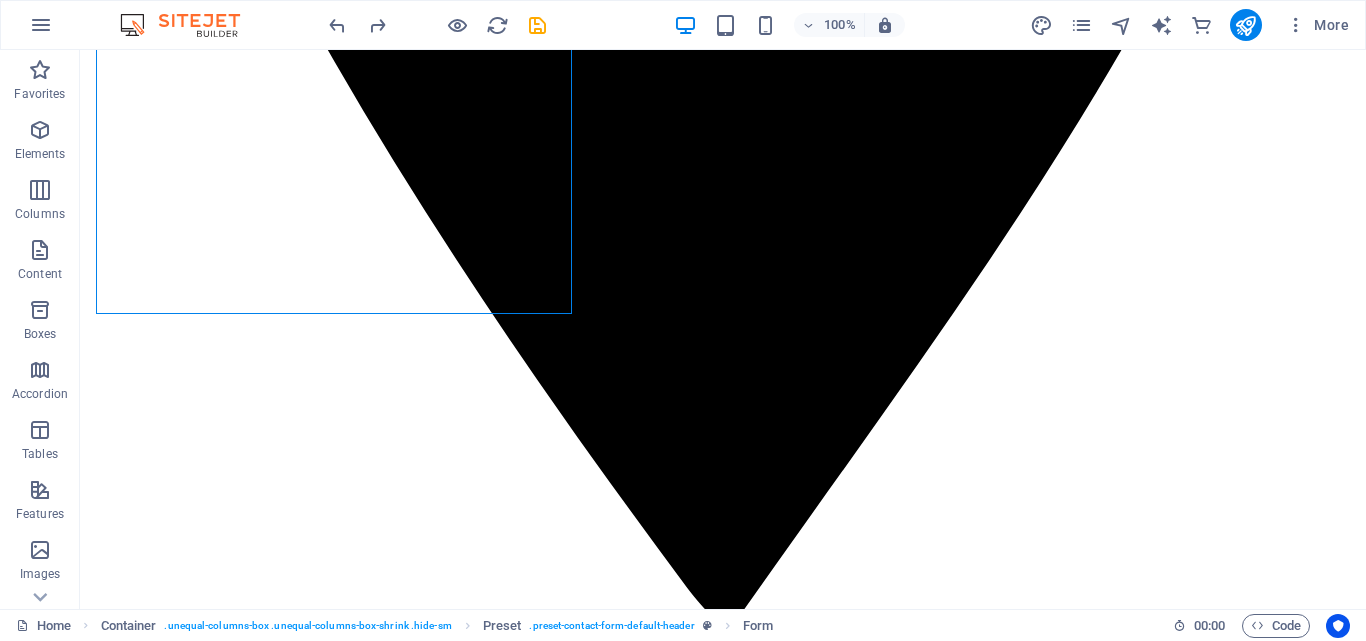 scroll, scrollTop: 1400, scrollLeft: 0, axis: vertical 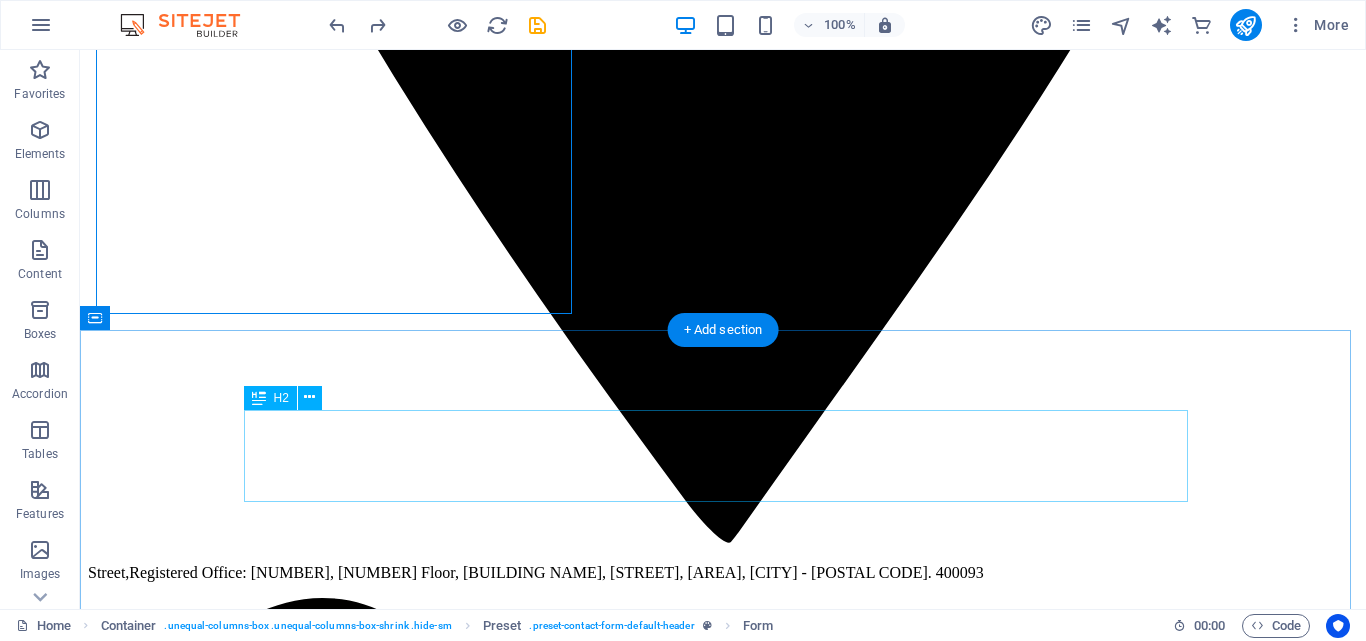 click on "SDR ASSETS MANAGEMENT  From   Registered Office: [NUMBER], [NUMBER] Floor, Ackruti Star, Central Road, MIDC, [CITY] East, Mumbai - [POSTAL CODE]." at bounding box center [723, 12347] 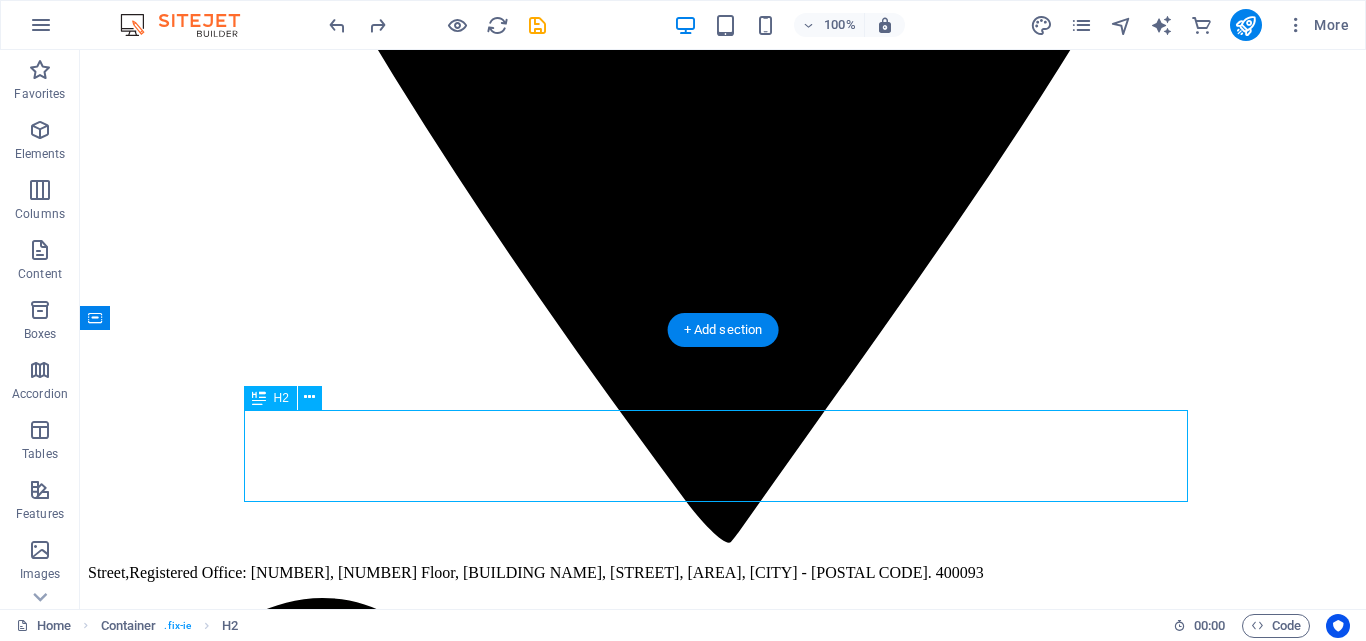 drag, startPoint x: 573, startPoint y: 435, endPoint x: 512, endPoint y: 425, distance: 61.81424 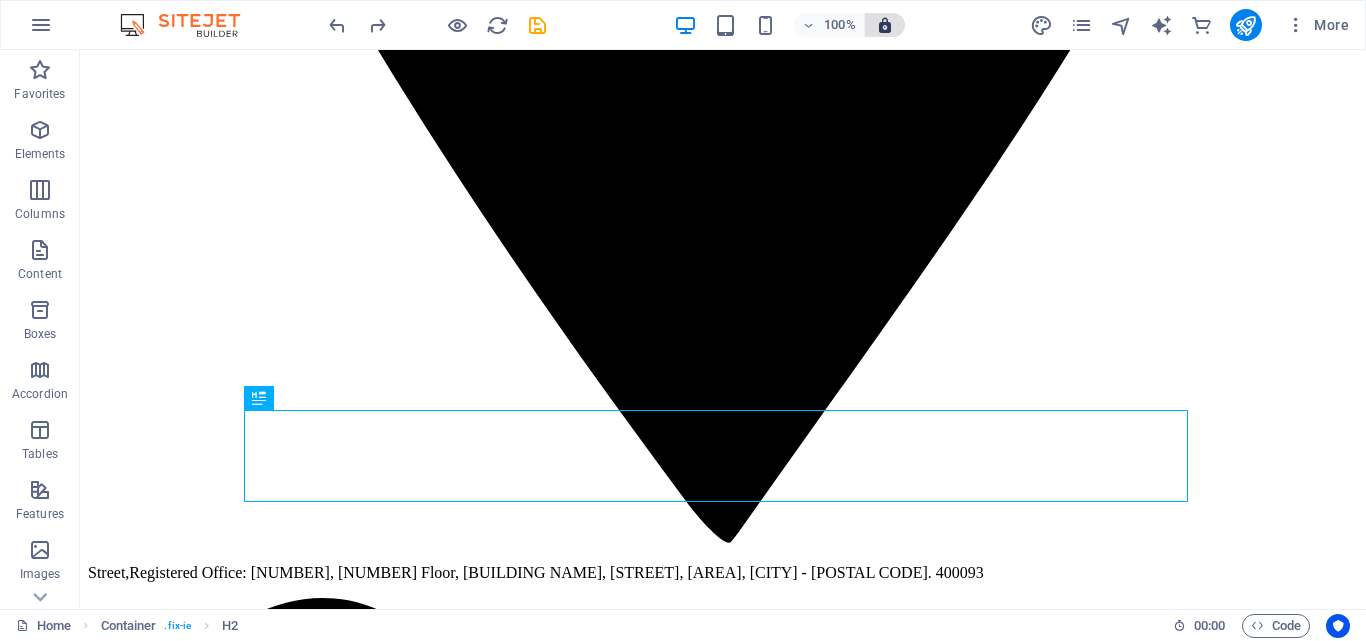 click on "100%" at bounding box center [789, 25] 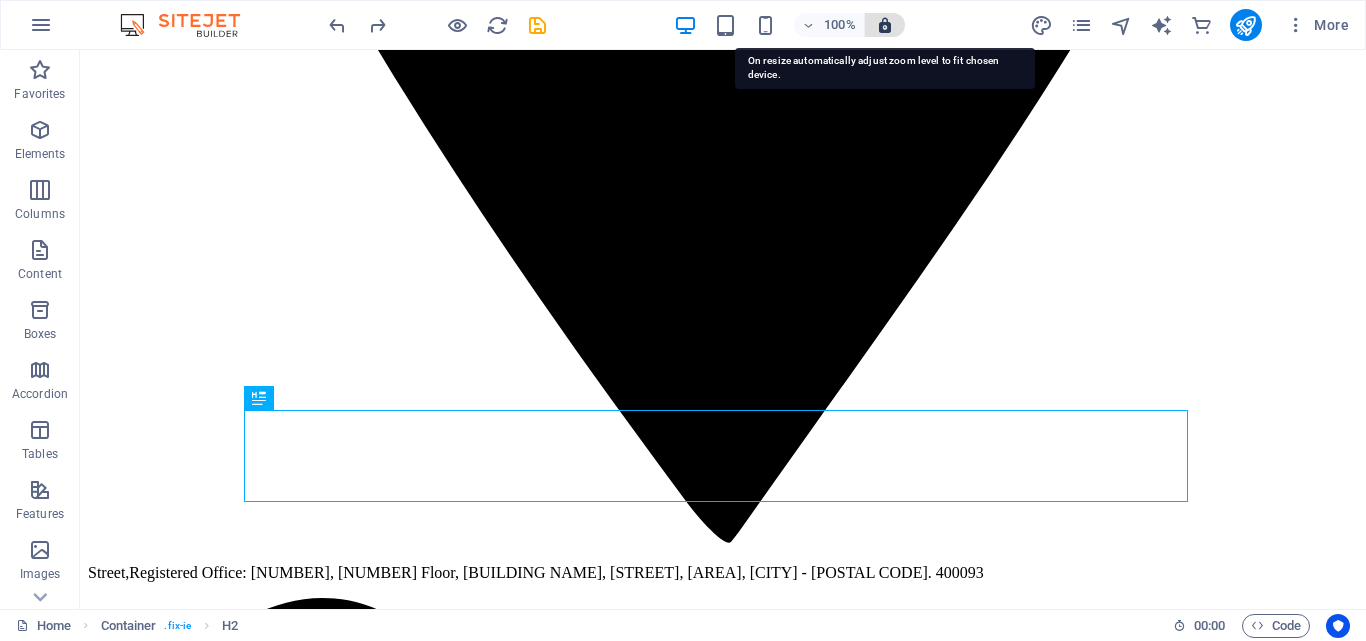 click at bounding box center (885, 25) 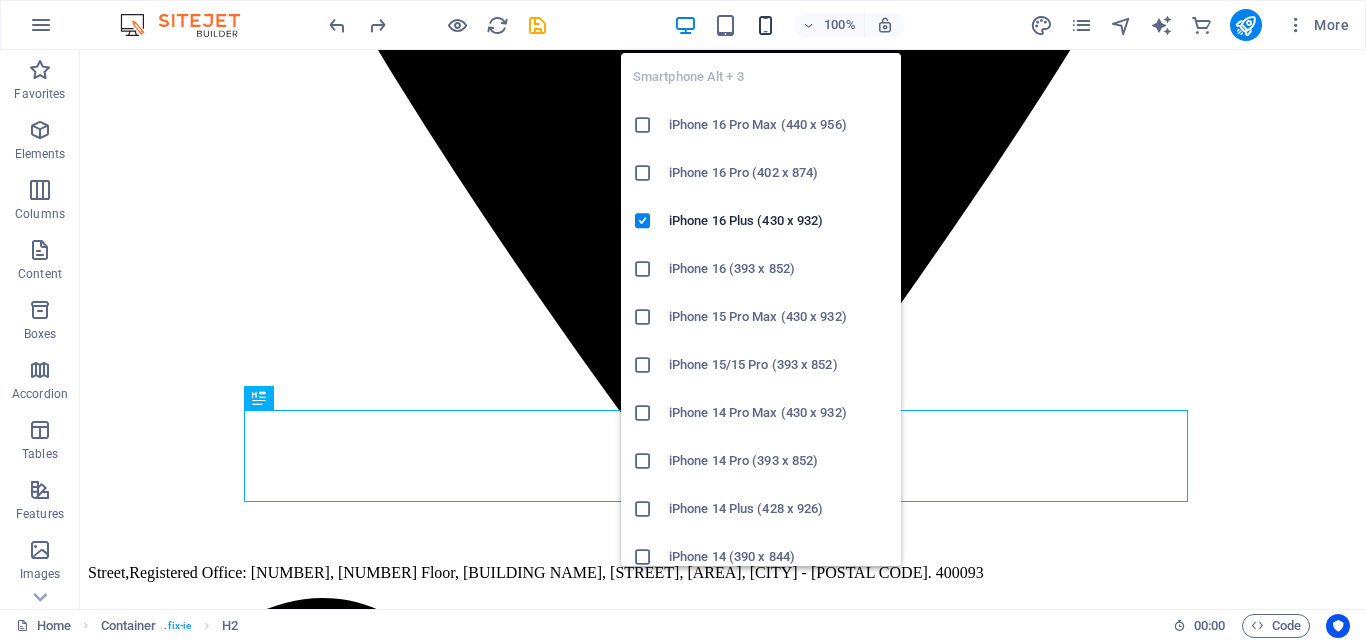 click at bounding box center [765, 25] 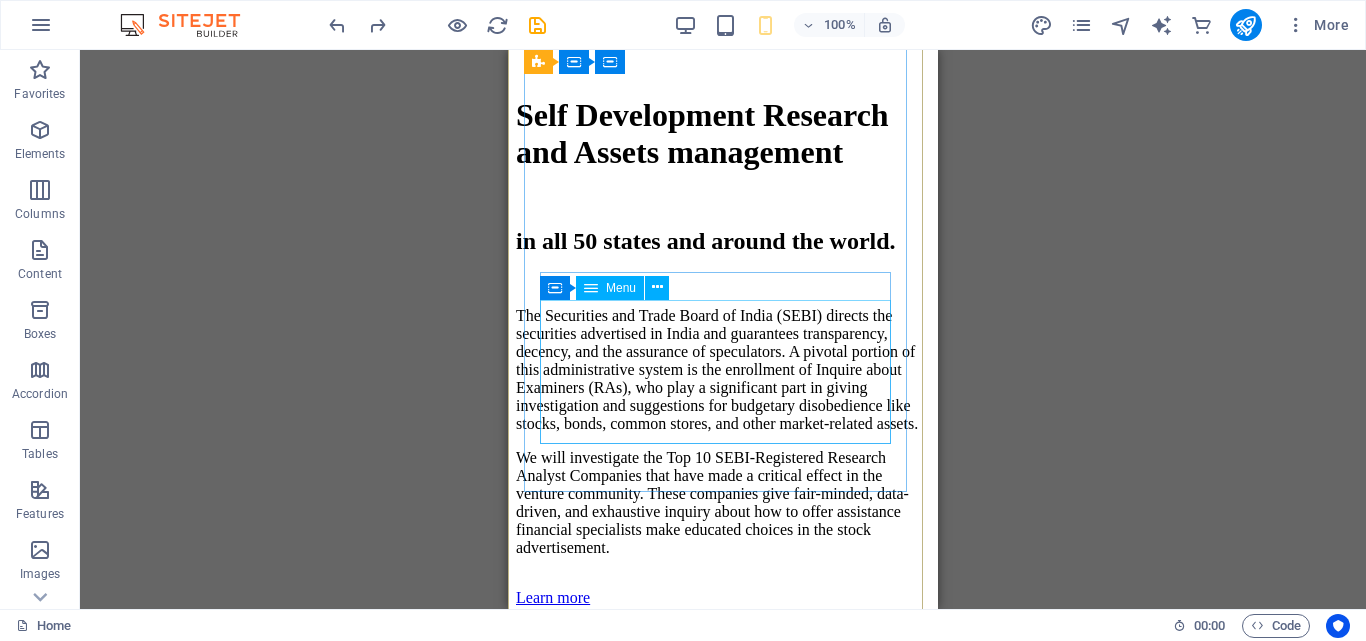 scroll, scrollTop: 5023, scrollLeft: 0, axis: vertical 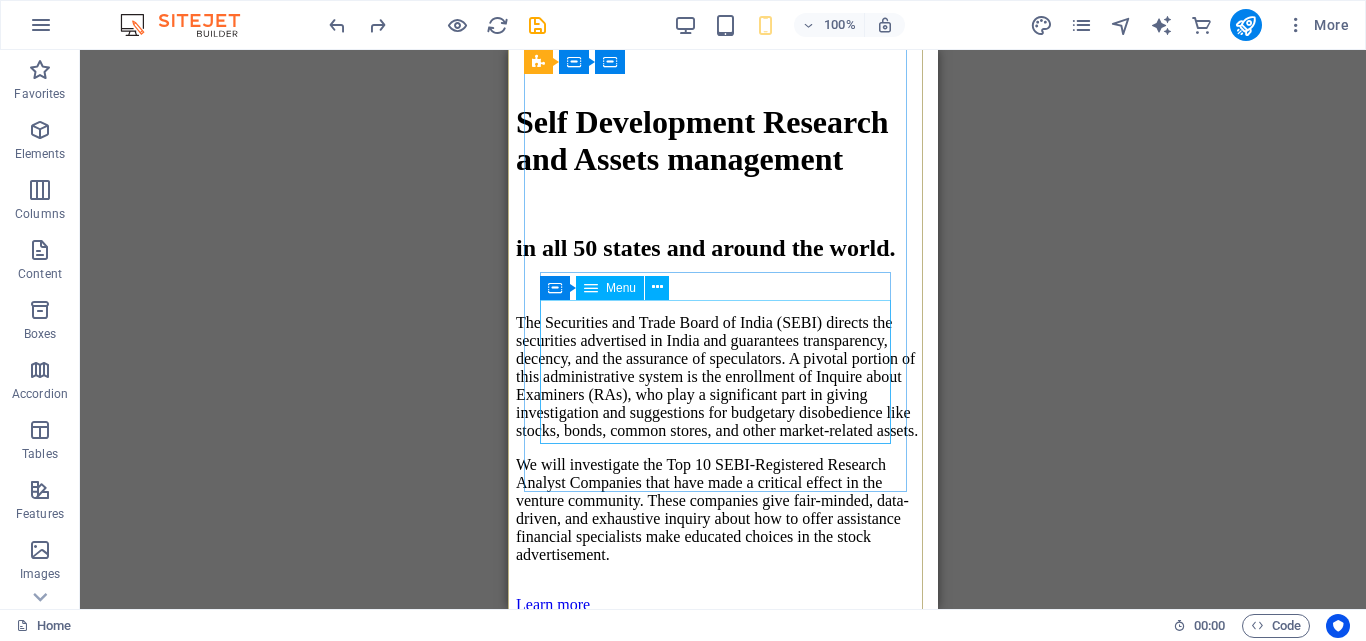 click on "Home Services About us Pricing Careers Contact" at bounding box center [723, 8213] 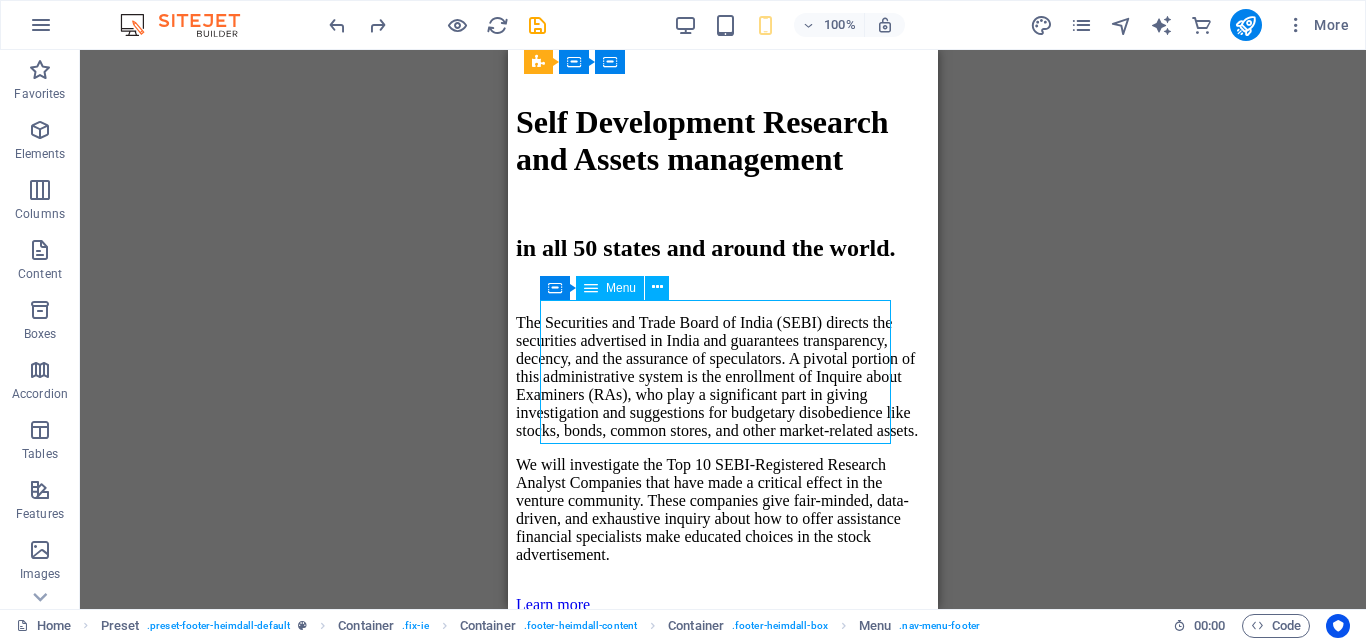 click on "Home Services About us Pricing Careers Contact" at bounding box center [723, 8213] 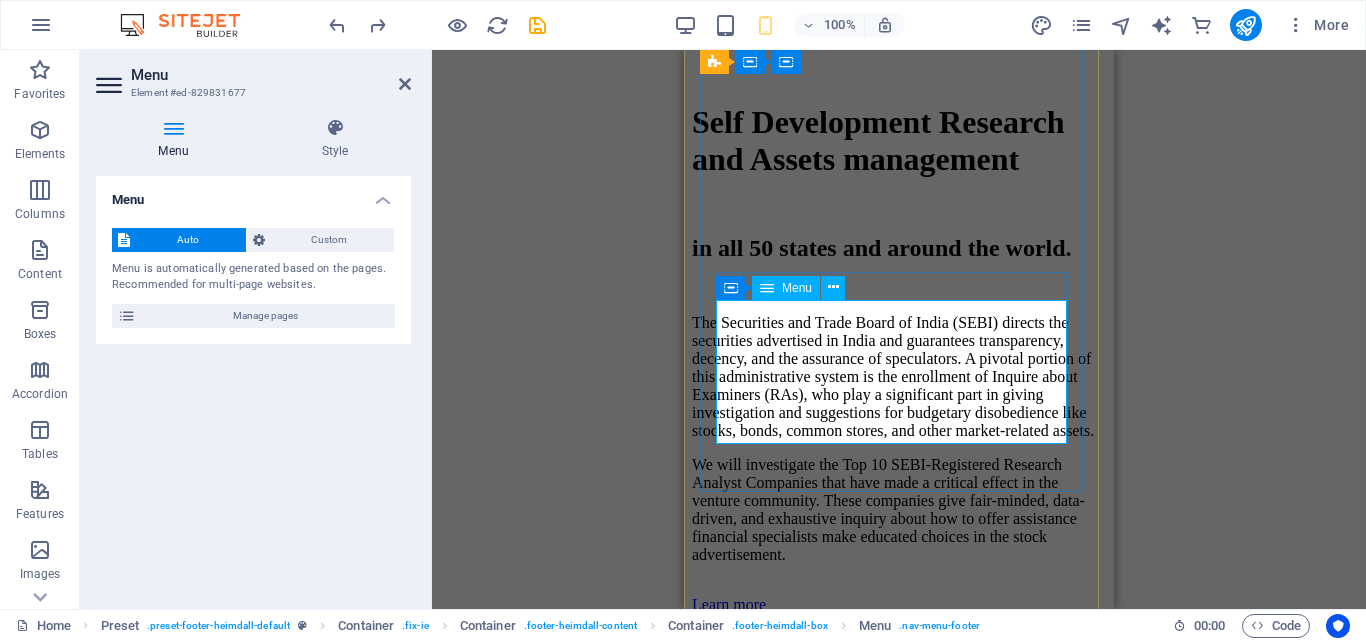 click on "Home Services About us Pricing Careers Contact" at bounding box center (899, 8213) 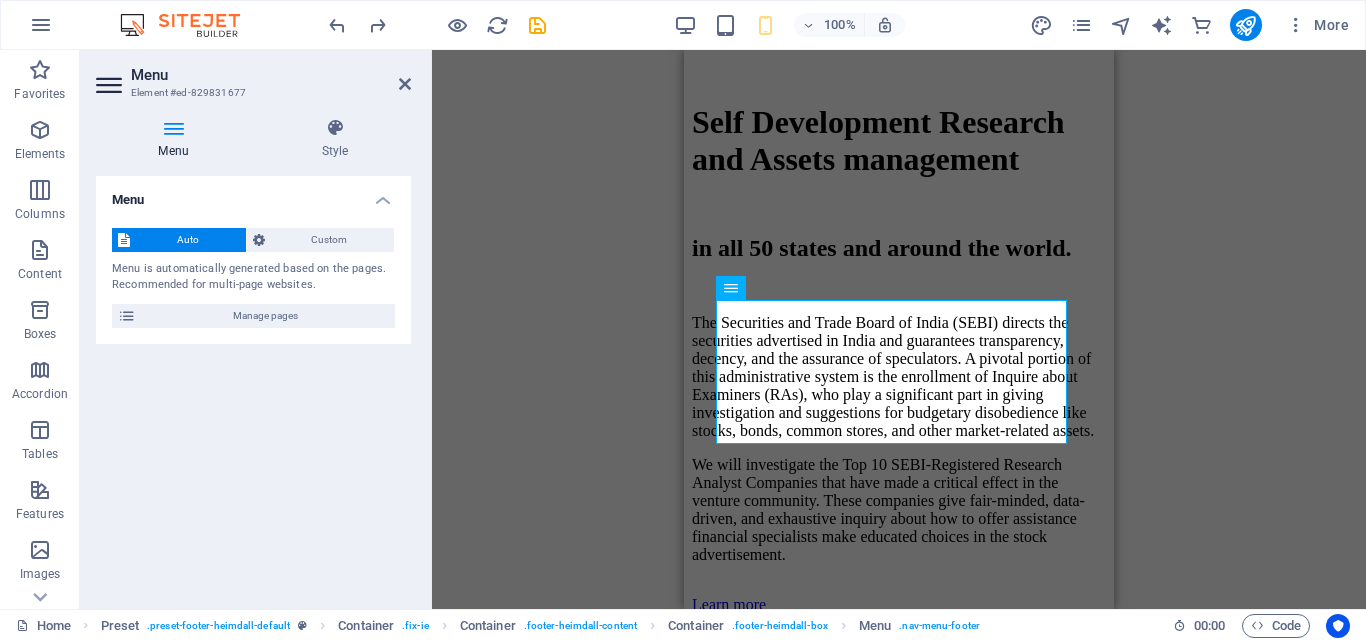 click on "Drag here to replace the existing content. Press “Ctrl” if you want to create a new element.
Unequal Columns   Container   H1   Banner   Banner   Container   Container   Banner   Unequal Columns   Container   Unequal Columns   Banner   Container   Menu Bar   Spacer   H2   Container   Unequal Columns   Container   Banner   Text   Button   Container   H3   Container   Preset   Input   Container   Banner   Preset   Preset   Form   Input   Email   Textarea   Menu   Form button   Container   Captcha   Checkbox   Spacer   Icon   H2   Text   Text   Preset   Container   Callout   Container   Container   Text   Preset   Container   Preset   Container   Preset   Container   Image   Preset   Container   Preset   Separator   Container   Text   Text   Container   Text   Callout   Preset   Container   Preset   Callout   Logo   Spacer   Text   Preset   Container   Container   Preset   Callout   Container   H3   Reference   Image   Image   Spacer   Container   Text   Info Bar   Container" at bounding box center [899, 329] 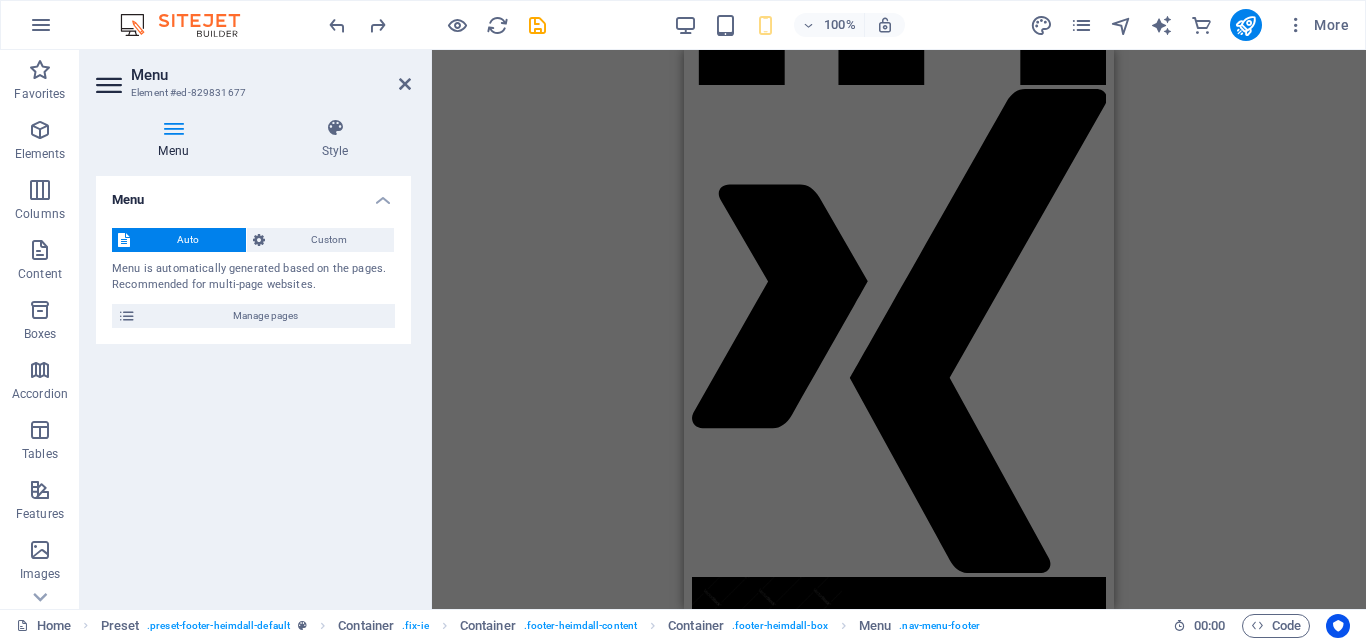 scroll, scrollTop: 3023, scrollLeft: 0, axis: vertical 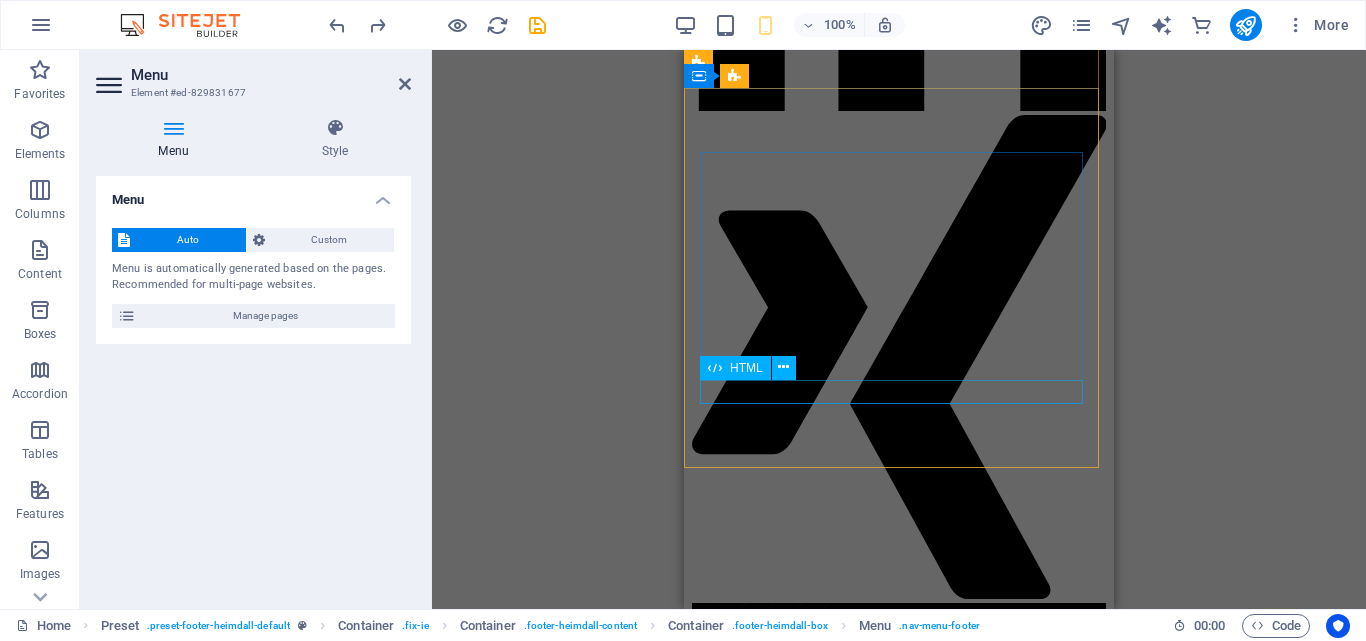 click on "https://a.aonelink.in/ANGOne/Q1JQupB" at bounding box center (899, 5557) 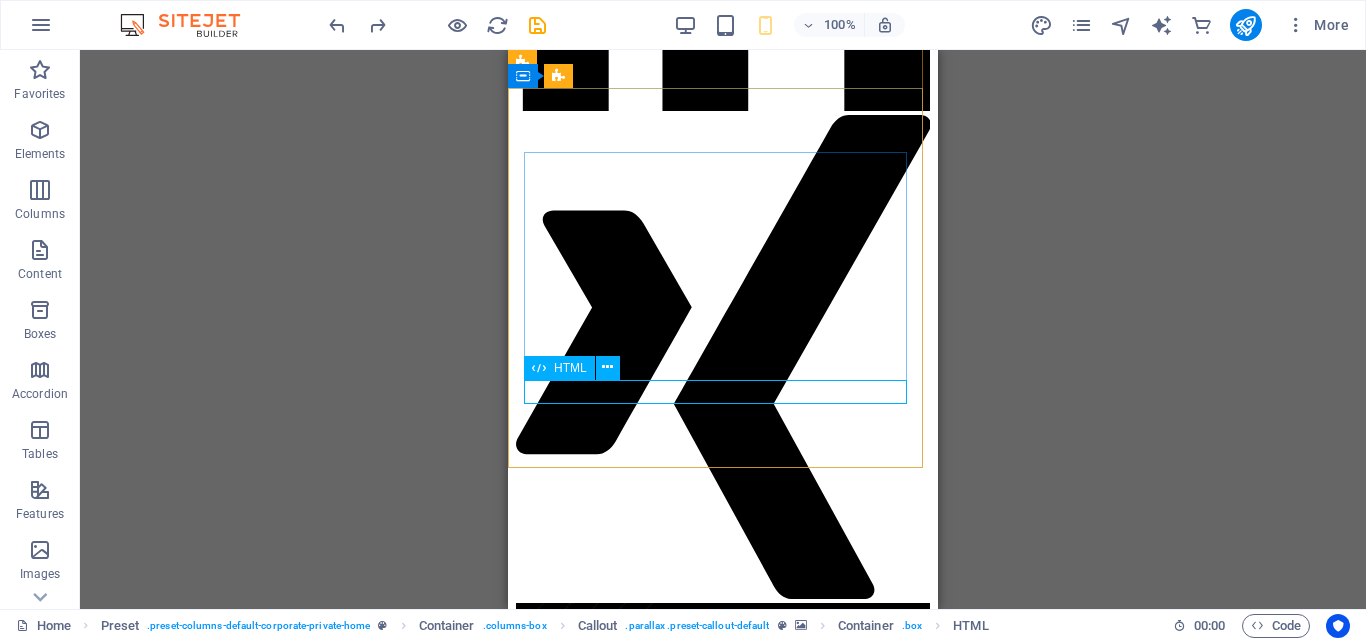 click at bounding box center (539, 368) 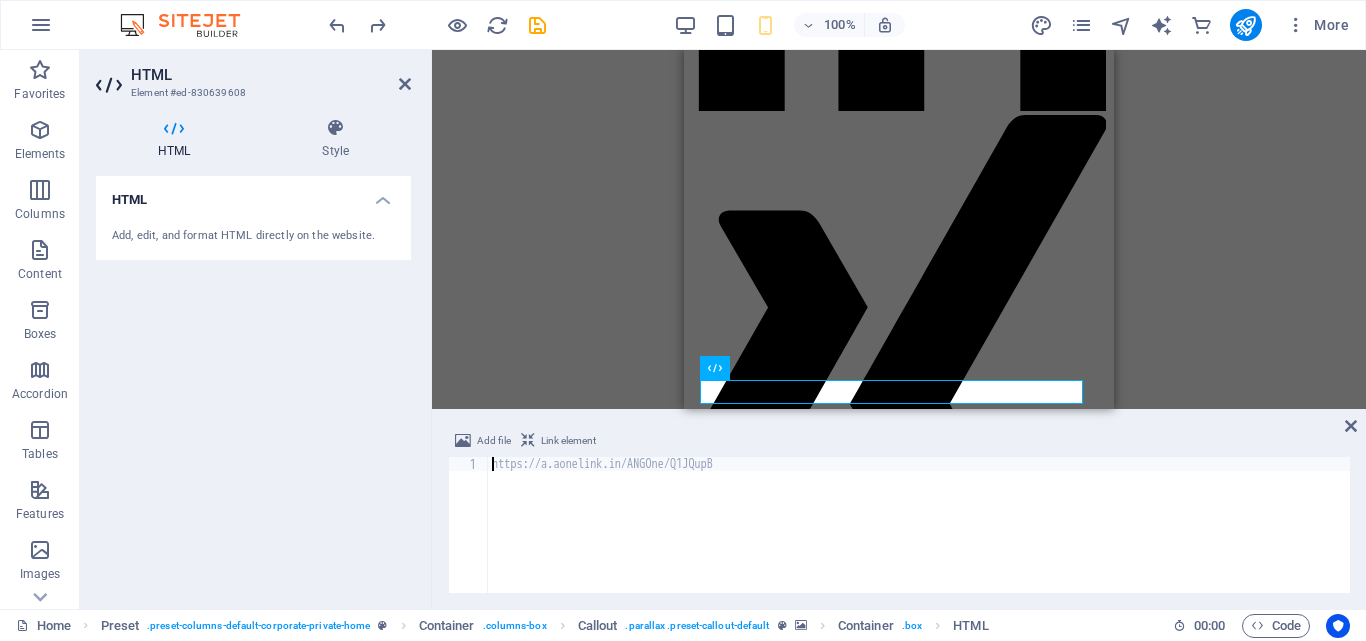 click on "Unequal Columns   Container   H1   Banner   Banner   Container   Container   Banner   Unequal Columns   Container   Unequal Columns   Banner   Container   Menu Bar   Spacer   H2   Container   Unequal Columns   Container   Banner   Text   Button   Container   H3   Container   Preset   Input   Container   Banner   Preset   Preset   Form   Input   Email   Textarea   Menu   Form button   Container   Captcha   Checkbox   Spacer   Icon   H2   Text   Text   Preset   Container   Container   Callout   Container   Container   Text   Preset   Container   Preset   Container   Preset   Container   Image   Preset   Container   Preset   Separator   Container   Text   Text   Text   Callout   Preset   Container   Preset   Callout   Logo   Spacer   Text   Preset   Container   Container   Preset   Callout   Container   Callout   Preset   Container   H3   Reference   Image   Image   Spacer   Container   Text   Info Bar   Container   Container   Text   Container   Container   H3   Container   H3   Spacer" at bounding box center [899, 229] 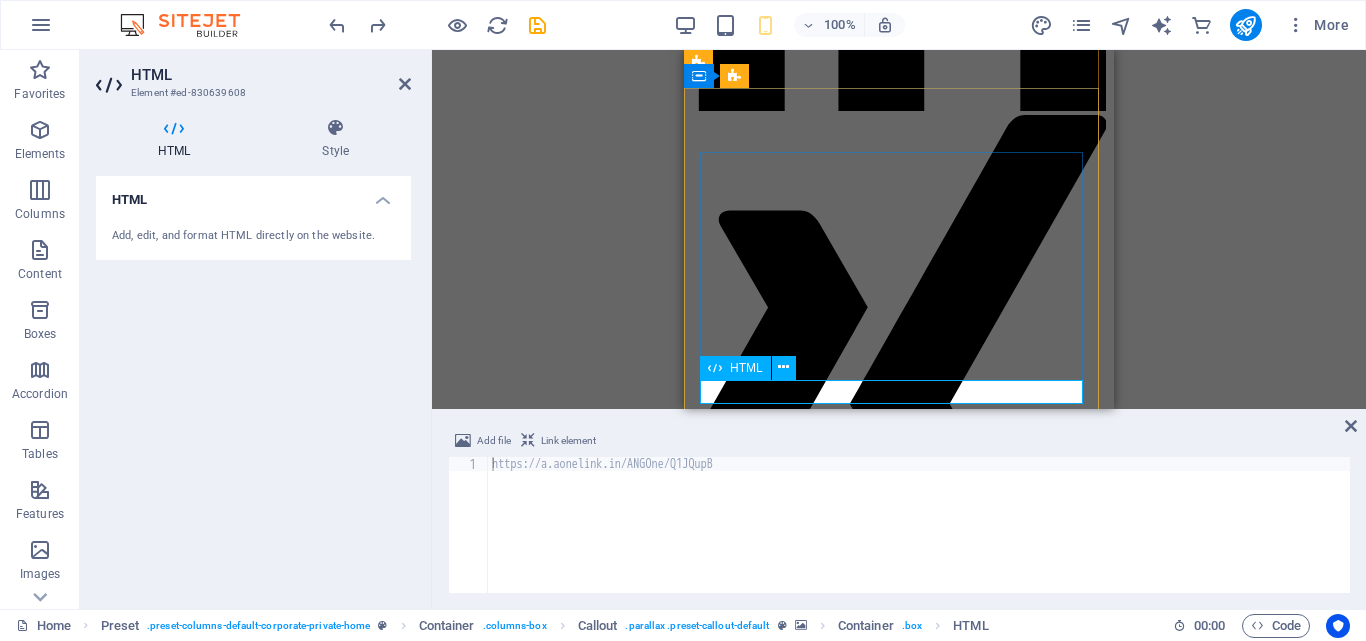 click on "https://a.aonelink.in/ANGOne/Q1JQupB" at bounding box center (899, 5557) 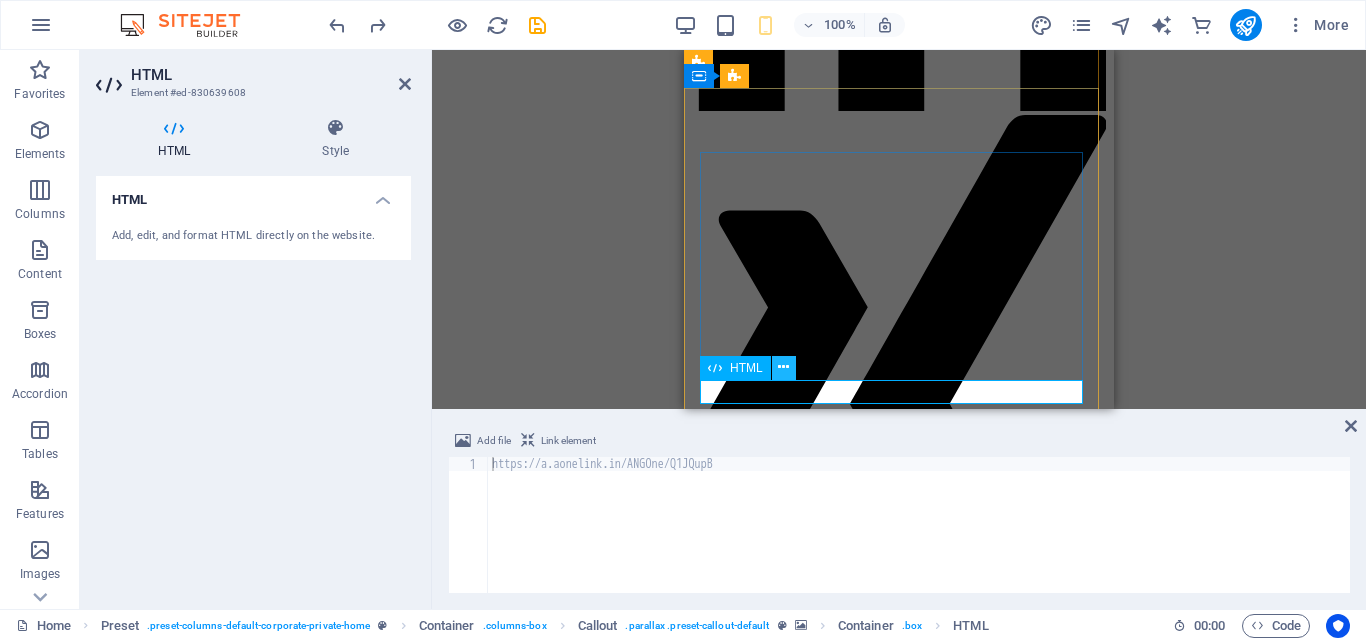 click at bounding box center (783, 367) 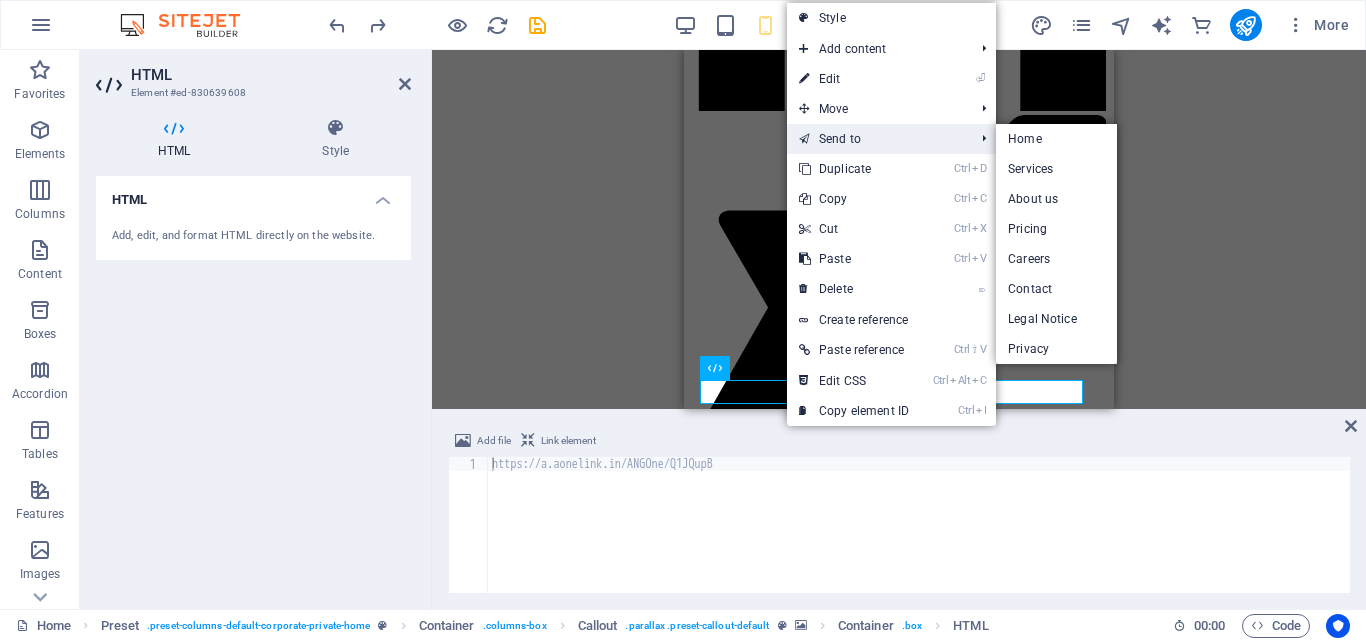 click on "Send to" at bounding box center (876, 139) 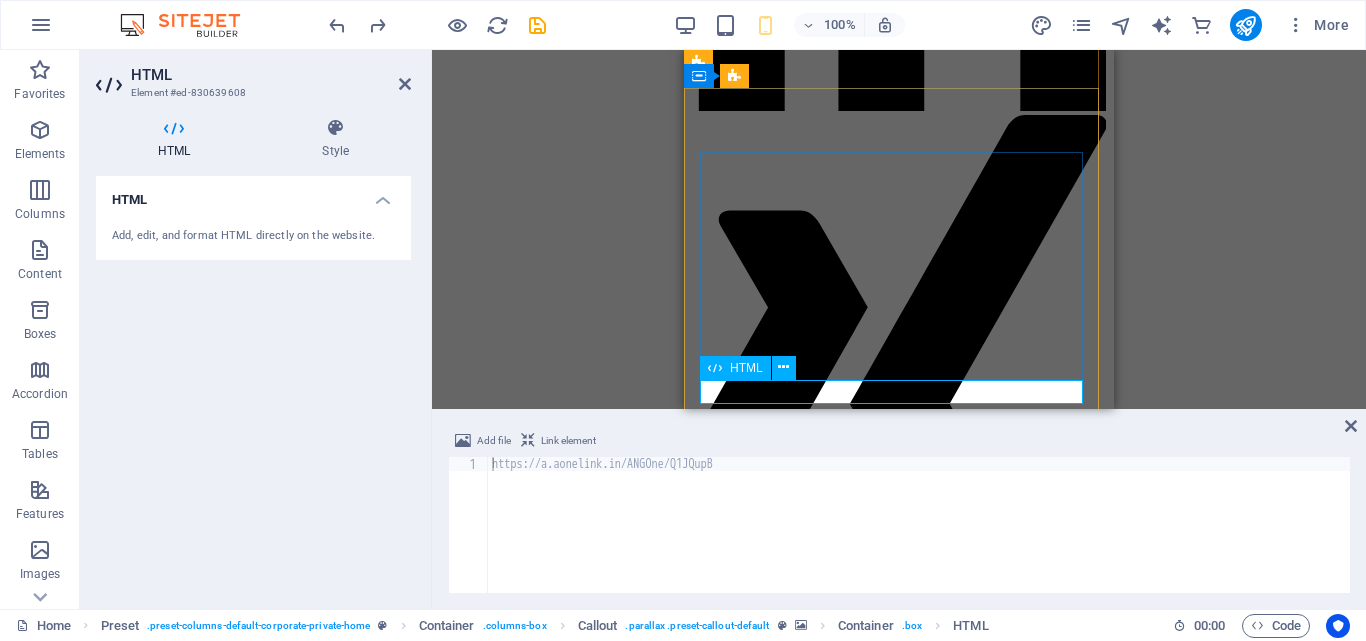 click on "https://a.aonelink.in/ANGOne/Q1JQupB" at bounding box center [899, 5557] 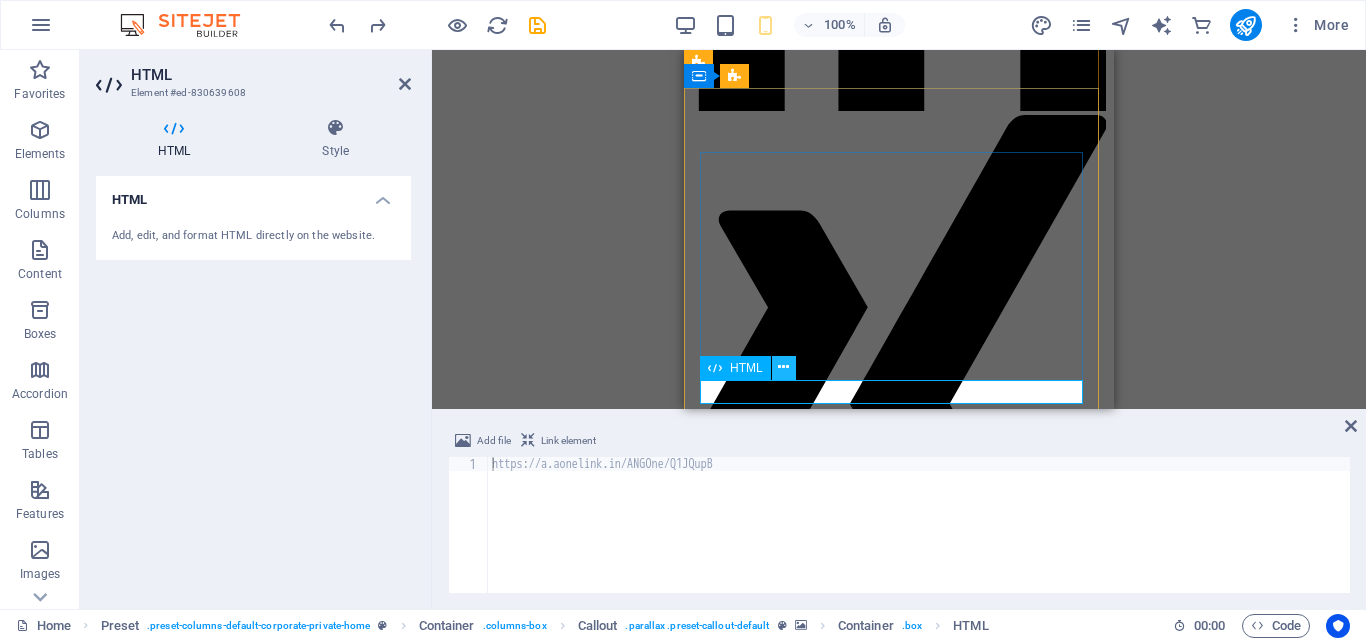 click at bounding box center (783, 367) 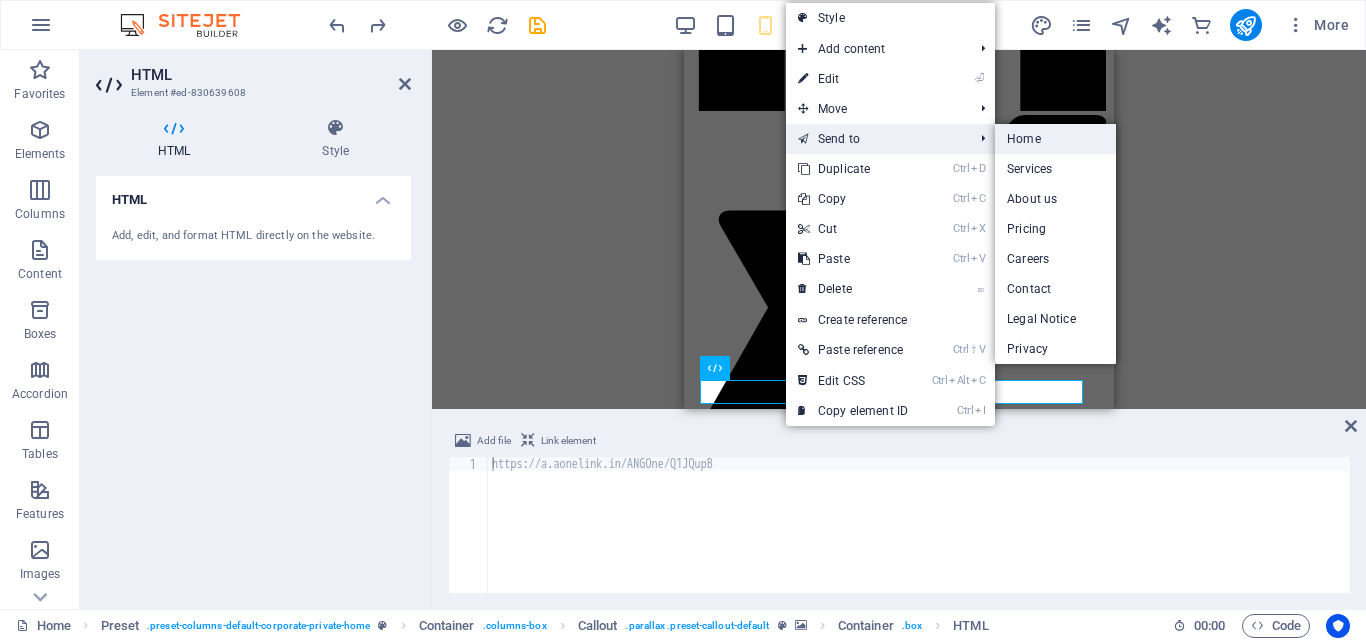 click on "Home" at bounding box center (1055, 139) 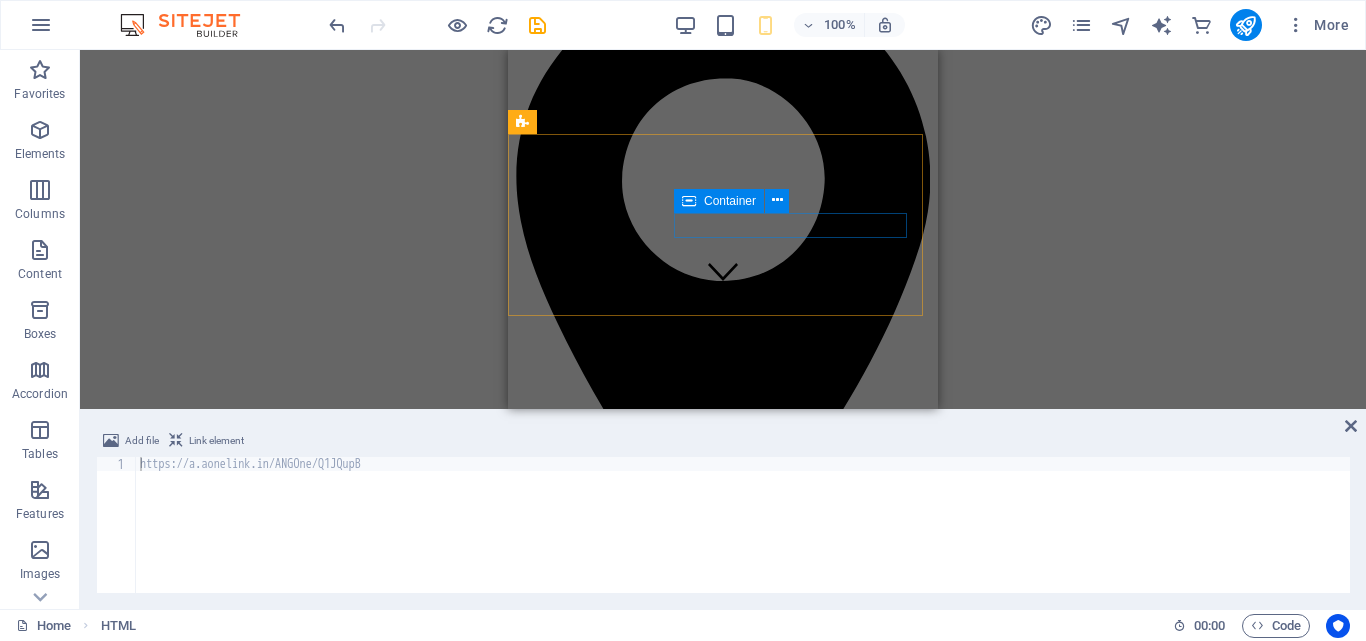 scroll, scrollTop: 100, scrollLeft: 0, axis: vertical 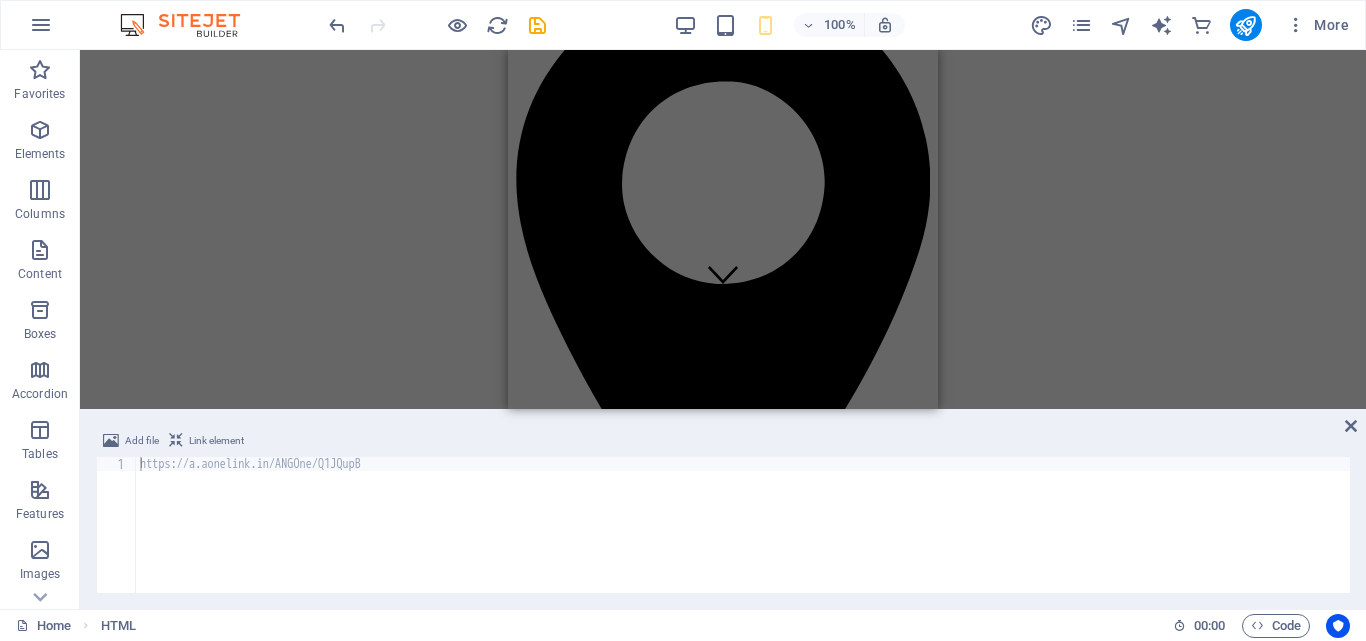 click on "100%" at bounding box center (789, 25) 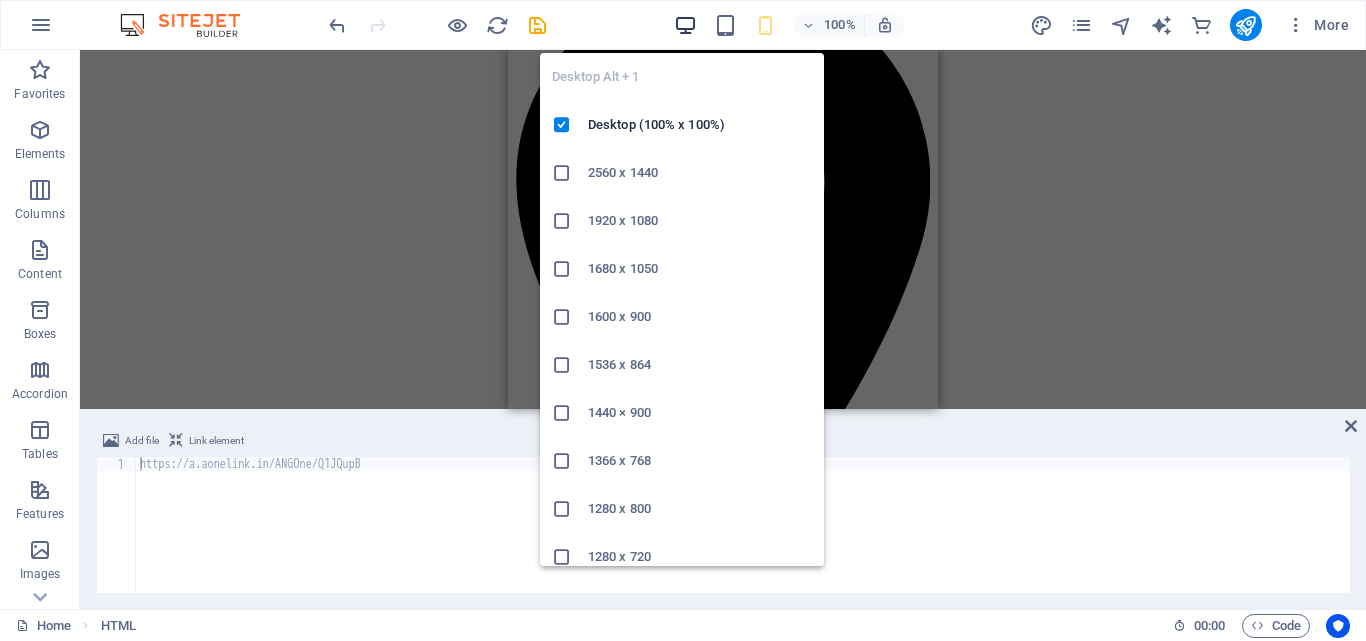 click at bounding box center (685, 25) 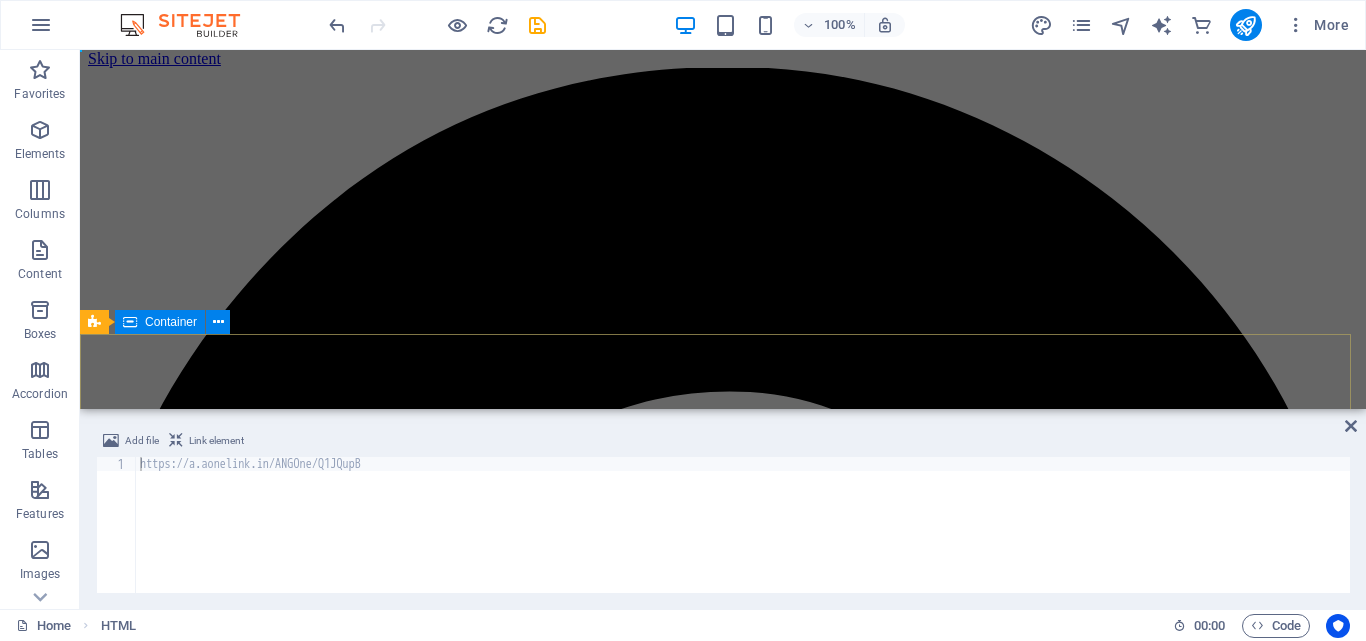 scroll, scrollTop: 0, scrollLeft: 0, axis: both 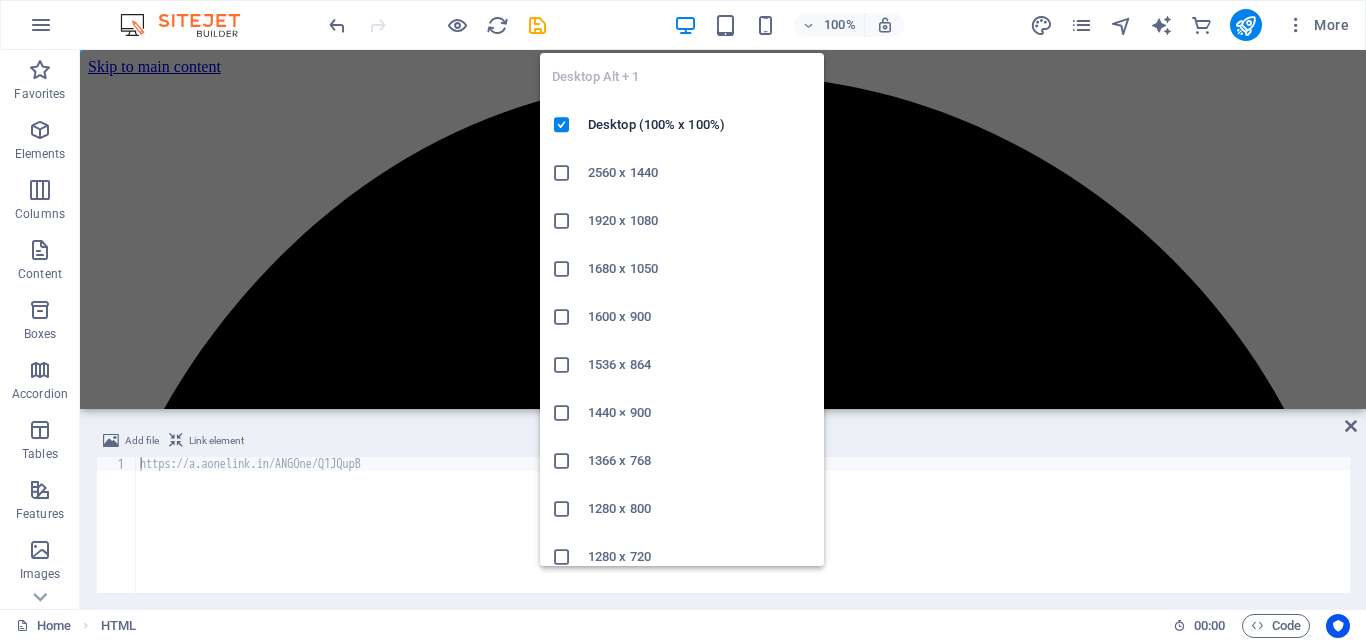 click at bounding box center (685, 25) 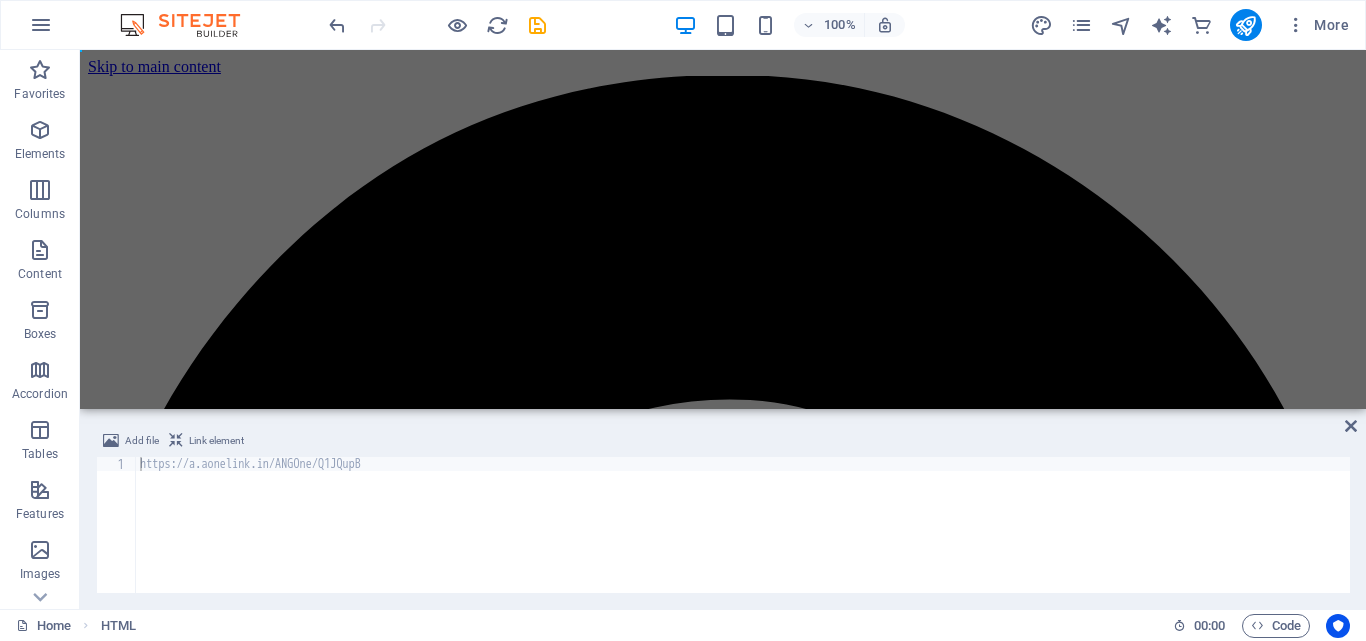 click on "100% More" at bounding box center [841, 25] 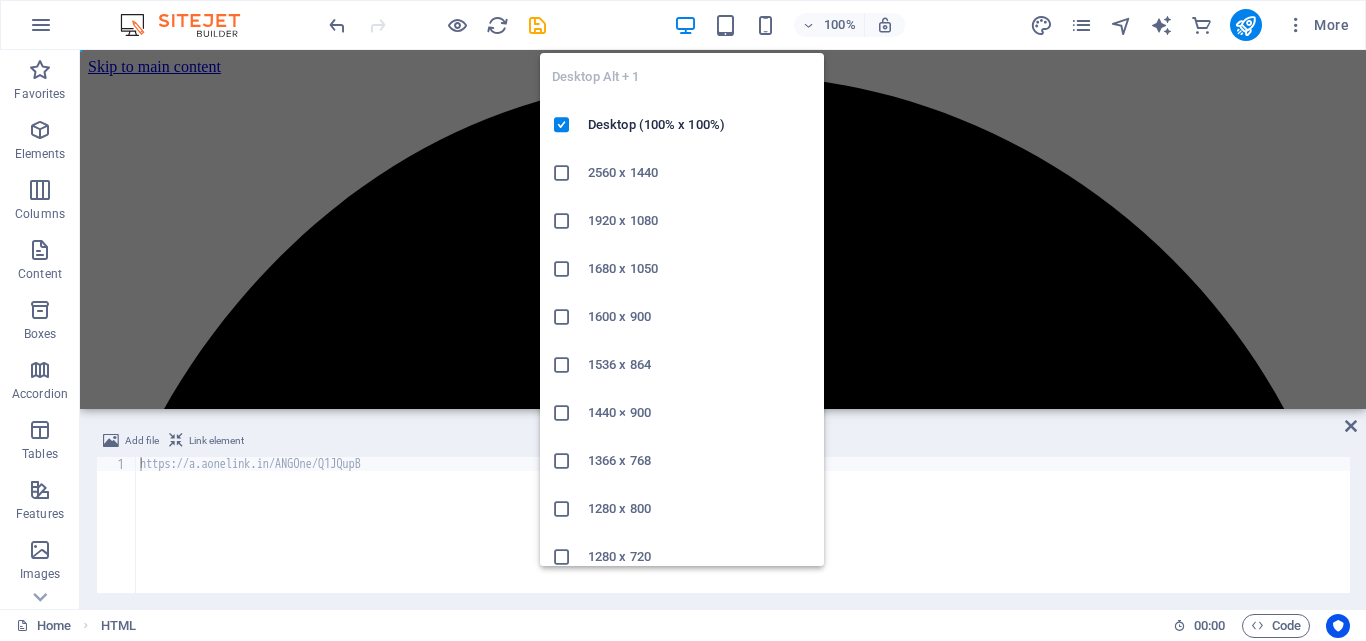 click at bounding box center [685, 25] 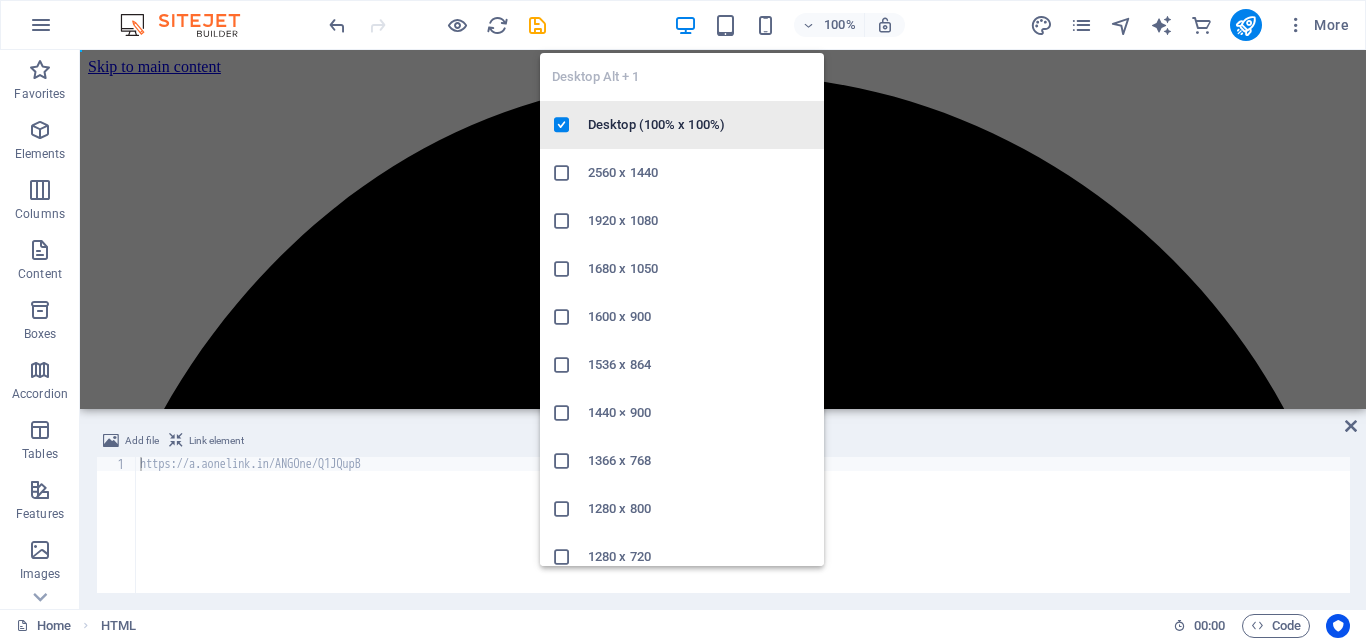 click on "Desktop (100% x 100%)" at bounding box center (682, 125) 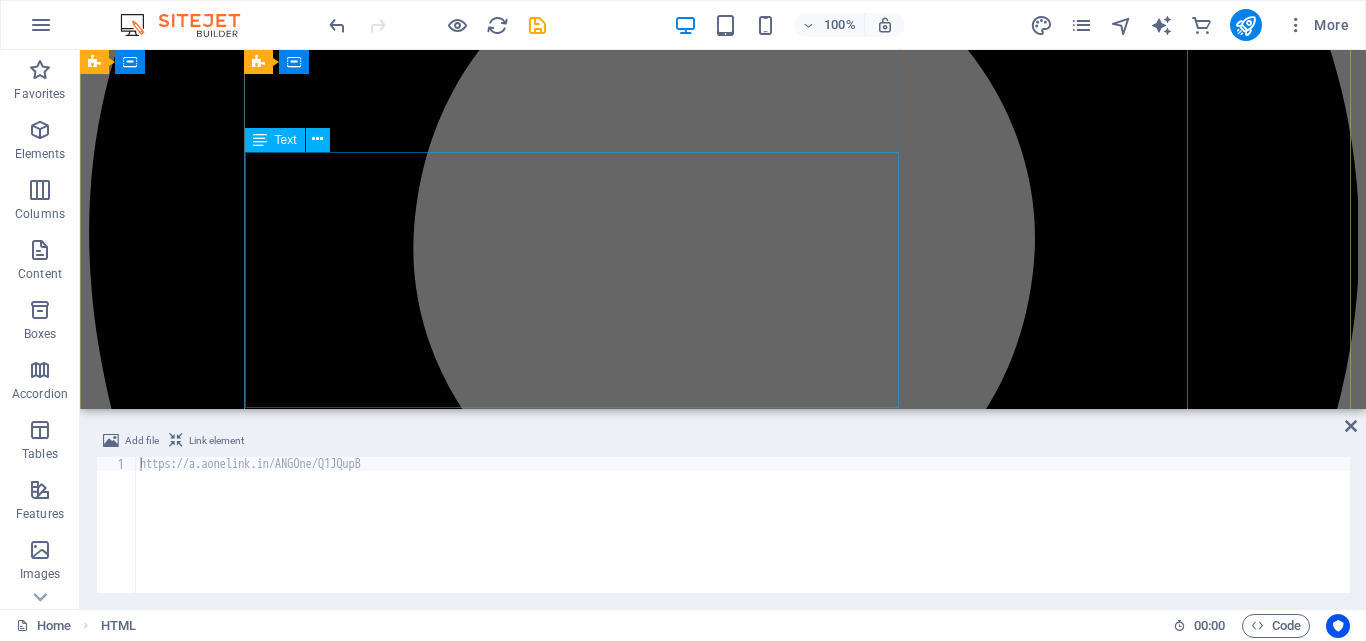 scroll, scrollTop: 600, scrollLeft: 0, axis: vertical 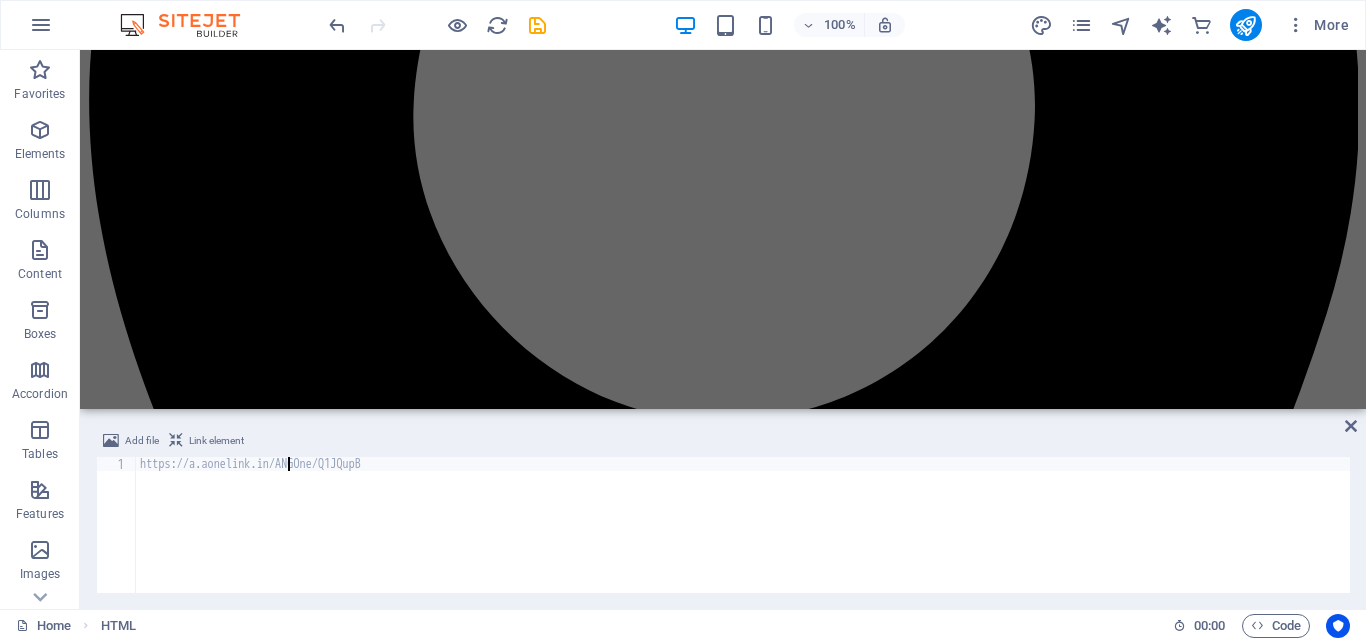 click on "https://a.aonelink.in/ANGOne/Q1JQupB" at bounding box center [743, 539] 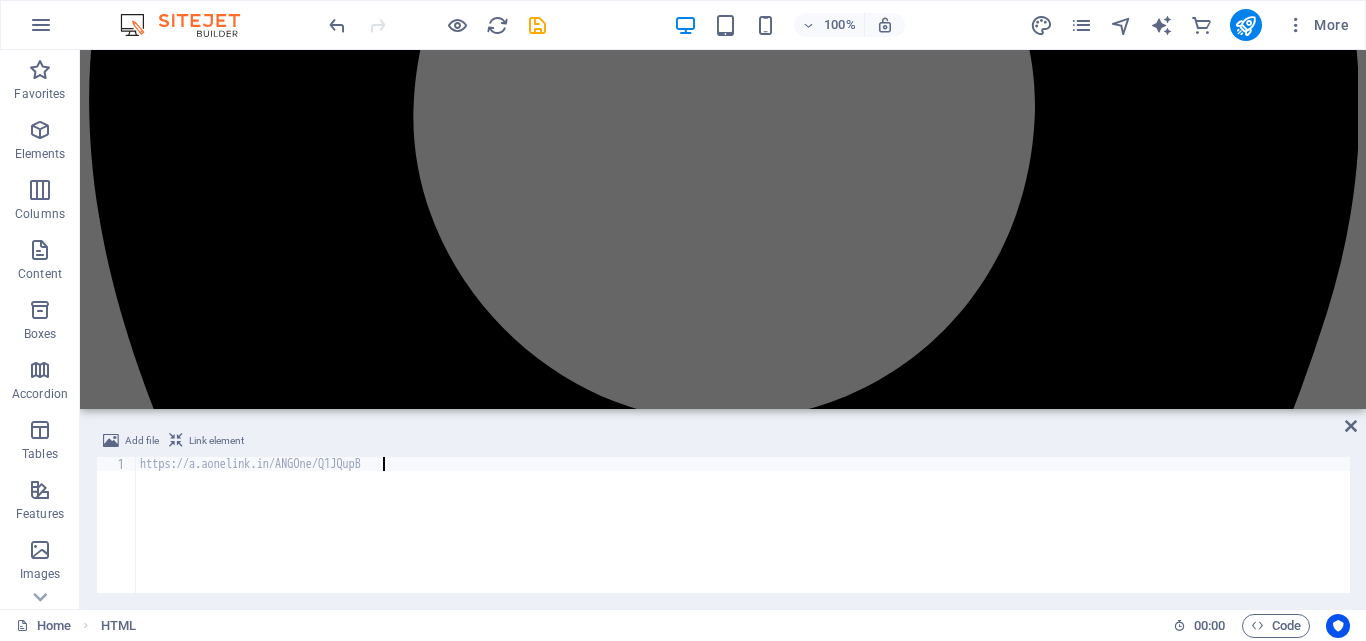 click on "https://a.aonelink.in/ANGOne/Q1JQupB" at bounding box center [743, 539] 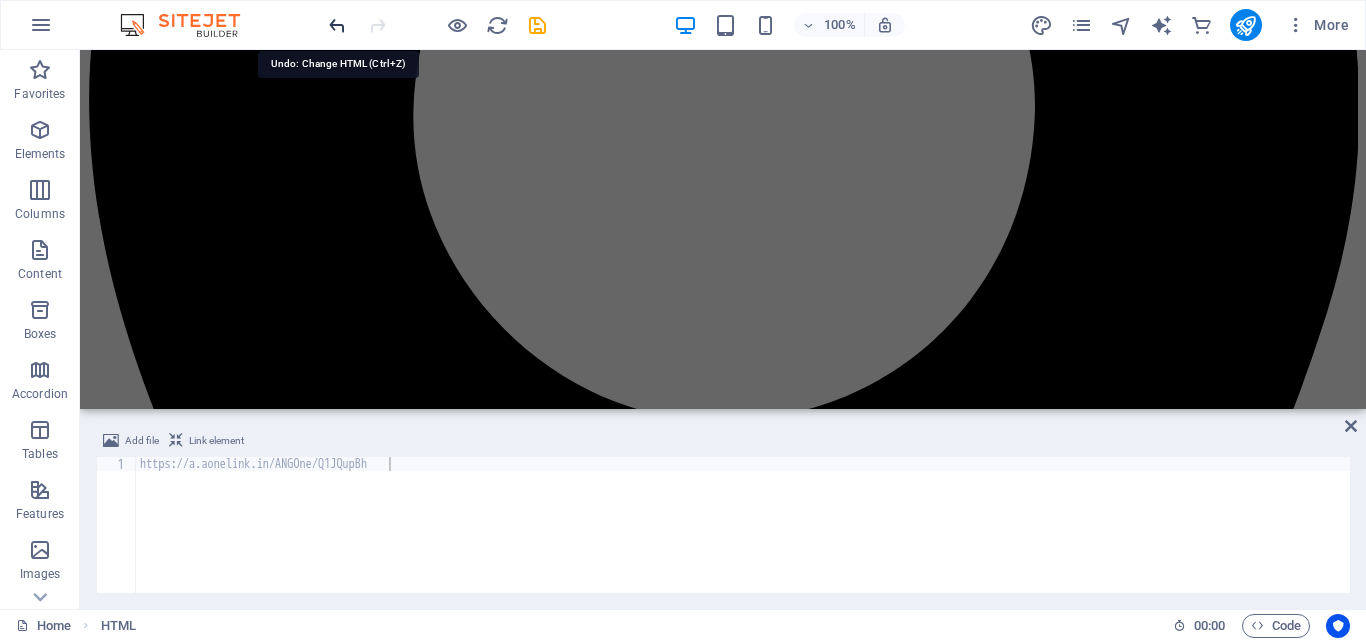 click at bounding box center [337, 25] 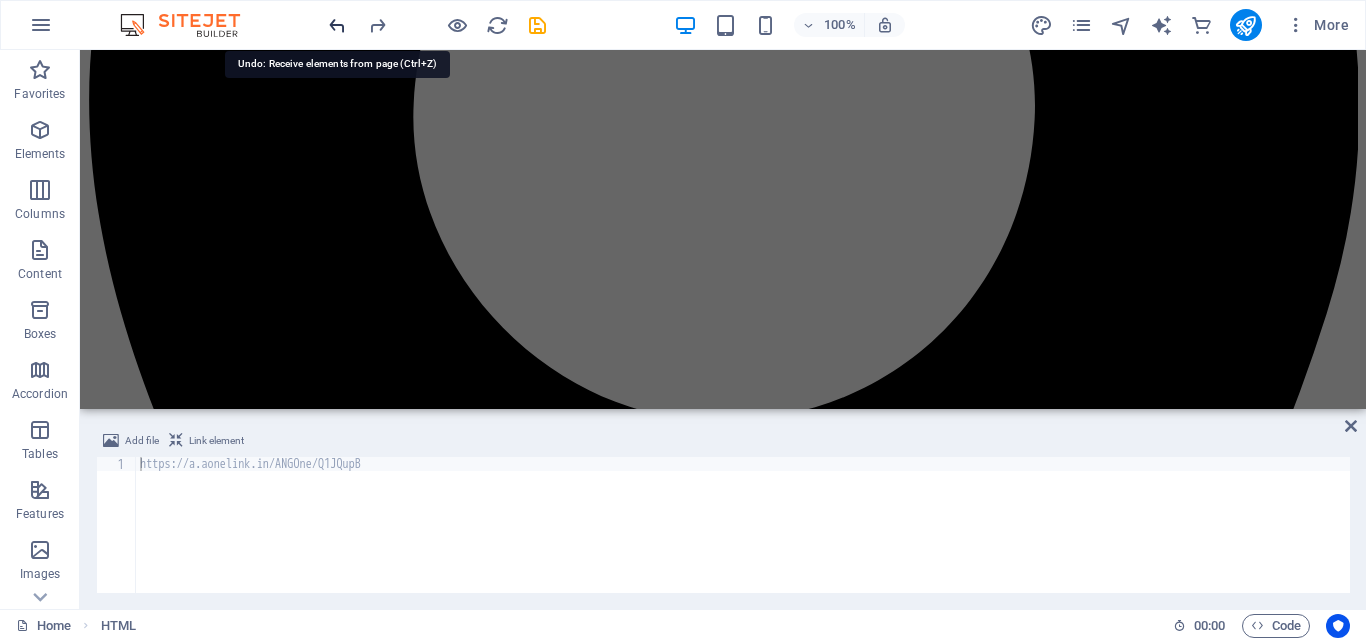 click at bounding box center (337, 25) 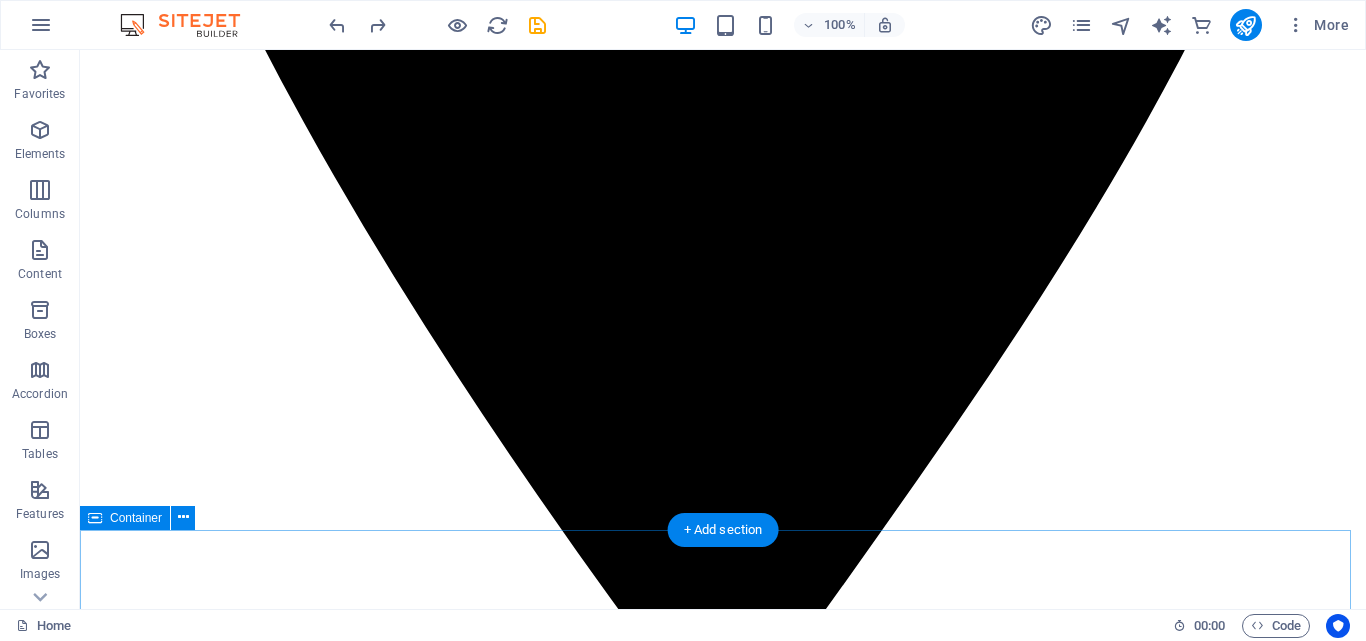 scroll, scrollTop: 1300, scrollLeft: 0, axis: vertical 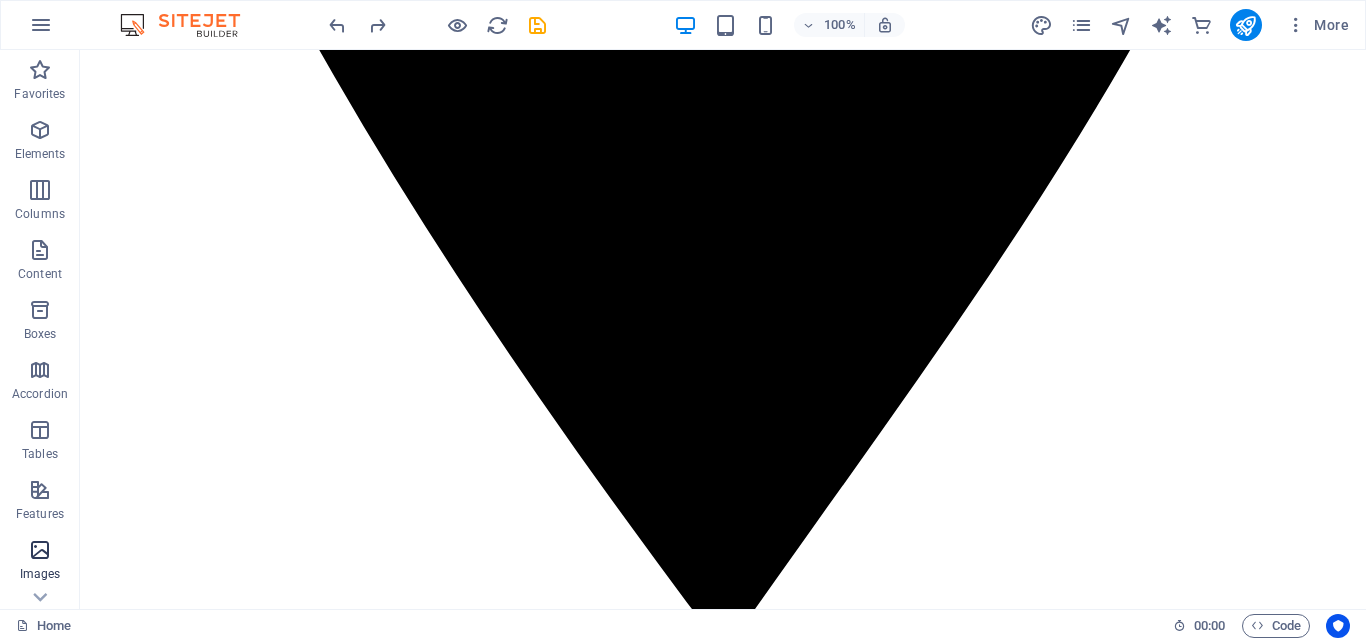 click at bounding box center [40, 550] 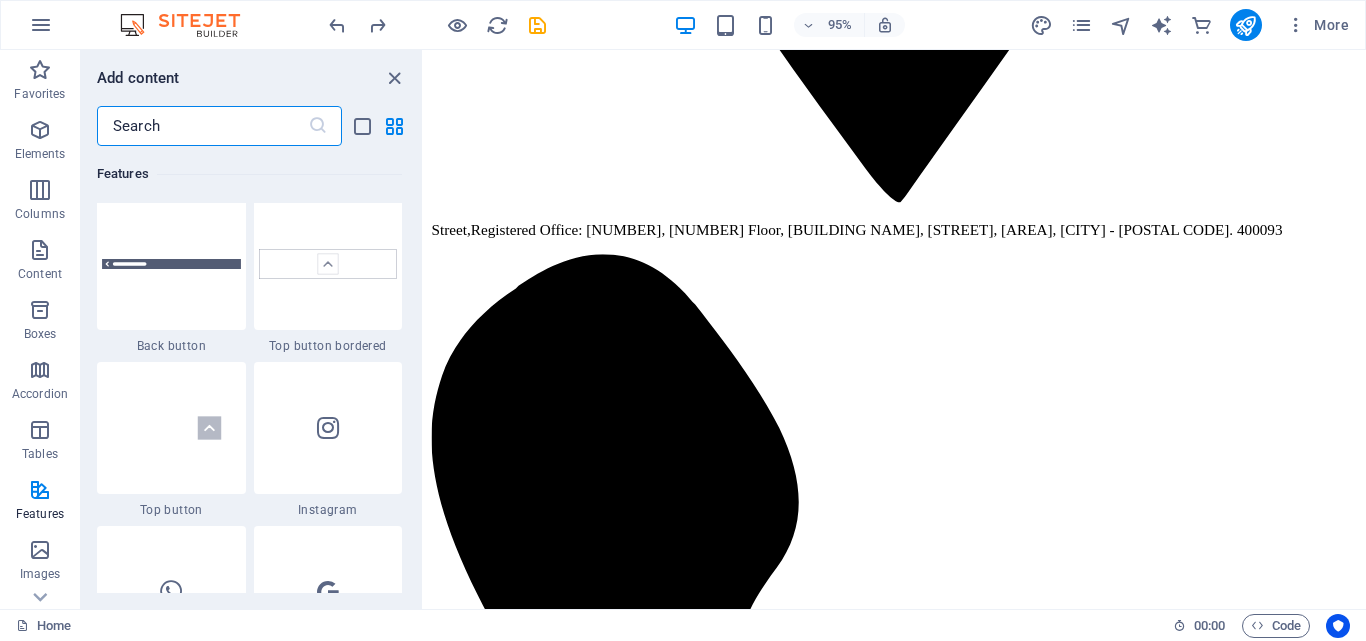 scroll, scrollTop: 9540, scrollLeft: 0, axis: vertical 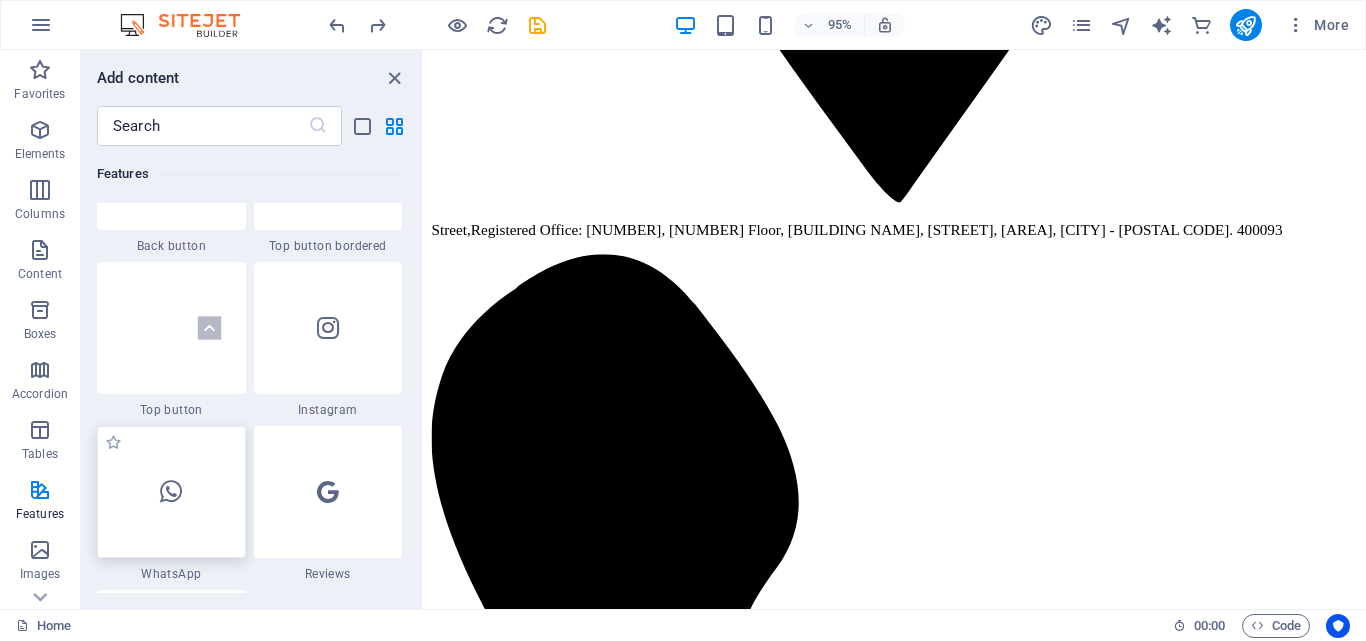 click at bounding box center (171, 492) 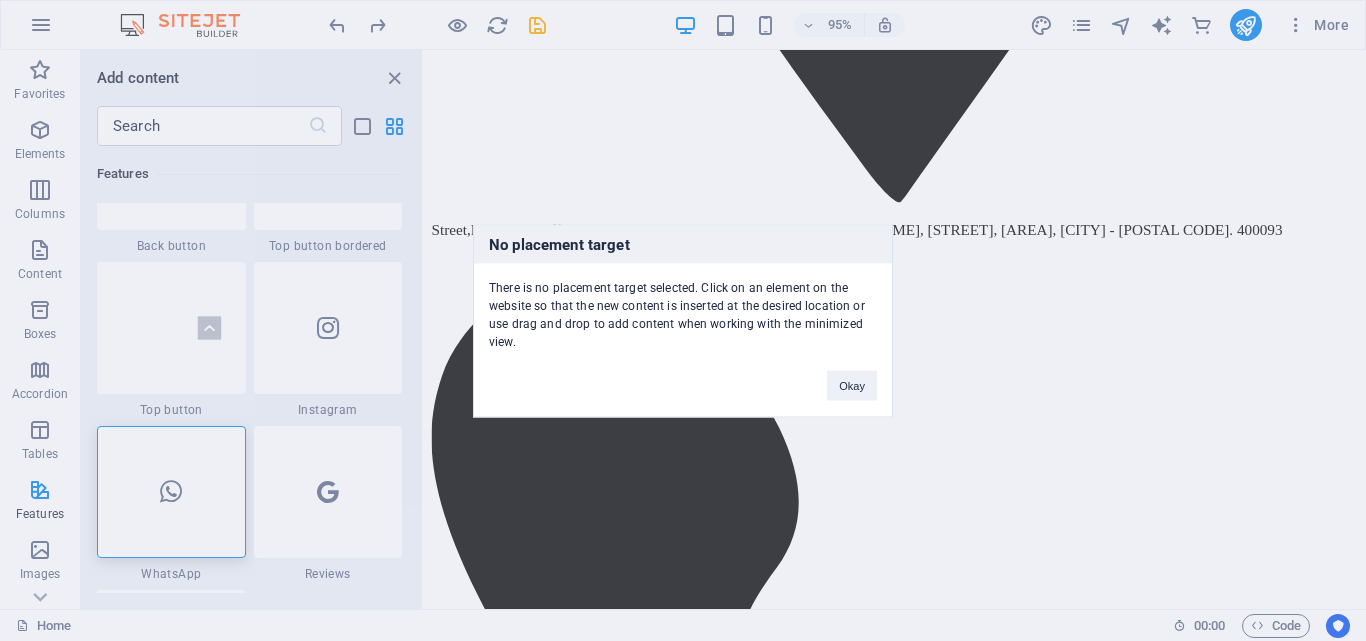 drag, startPoint x: 202, startPoint y: 486, endPoint x: 706, endPoint y: 364, distance: 518.55566 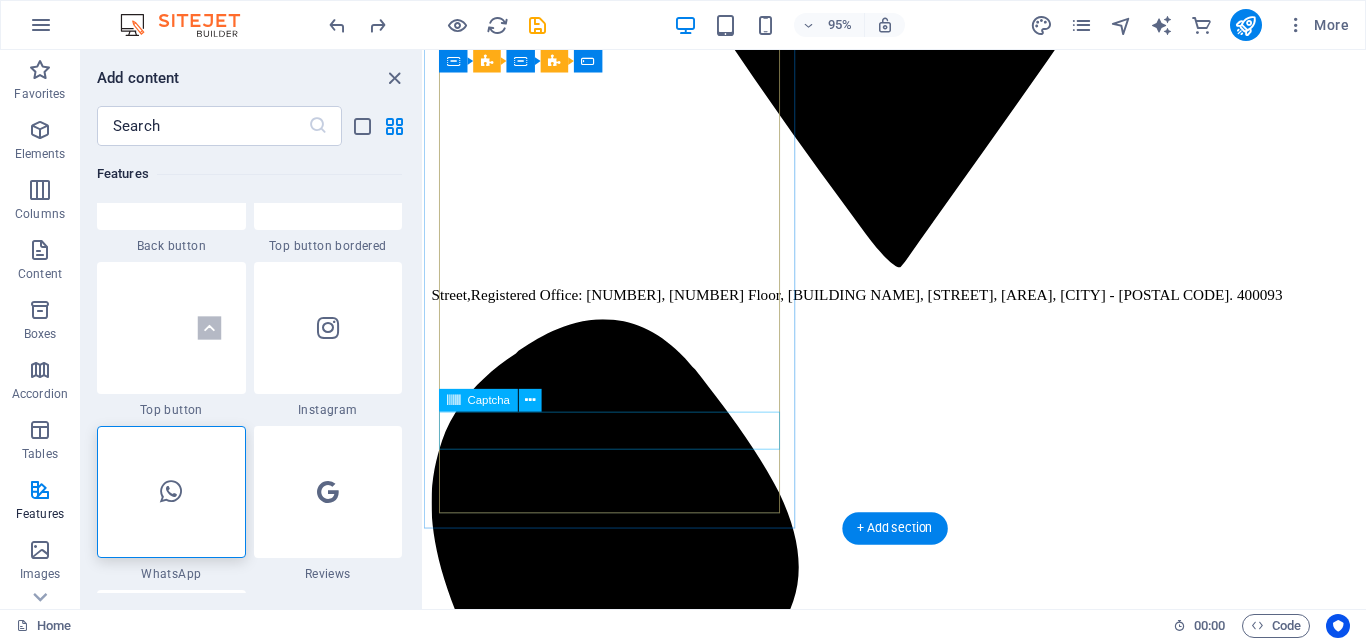 scroll, scrollTop: 1200, scrollLeft: 0, axis: vertical 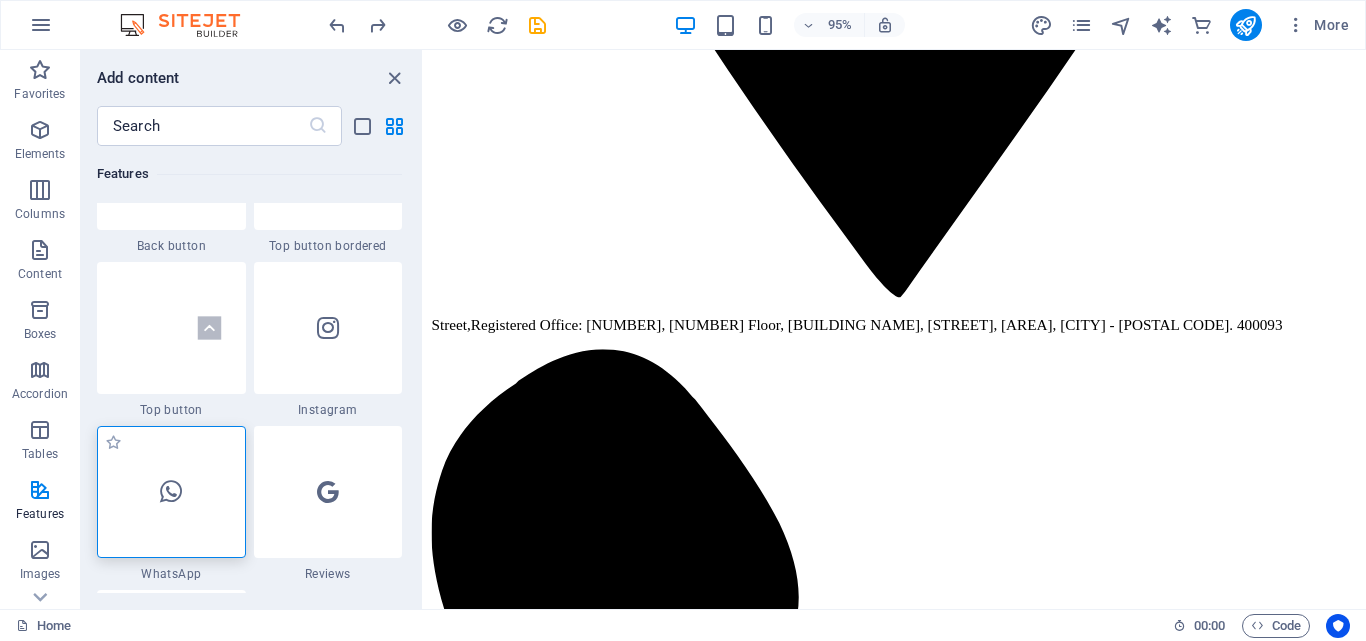 click at bounding box center (171, 492) 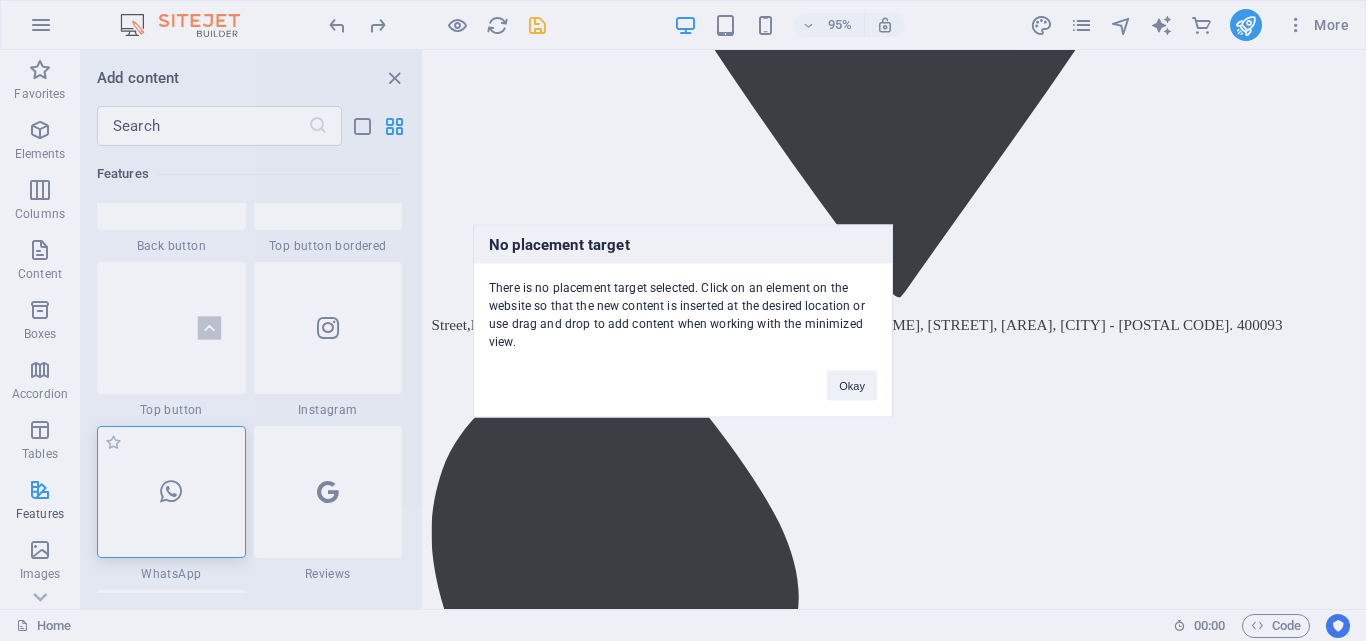click on "No placement target There is no placement target selected. Click on an element on the website so that the new content is inserted at the desired location or use drag and drop to add content when working with the minimized view. Okay" at bounding box center (683, 320) 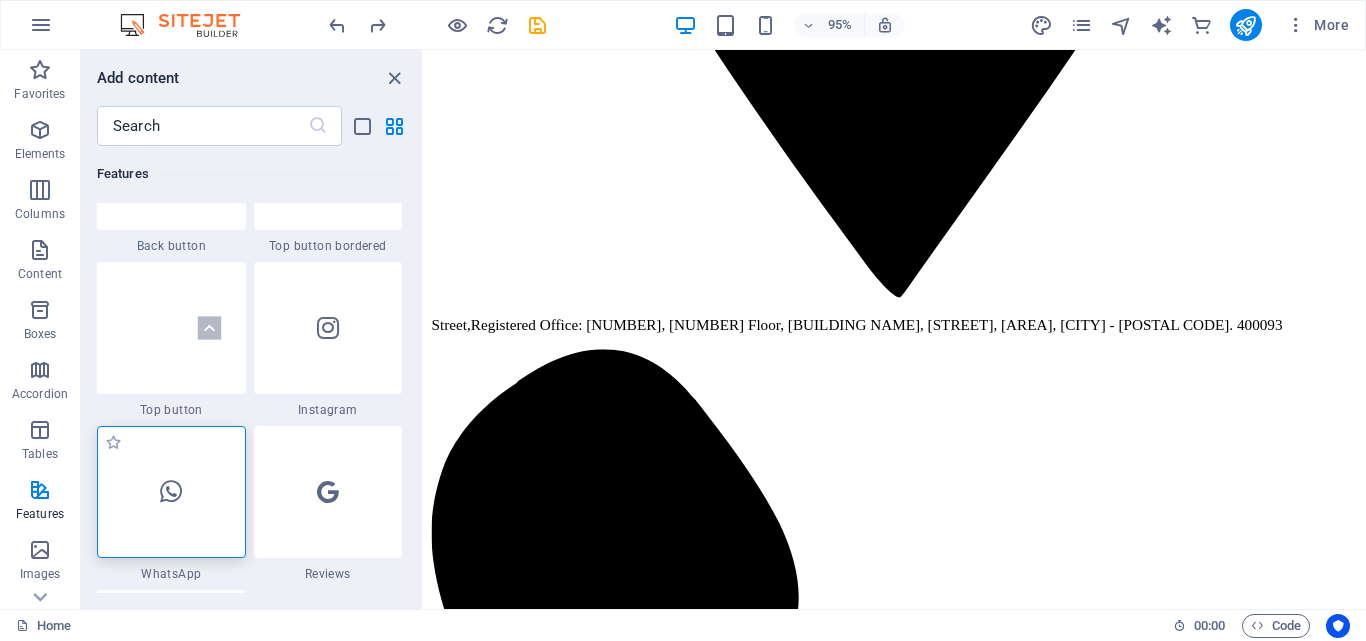 click at bounding box center [171, 492] 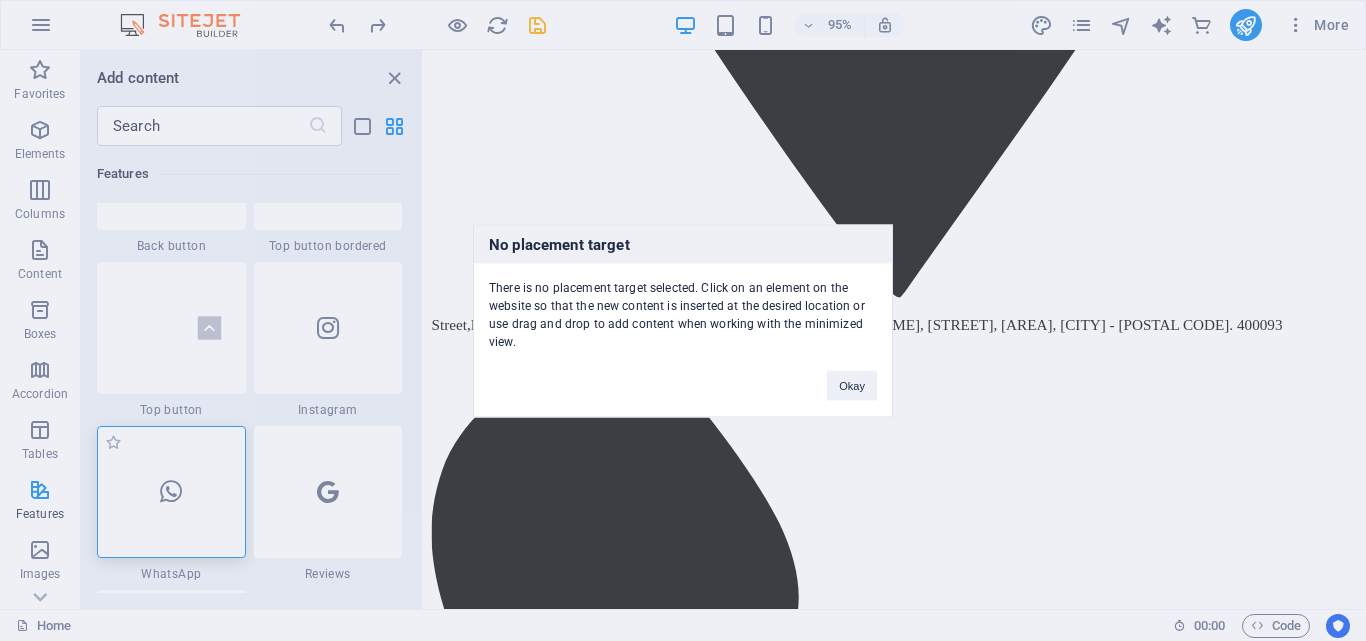 click on "No placement target There is no placement target selected. Click on an element on the website so that the new content is inserted at the desired location or use drag and drop to add content when working with the minimized view. Okay" at bounding box center (683, 320) 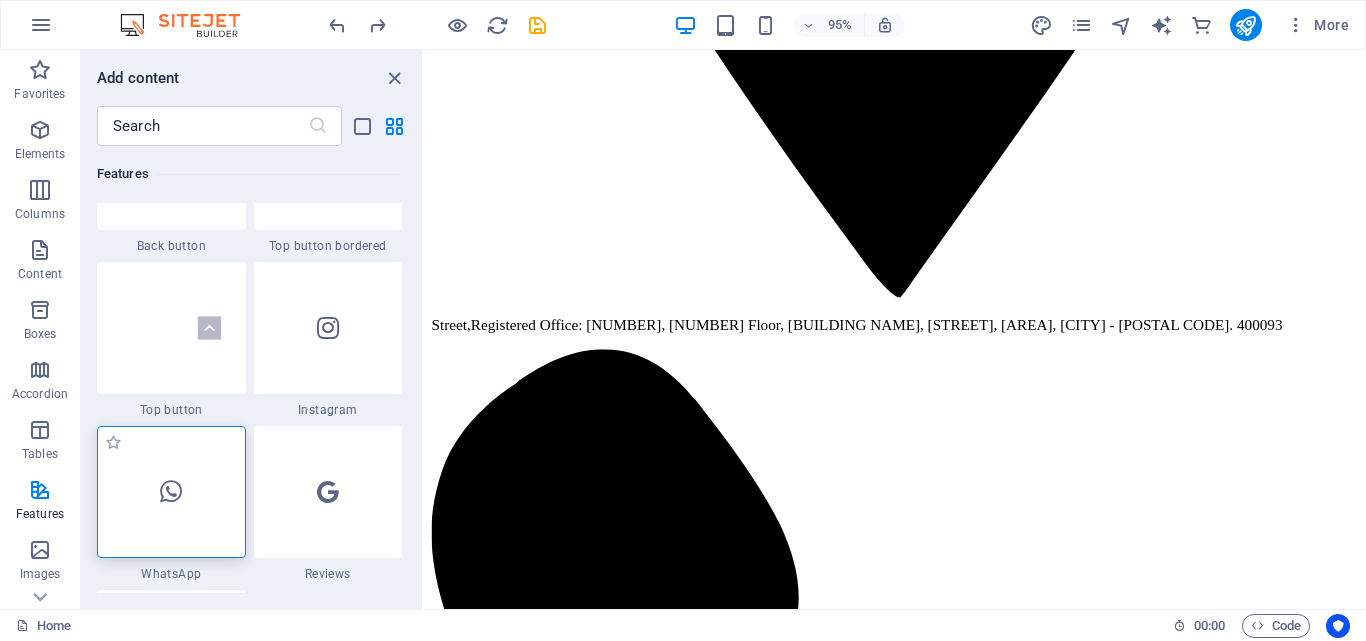 click at bounding box center (171, 492) 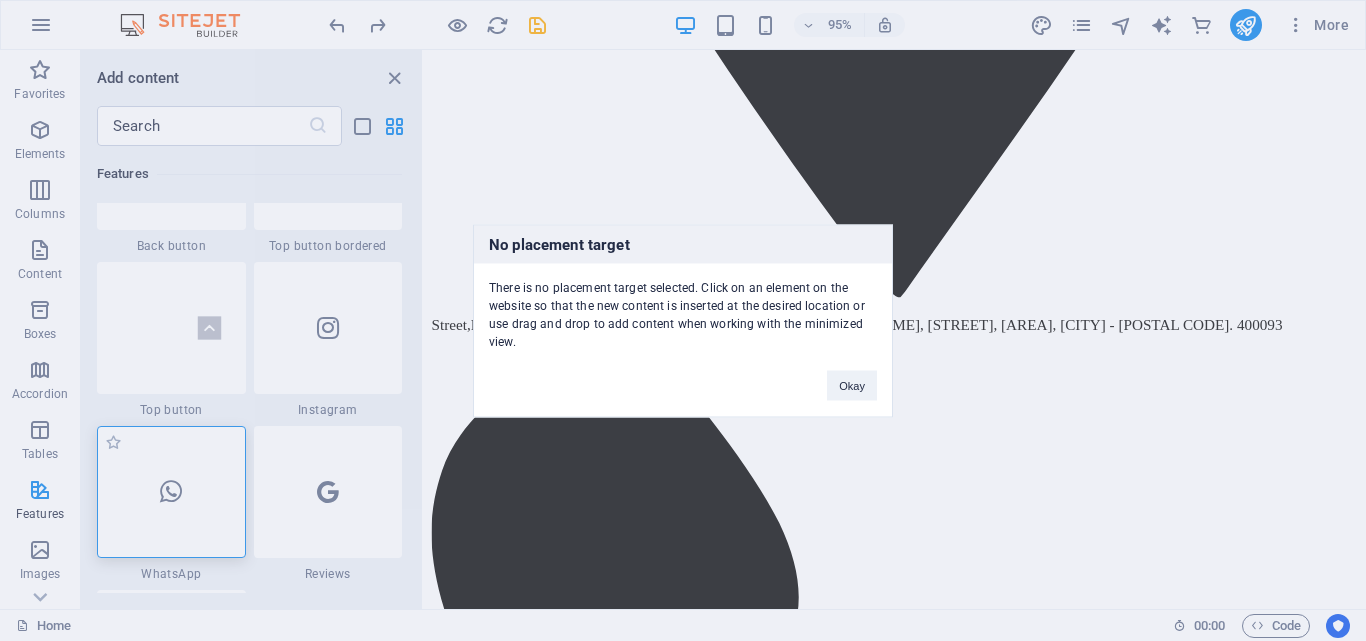 drag, startPoint x: 141, startPoint y: 445, endPoint x: 138, endPoint y: 486, distance: 41.109608 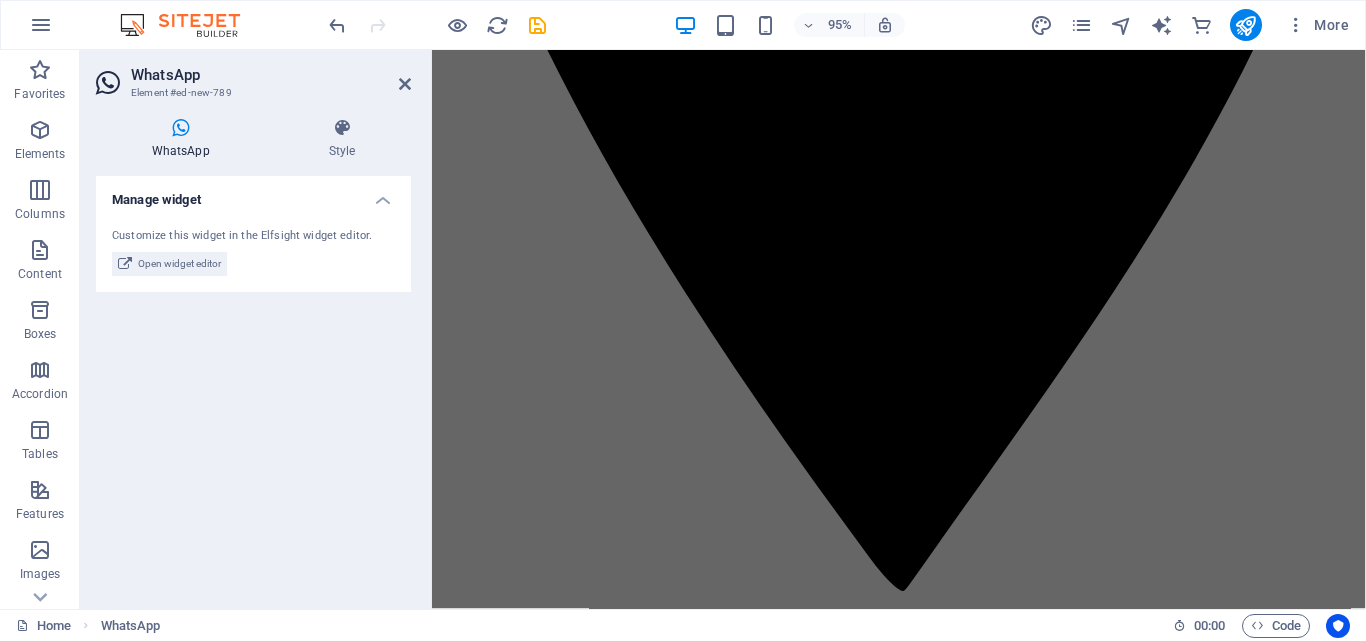 scroll, scrollTop: 947, scrollLeft: 0, axis: vertical 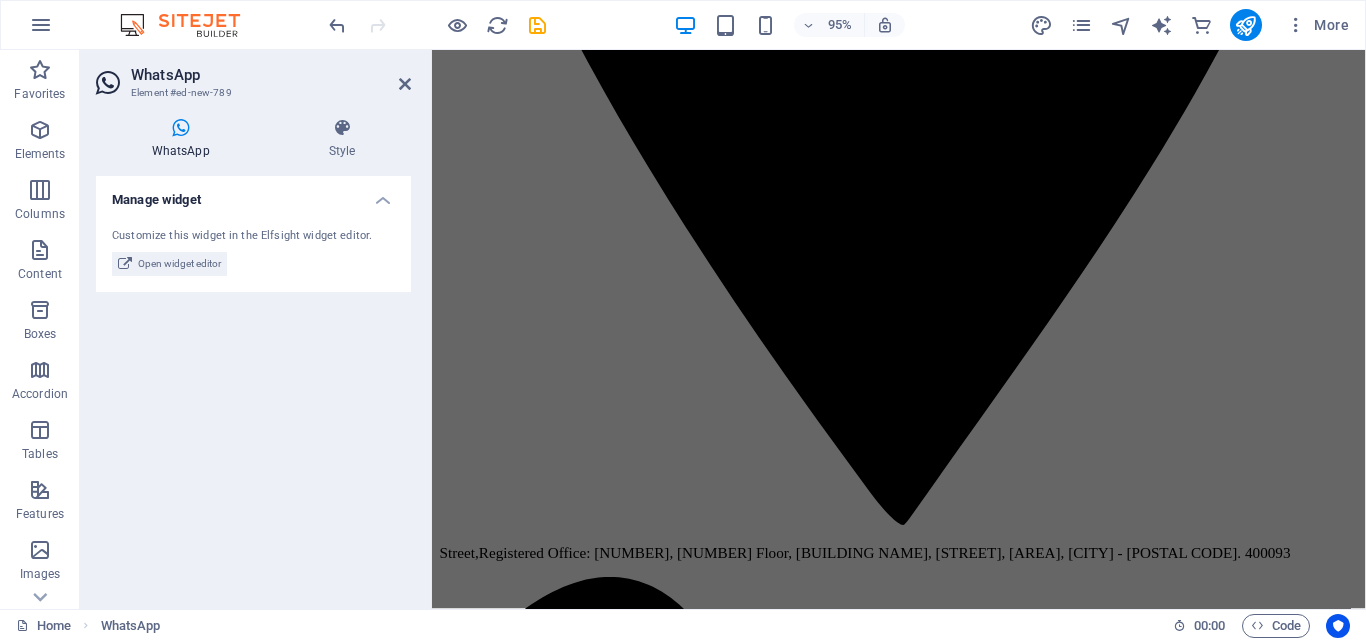 drag, startPoint x: 674, startPoint y: 271, endPoint x: 1213, endPoint y: 274, distance: 539.00836 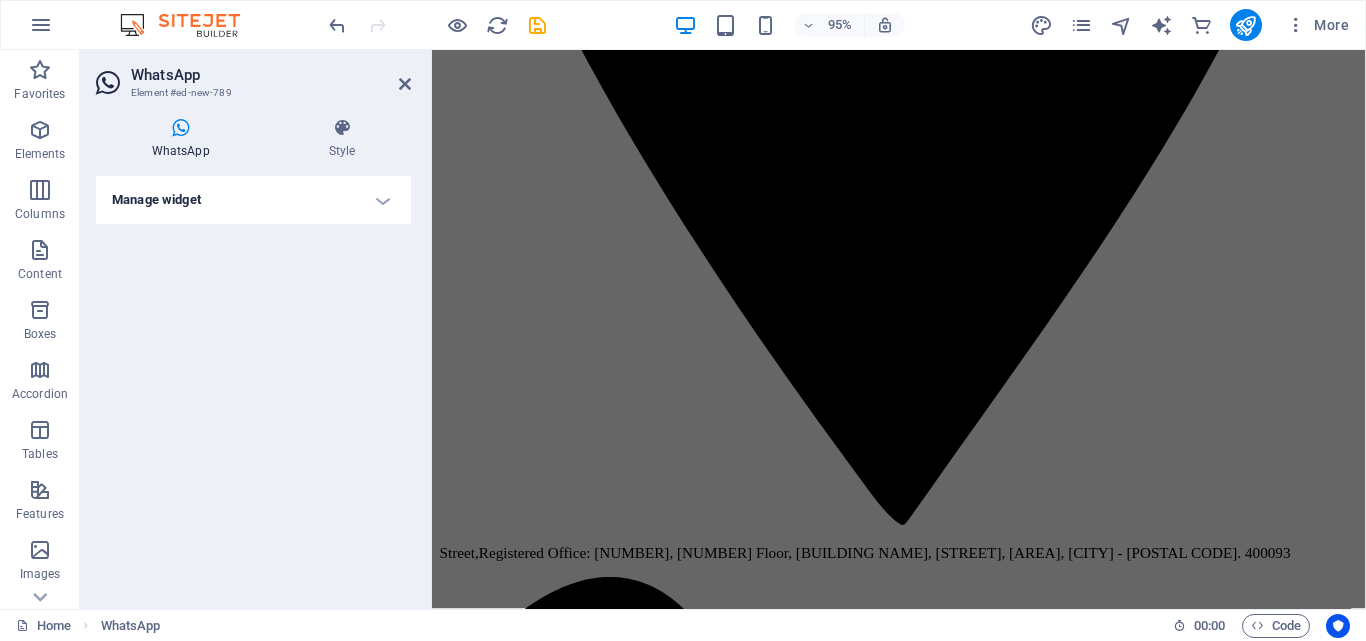 click on "Manage widget" at bounding box center (253, 200) 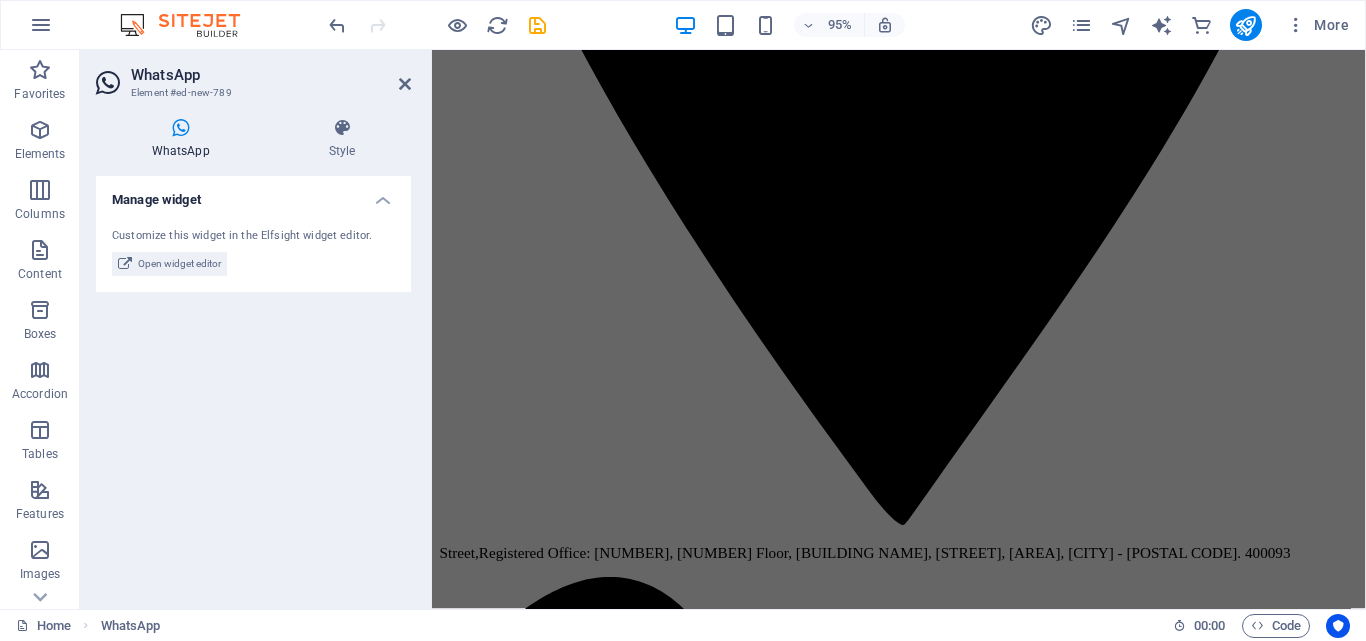 click on "WhatsApp" at bounding box center [184, 139] 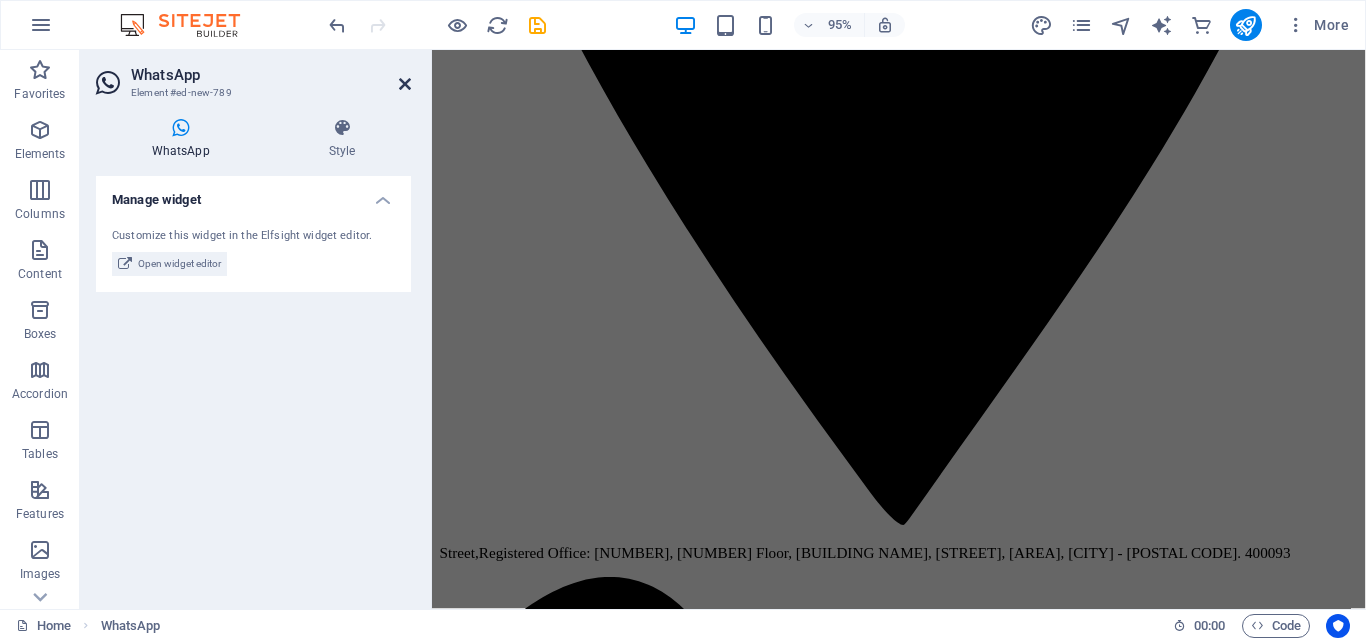 click at bounding box center (405, 84) 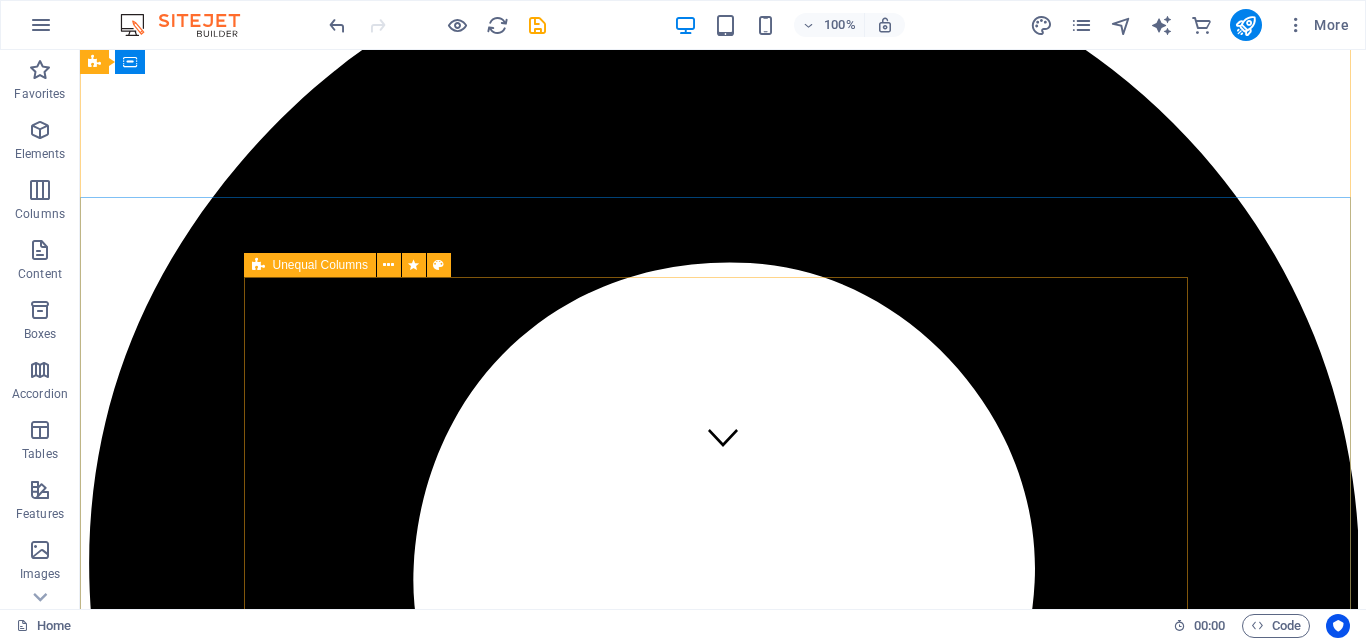 scroll, scrollTop: 0, scrollLeft: 0, axis: both 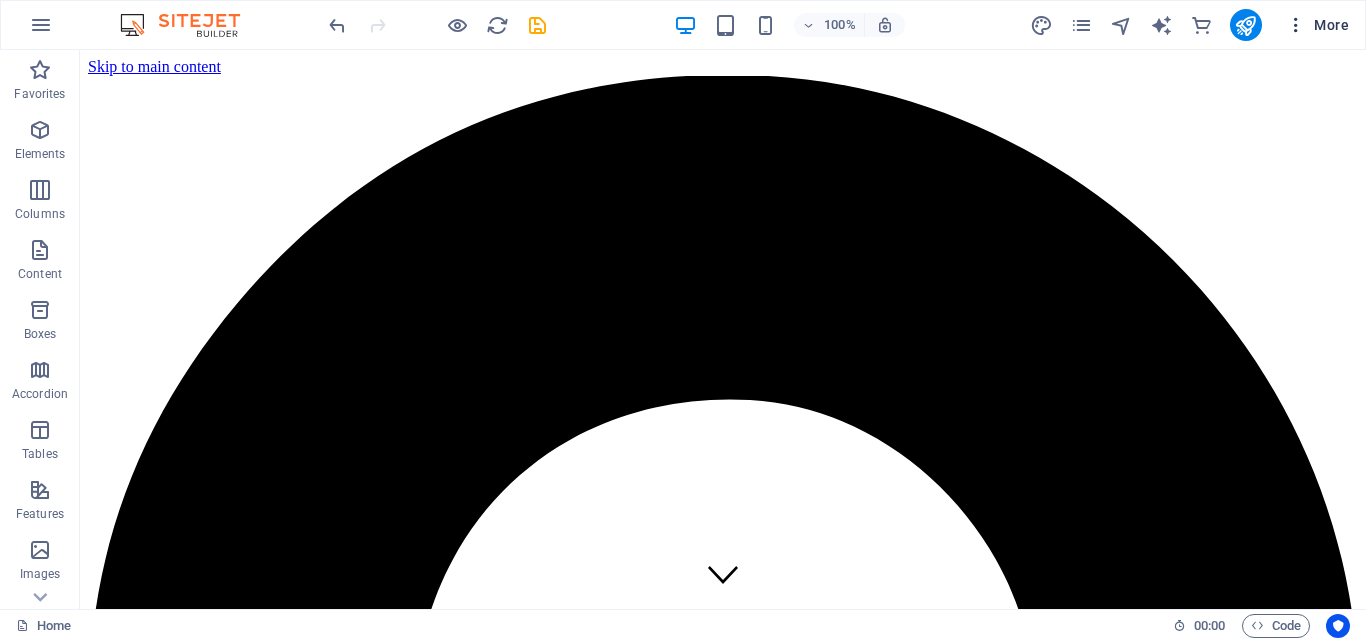 click at bounding box center [1296, 25] 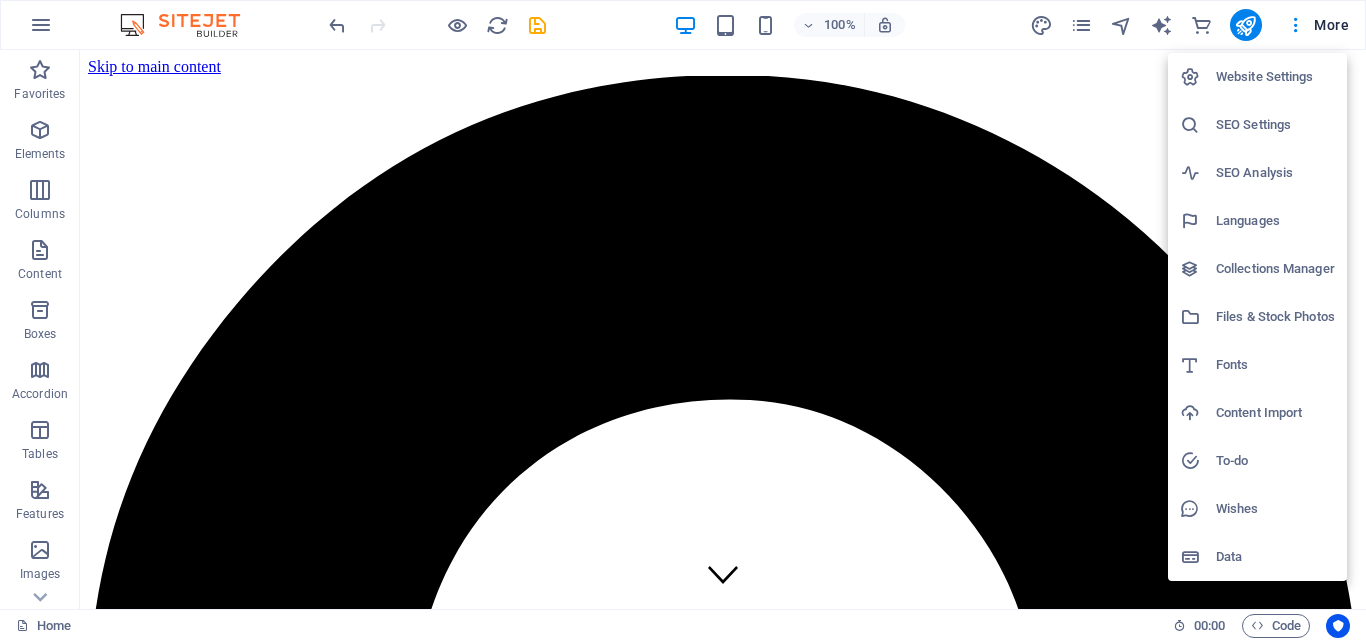click on "SEO Settings" at bounding box center (1275, 125) 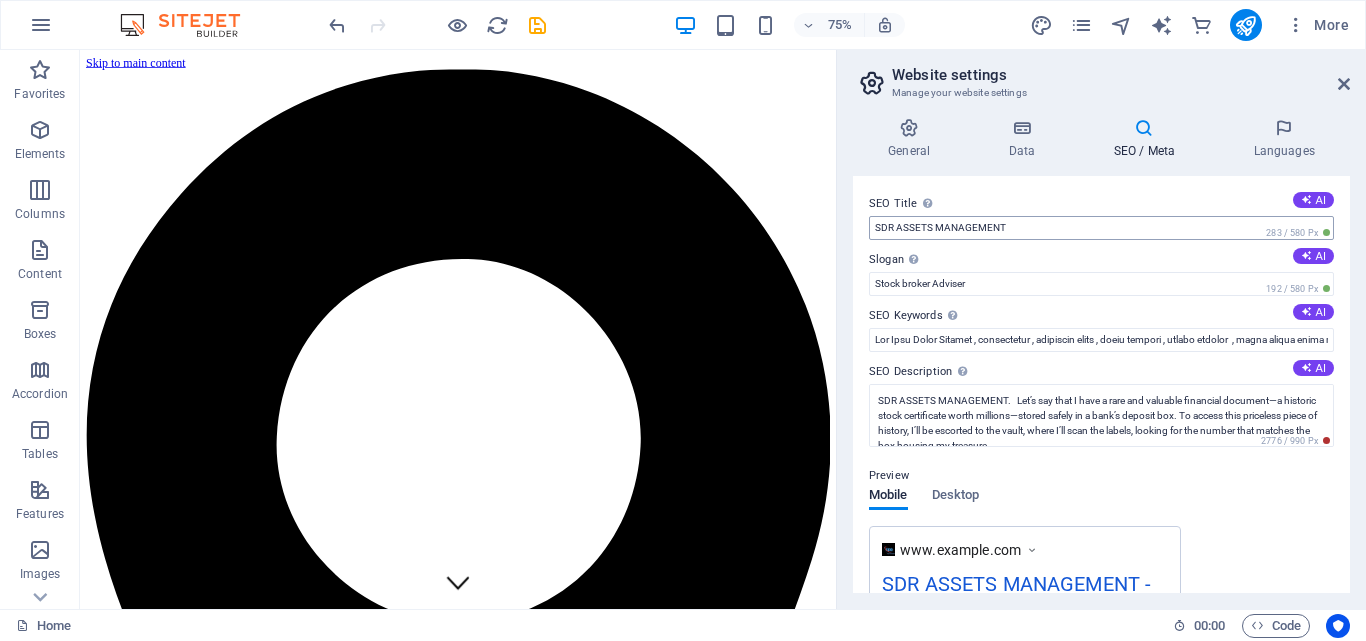 type 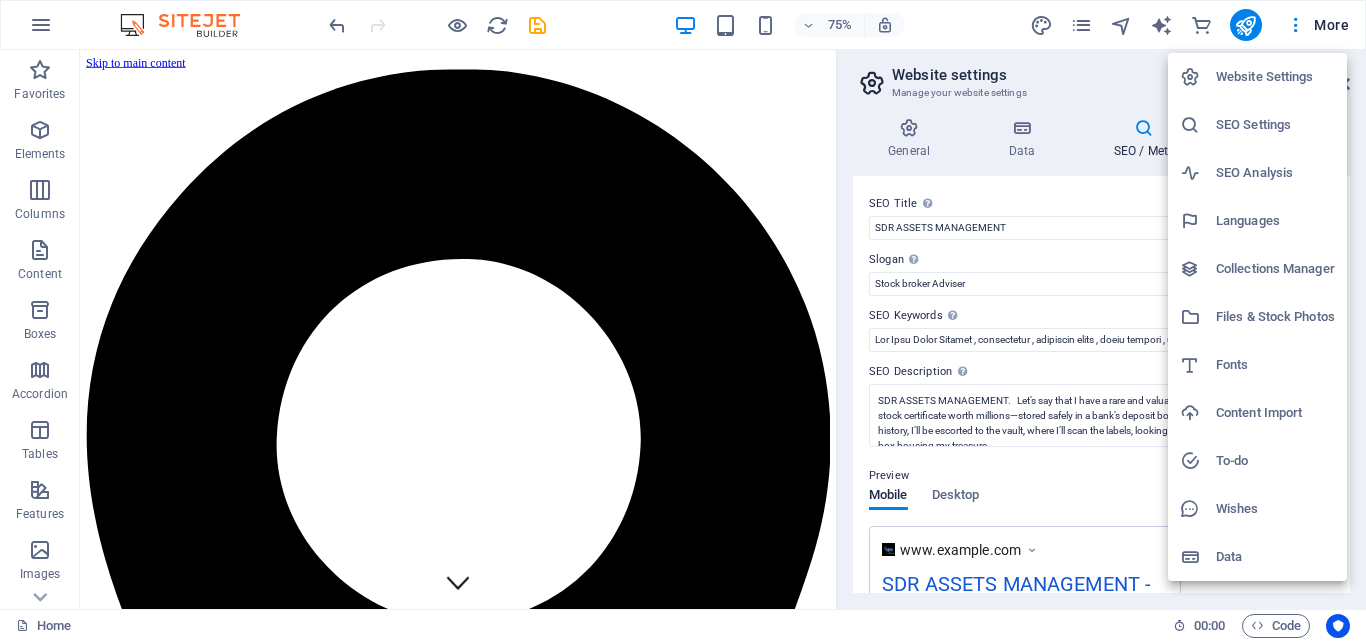 click at bounding box center [683, 320] 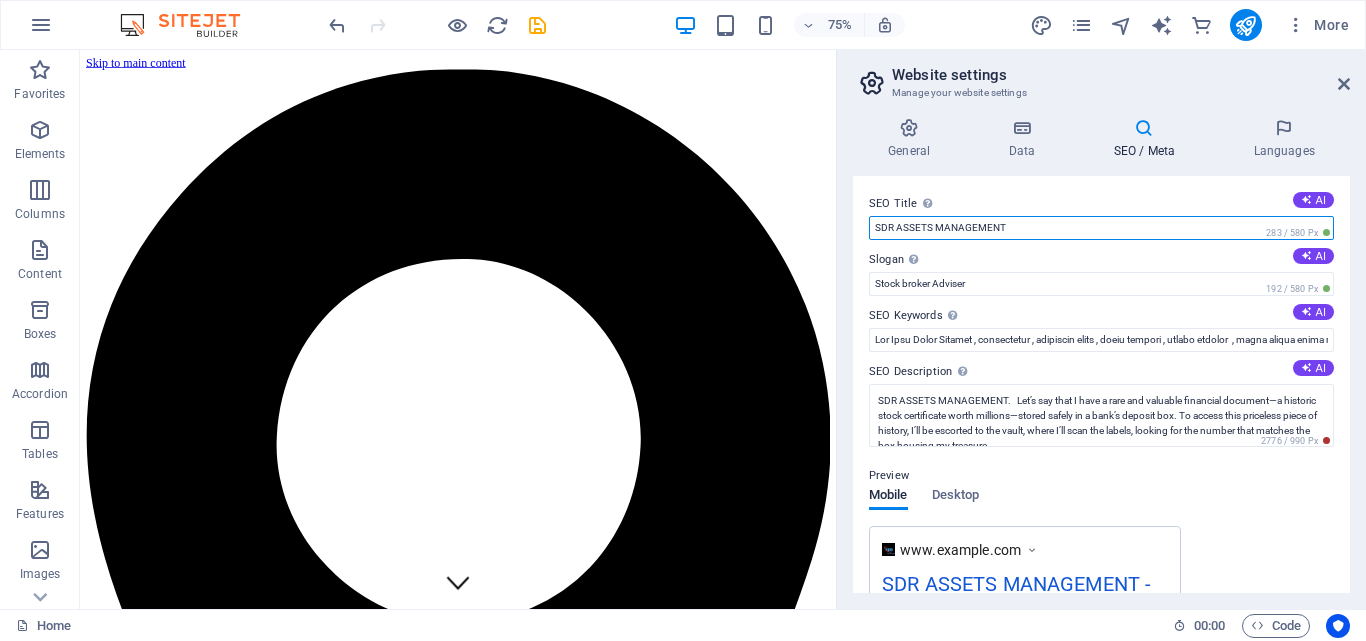 click on "SDR ASSETS MANAGEMENT" at bounding box center [1101, 228] 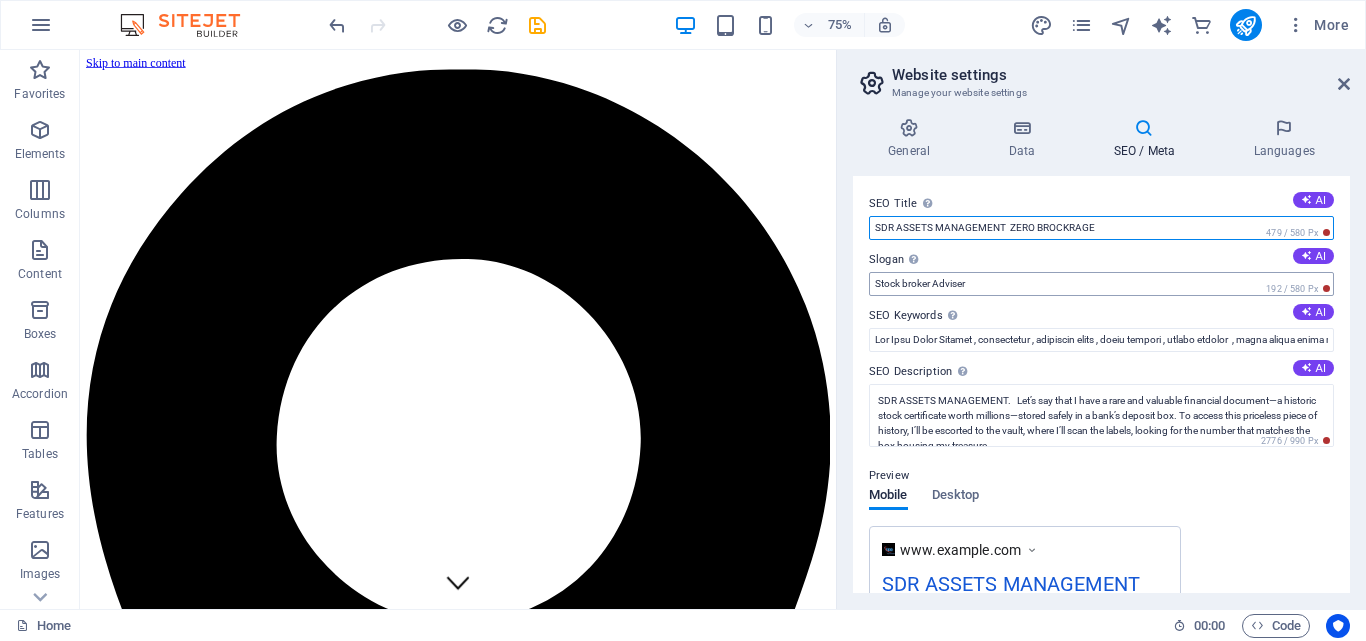 type on "SDR ASSETS MANAGEMENT  ZERO BROCKRAGE" 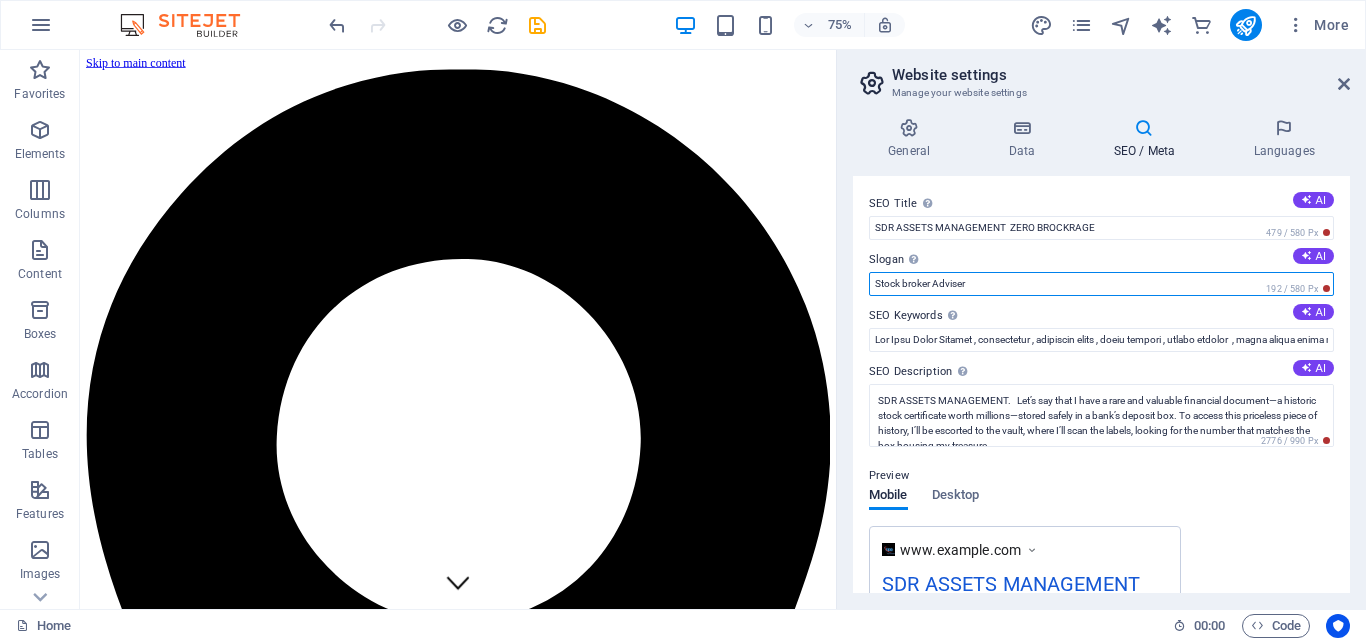 click on "Stock broker Adviser" at bounding box center (1101, 284) 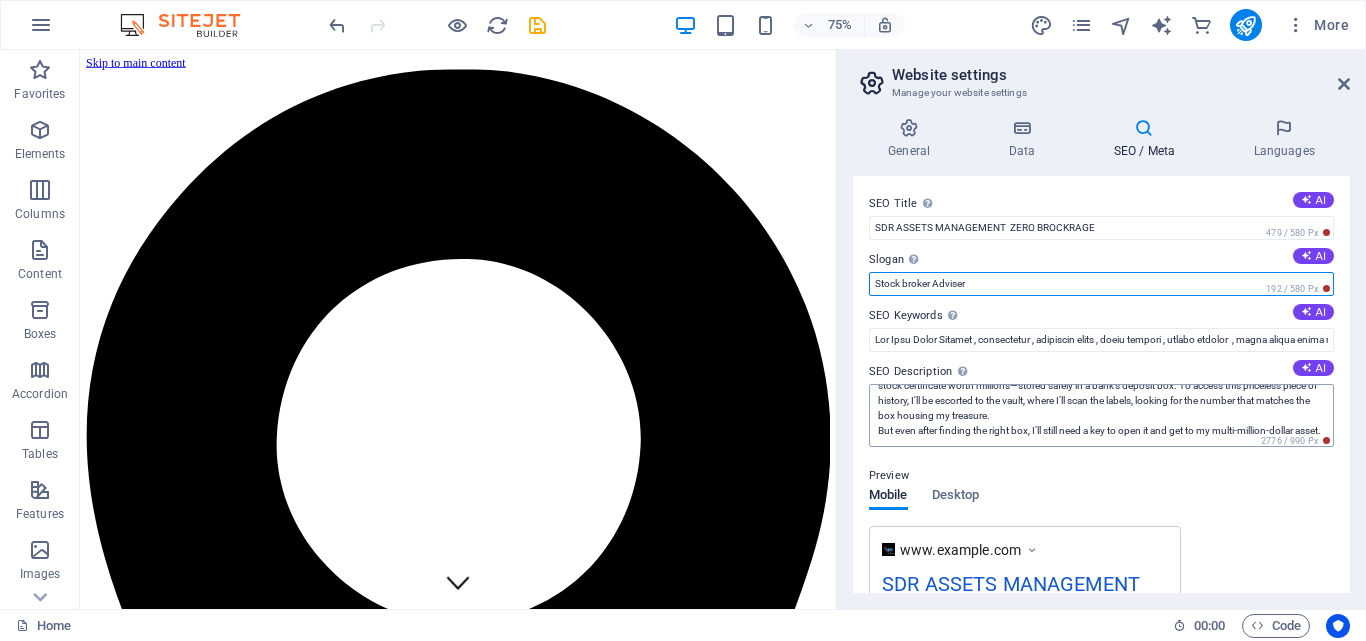 scroll, scrollTop: 45, scrollLeft: 0, axis: vertical 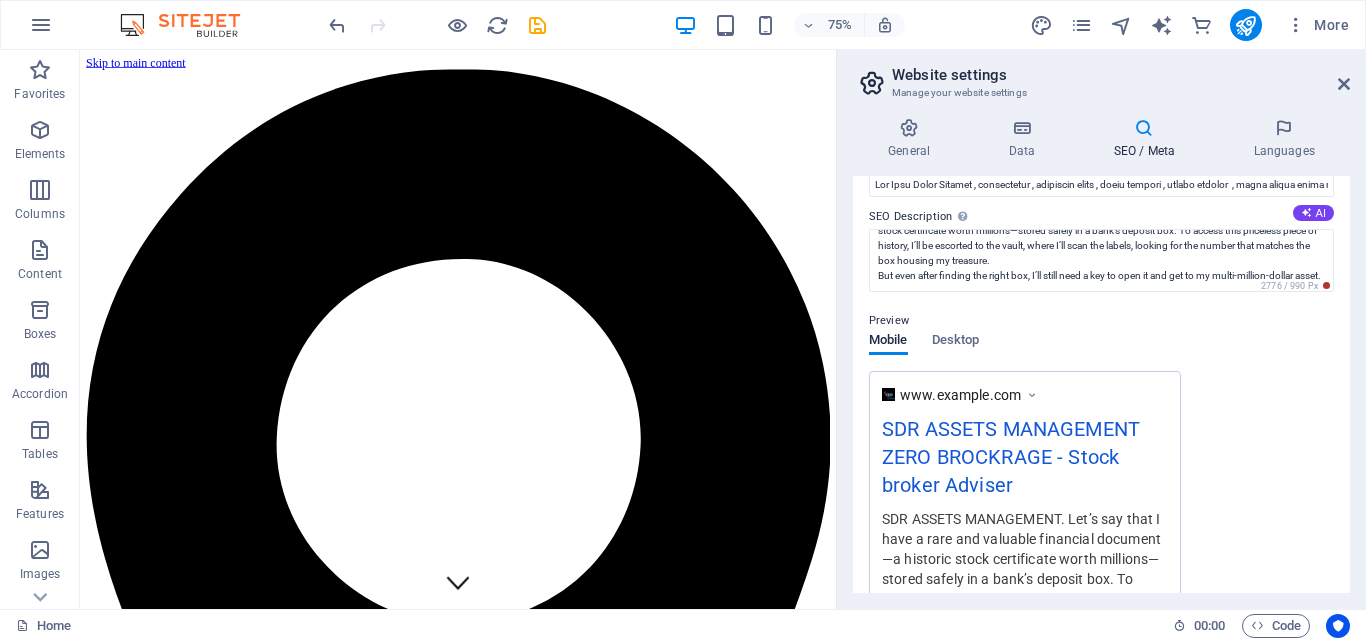 click at bounding box center (1032, 395) 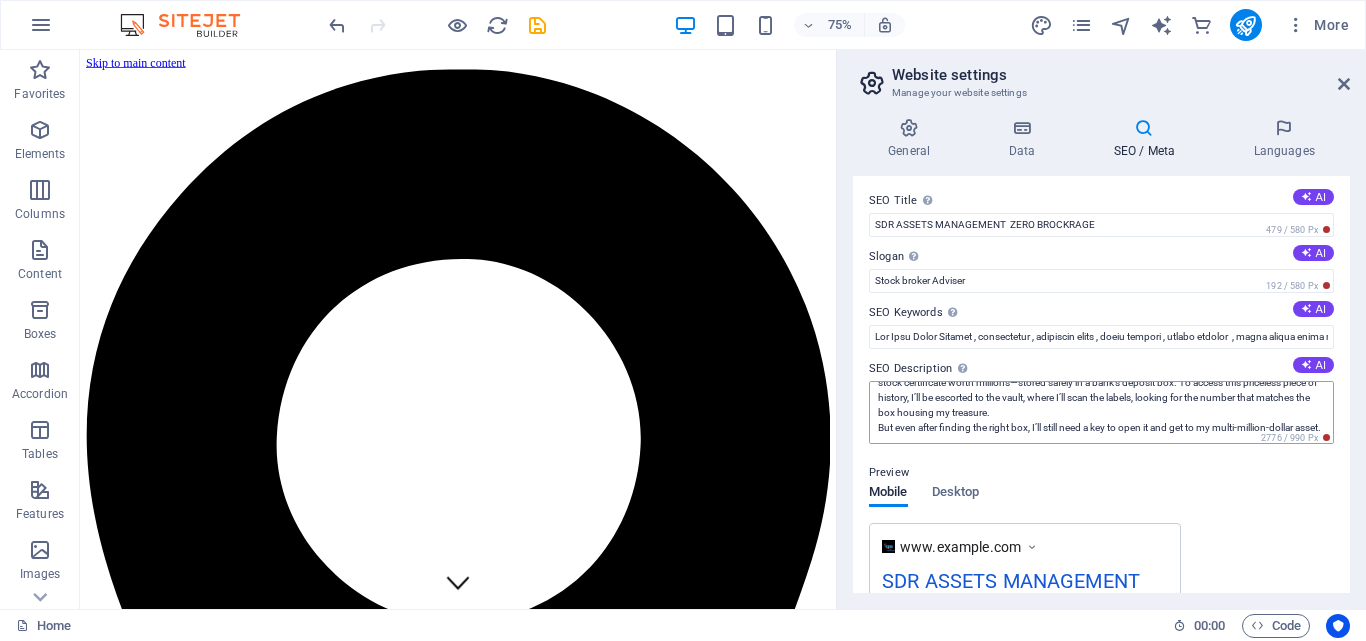 scroll, scrollTop: 0, scrollLeft: 0, axis: both 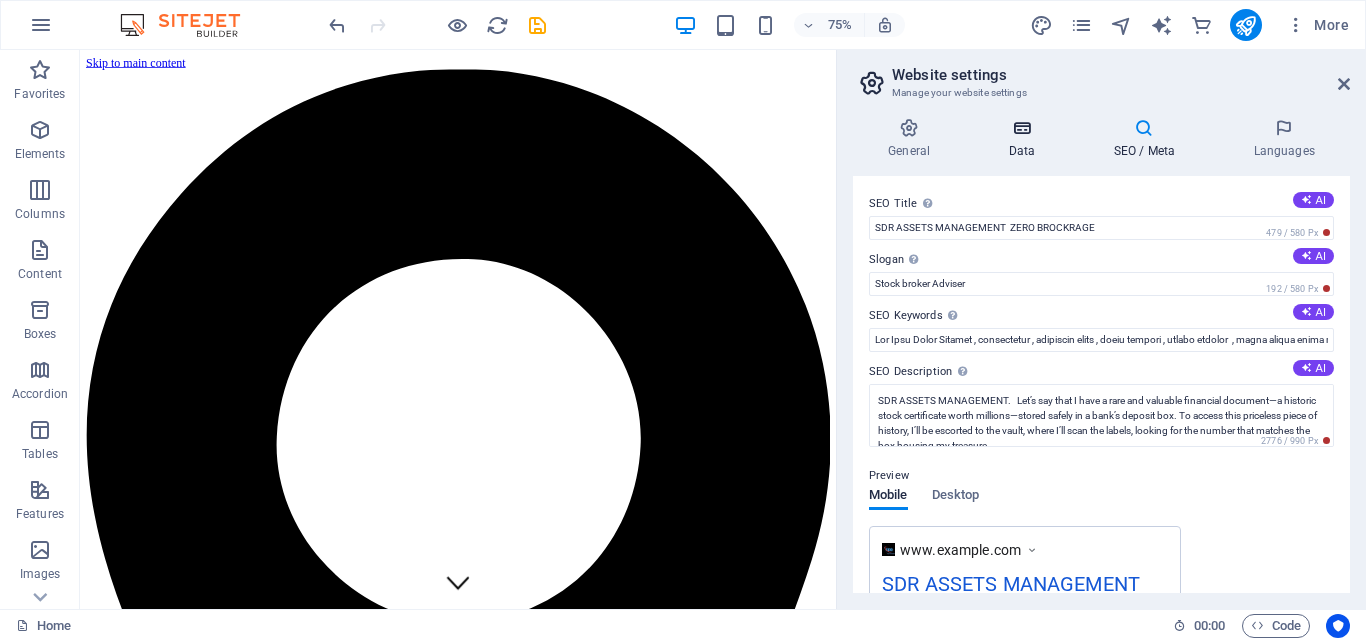 click on "Data" at bounding box center [1025, 139] 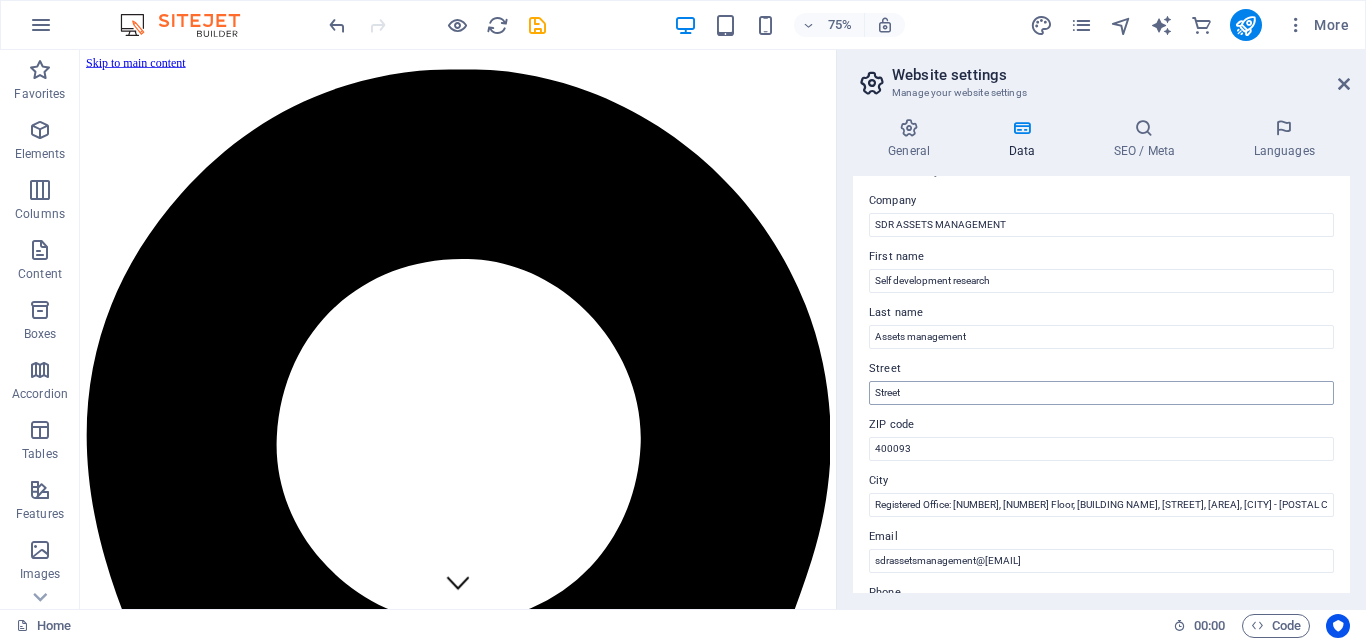 scroll, scrollTop: 0, scrollLeft: 0, axis: both 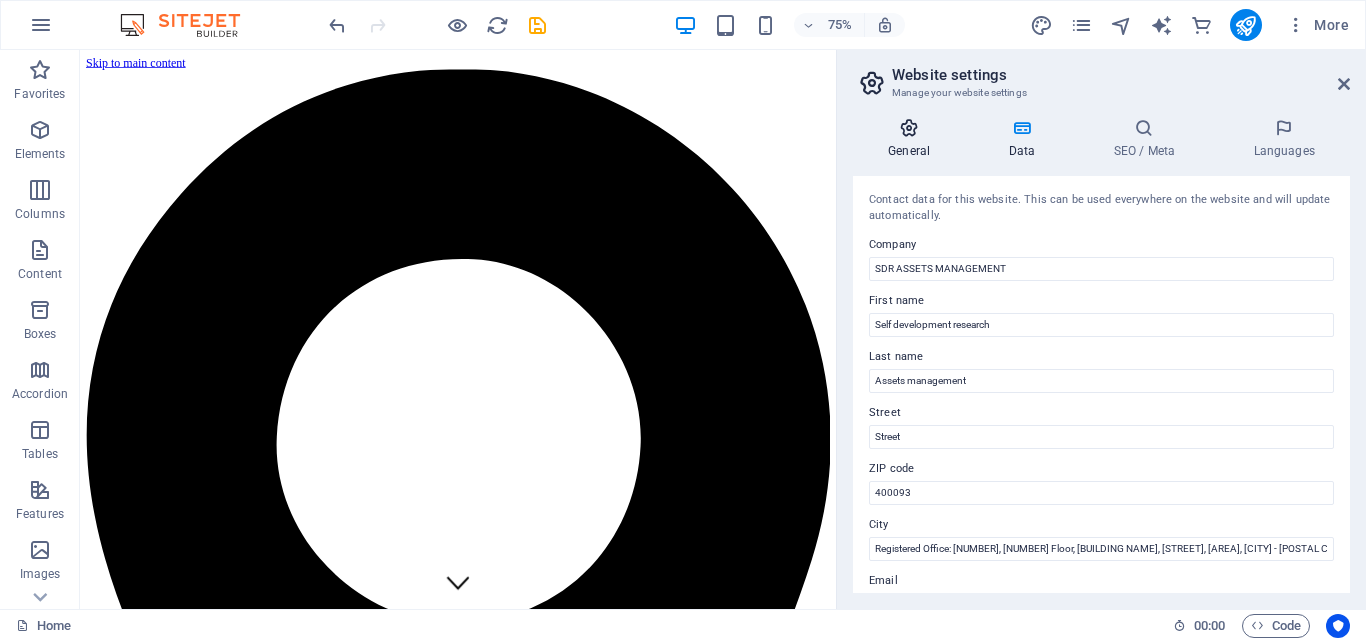click at bounding box center (909, 128) 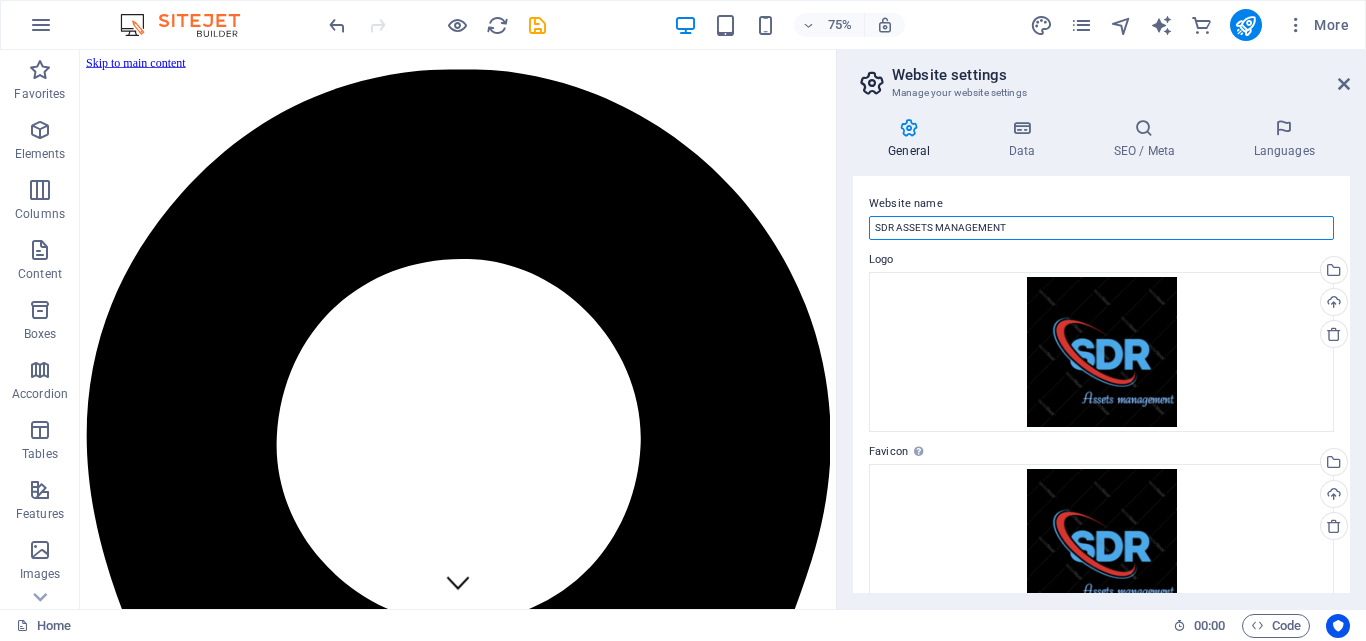 click on "SDR ASSETS MANAGEMENT" at bounding box center [1101, 228] 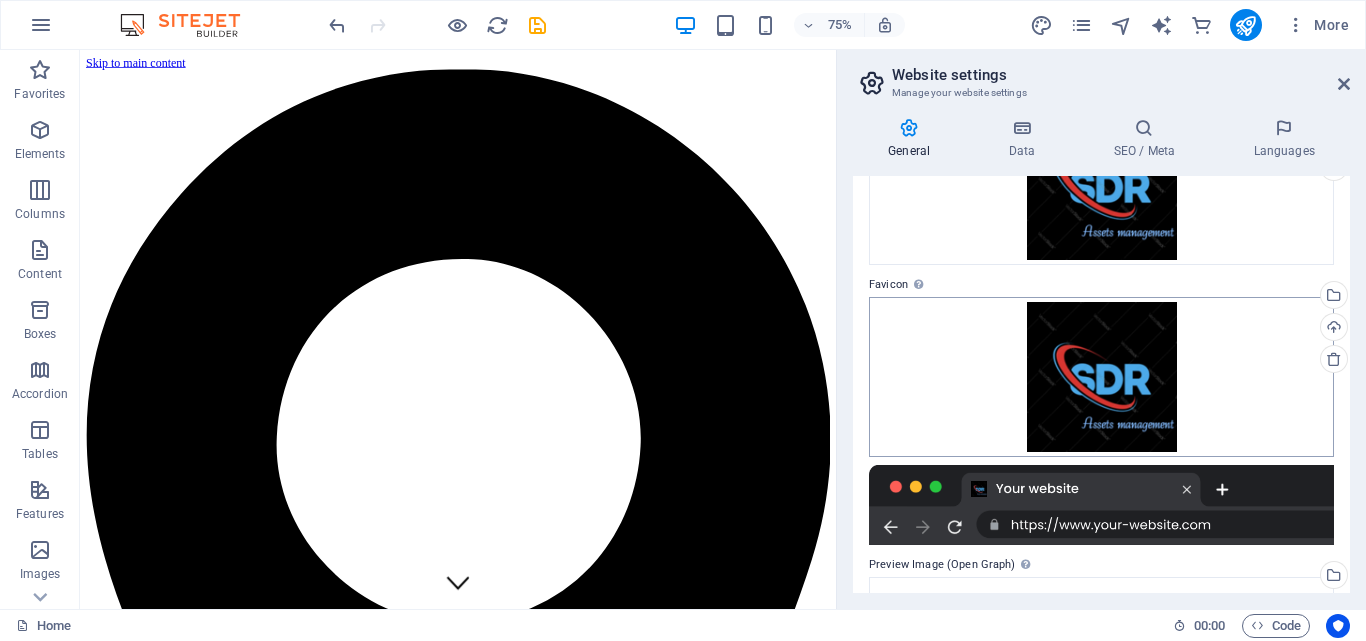 scroll, scrollTop: 0, scrollLeft: 0, axis: both 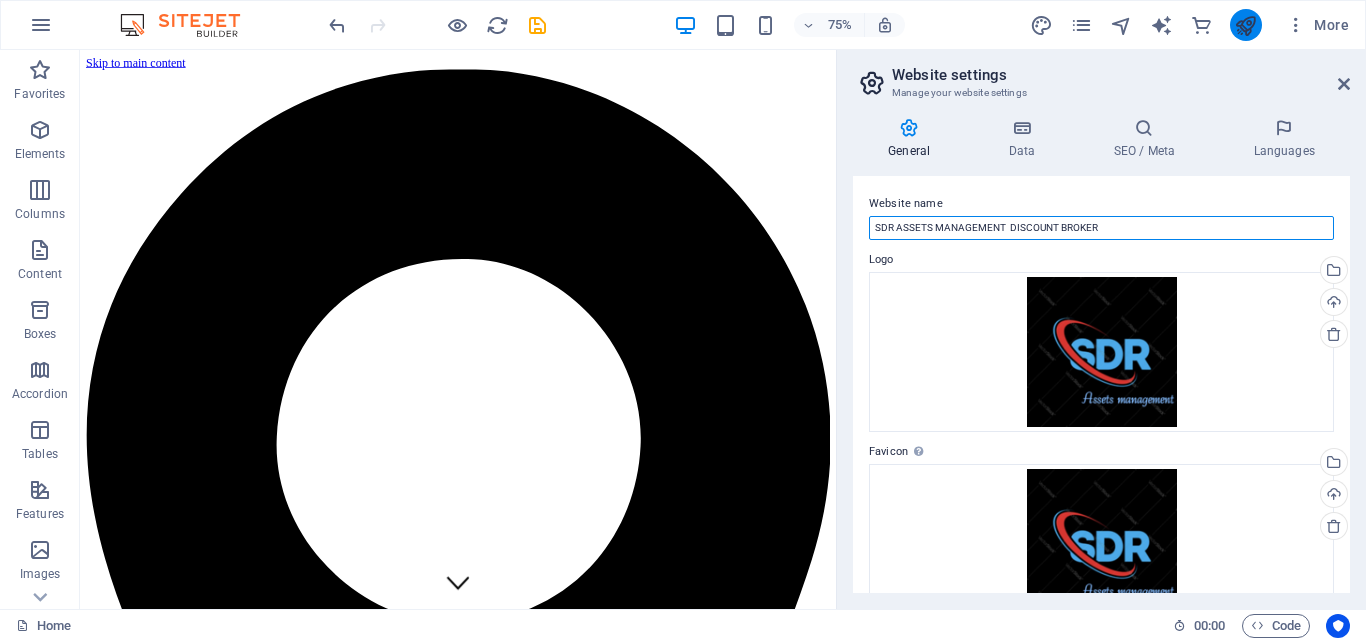 type on "SDR ASSETS MANAGEMENT  DISCOUNT BROKER" 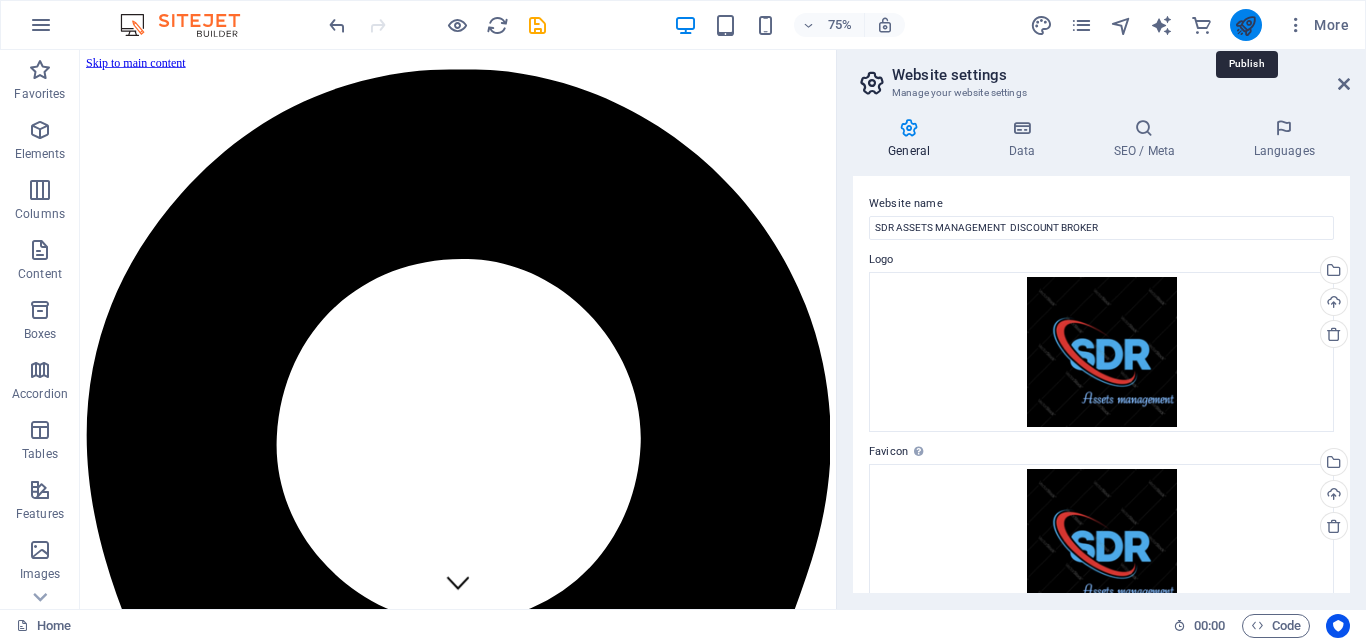 click at bounding box center [1245, 25] 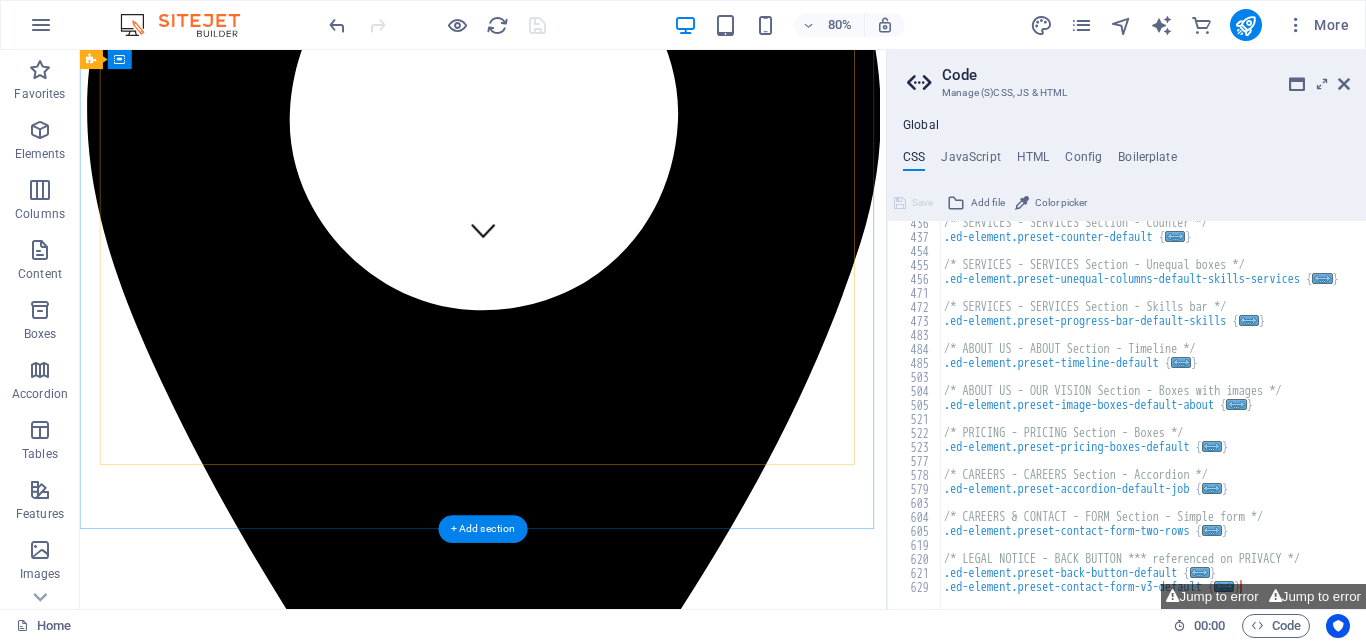 scroll, scrollTop: 600, scrollLeft: 0, axis: vertical 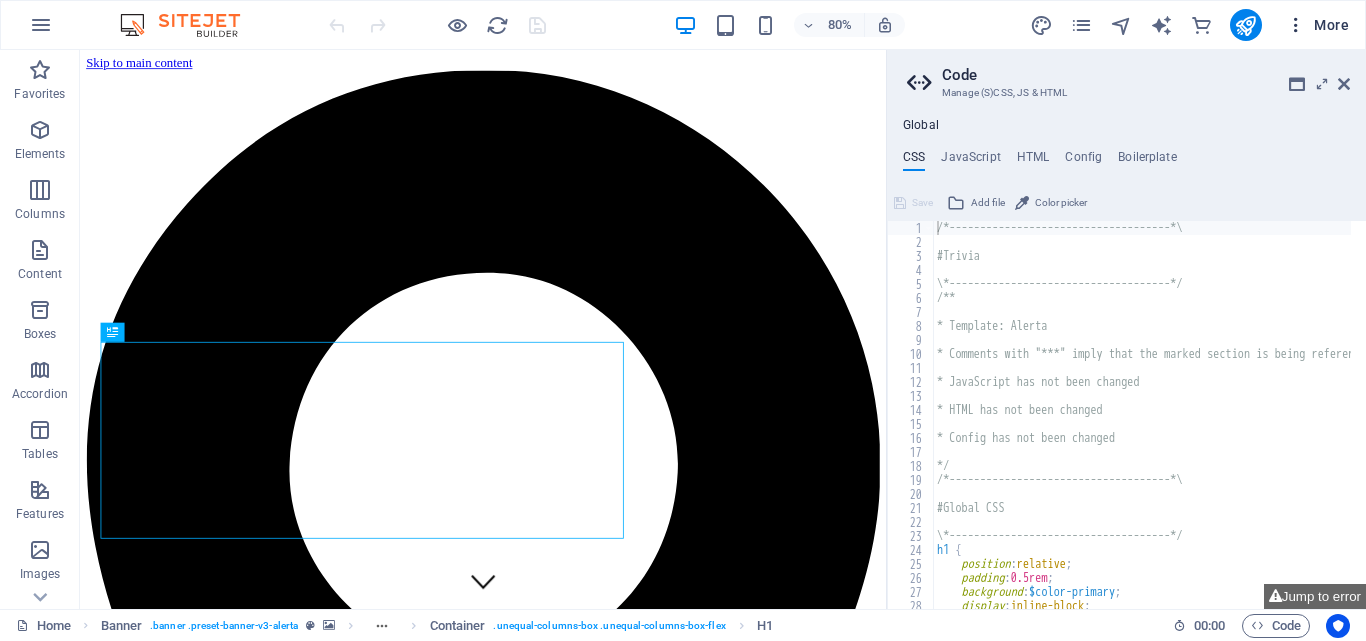 click on "More" at bounding box center (1317, 25) 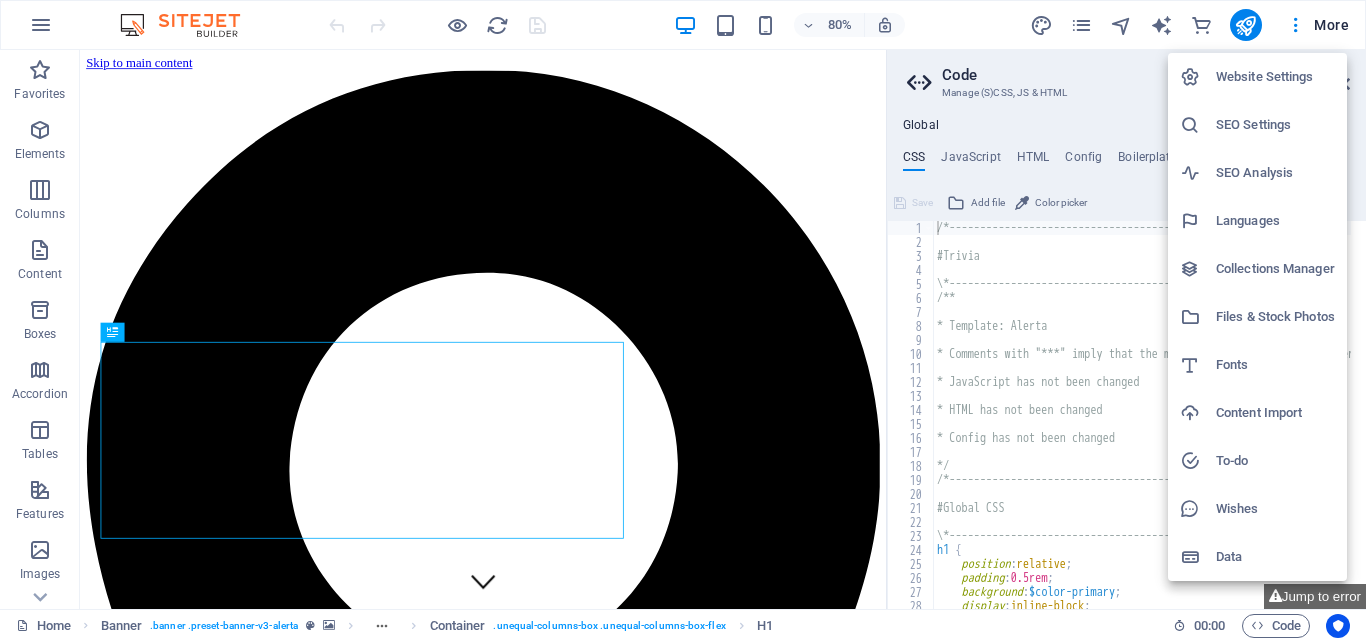 click on "SEO Settings" at bounding box center [1275, 125] 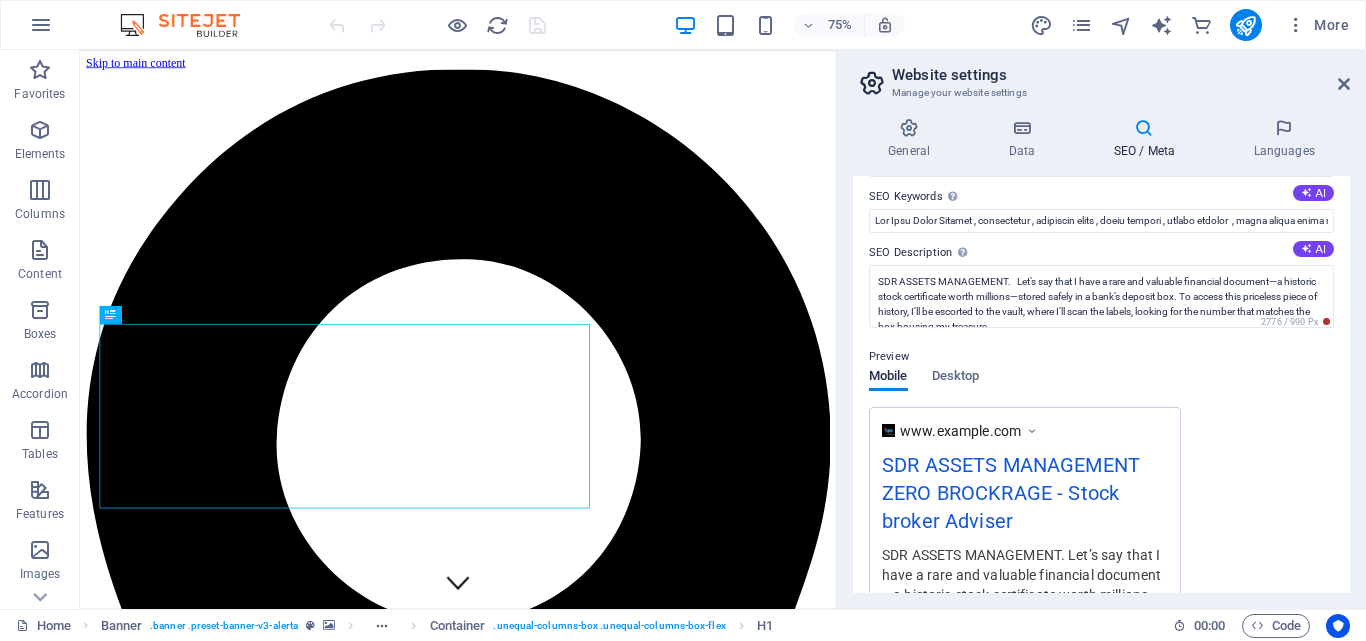 scroll, scrollTop: 100, scrollLeft: 0, axis: vertical 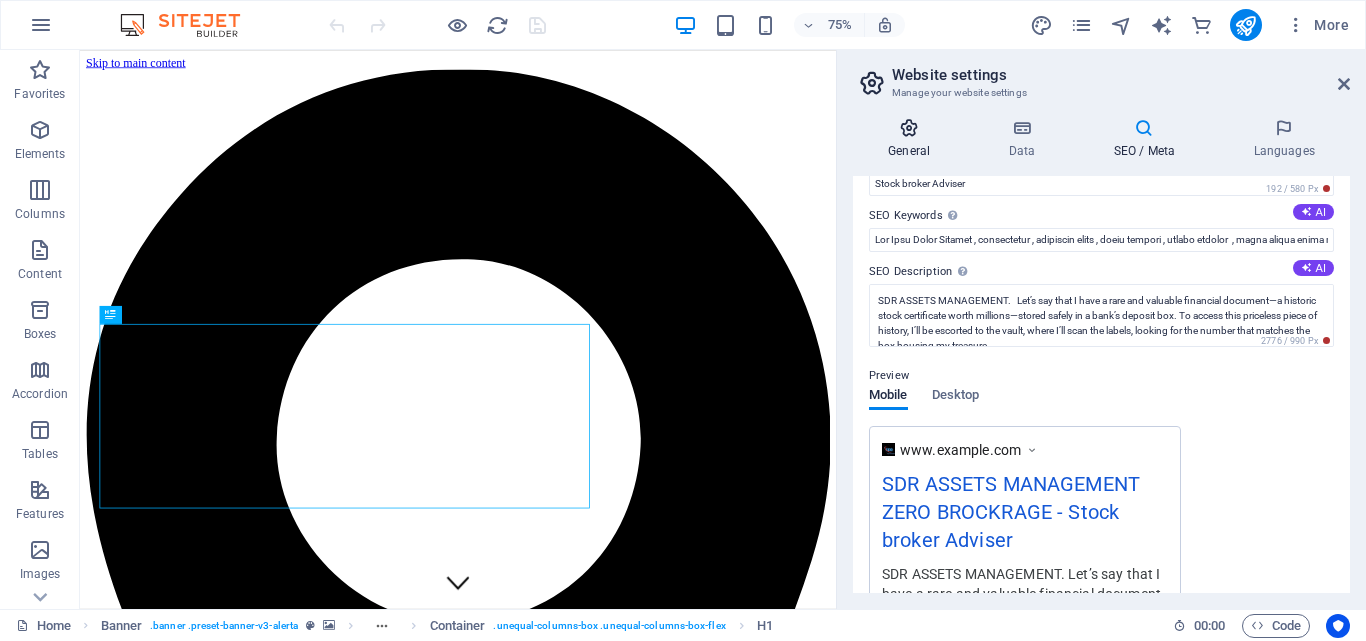 click on "General" at bounding box center (913, 139) 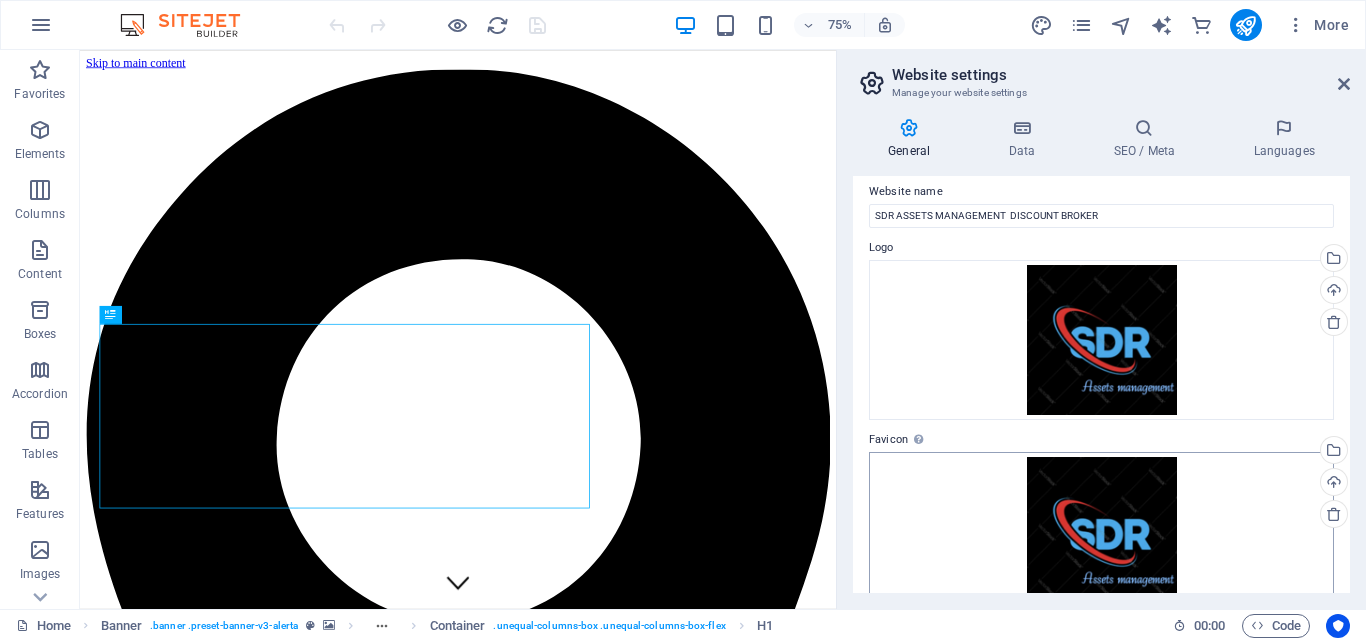 scroll, scrollTop: 0, scrollLeft: 0, axis: both 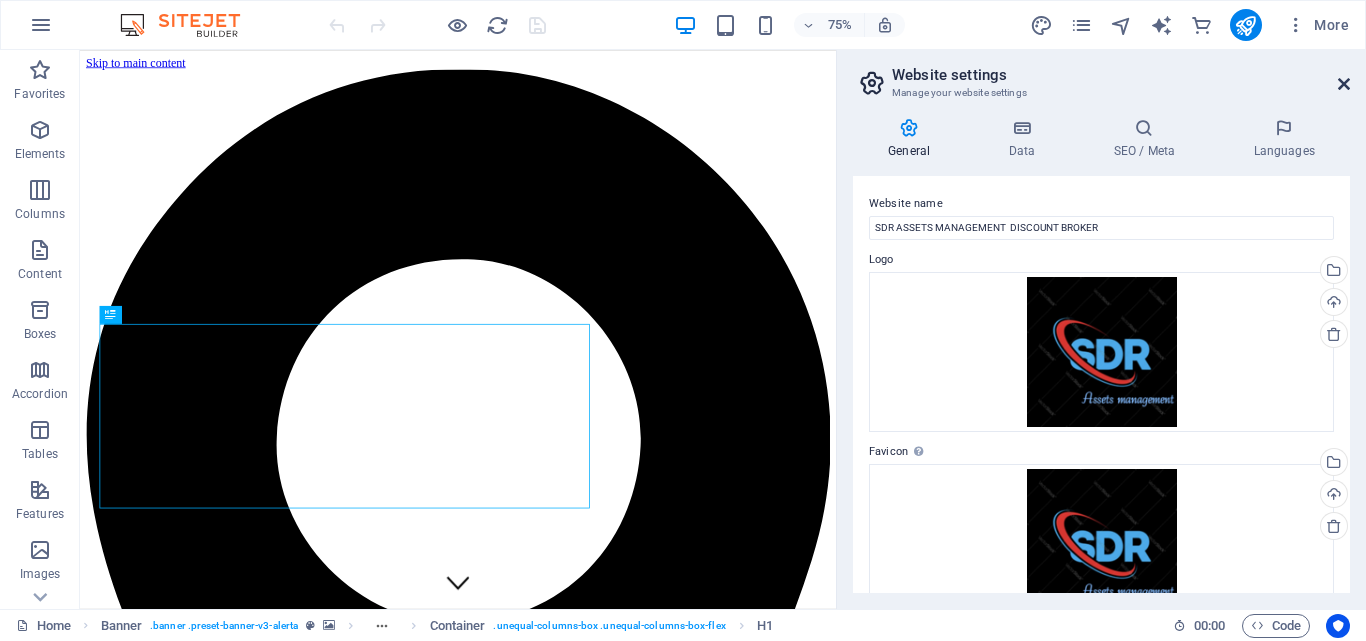 click at bounding box center [1344, 84] 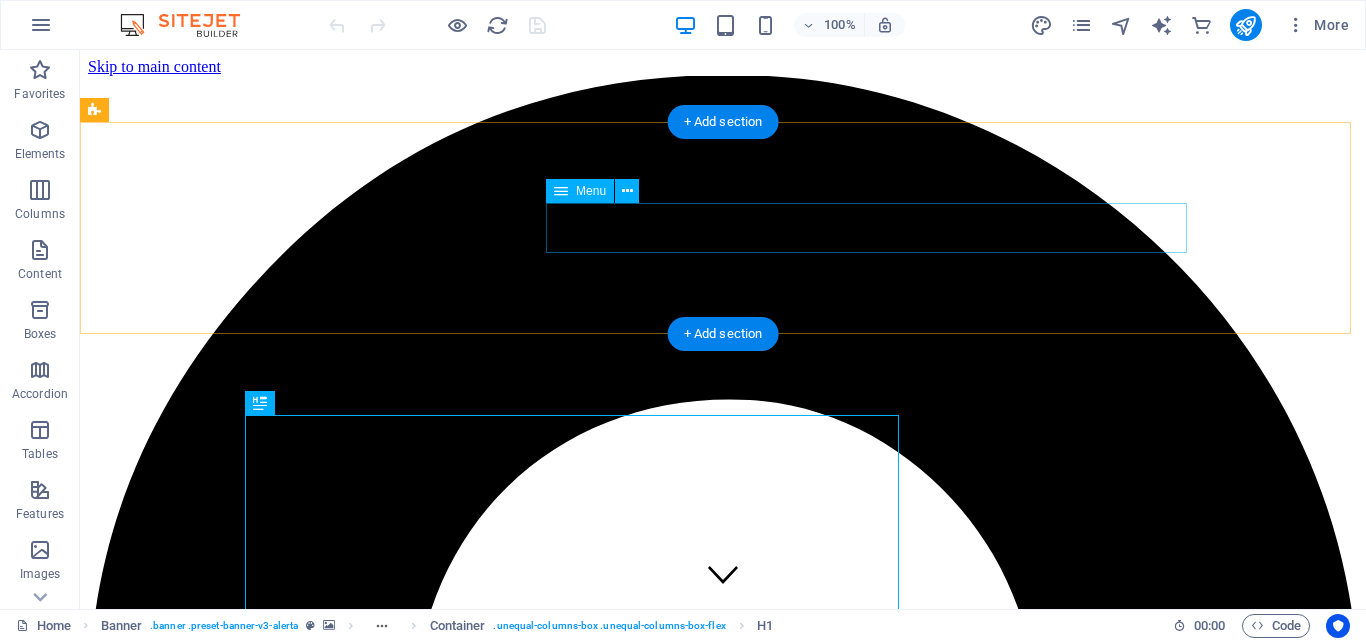 click on "Home Services About us Pricing Careers Contact" at bounding box center [723, 10743] 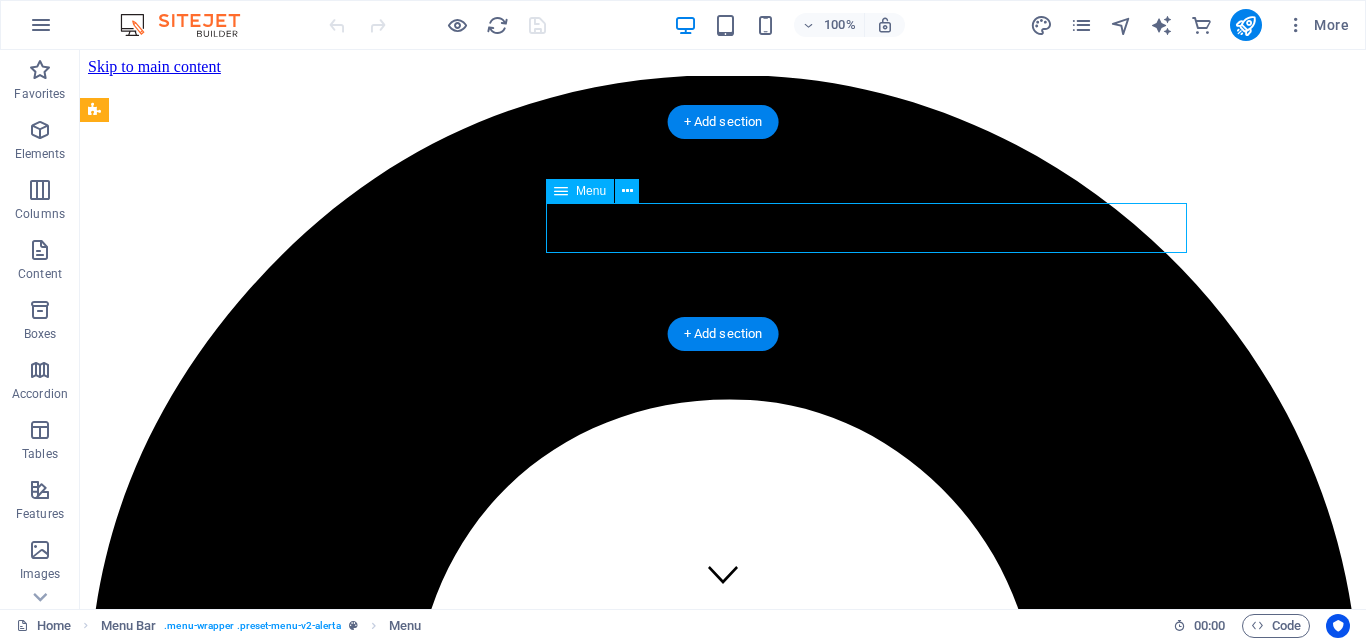 click on "Home Services About us Pricing Careers Contact" at bounding box center (723, 10743) 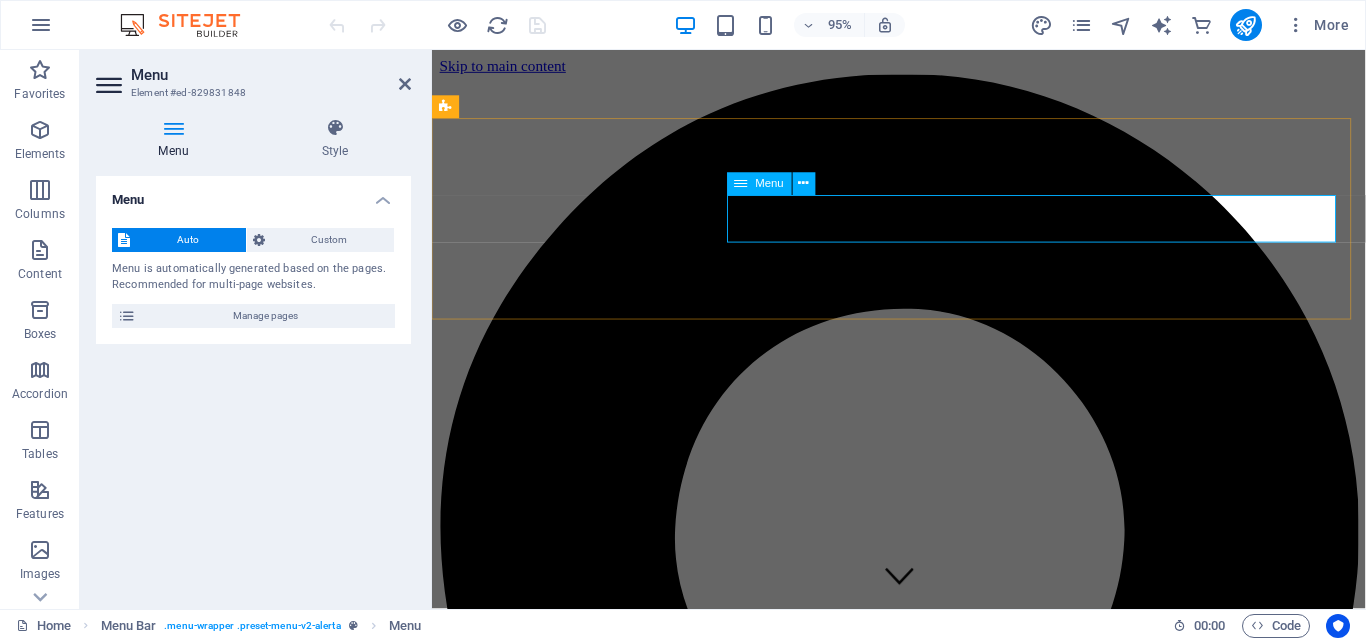click on "Home Services About us Pricing Careers Contact" at bounding box center [923, 8301] 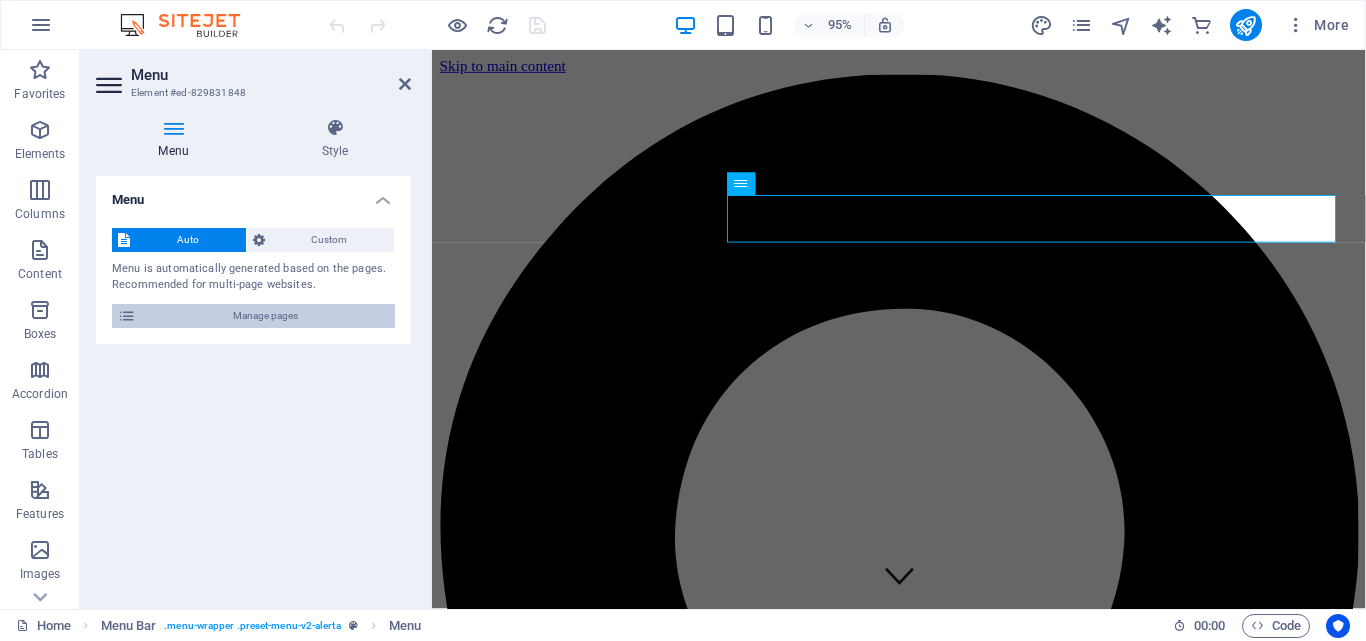 click on "Manage pages" at bounding box center (265, 316) 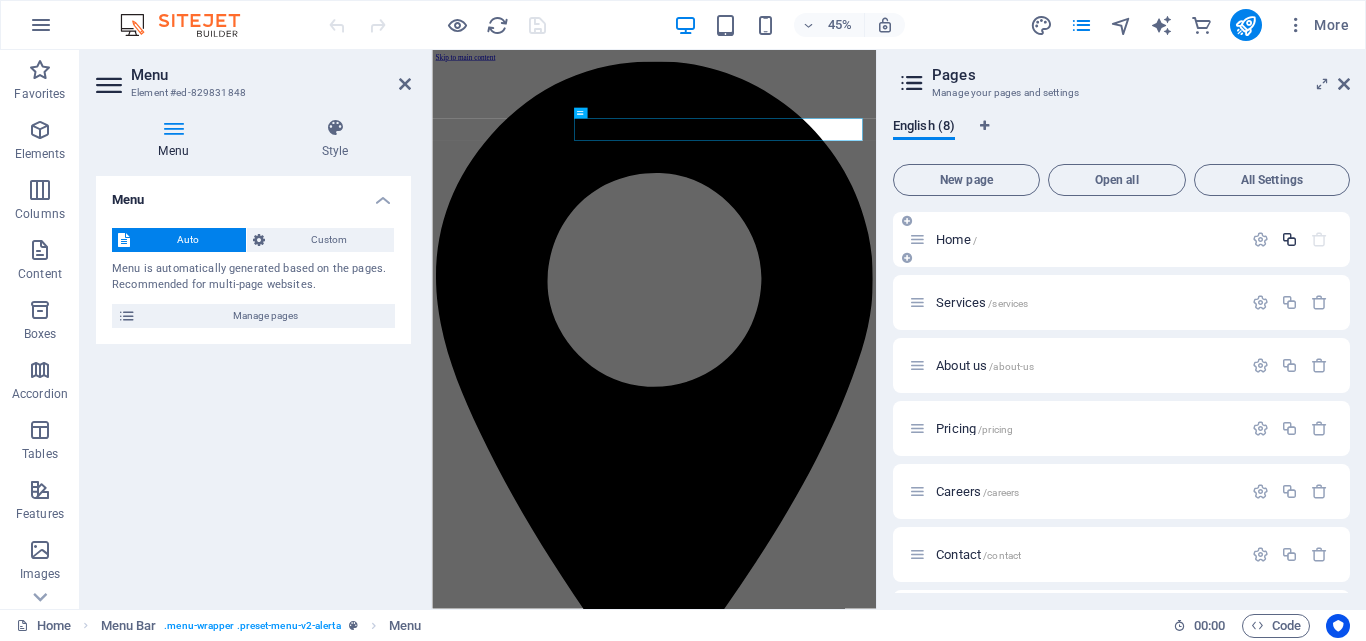 click at bounding box center [1289, 239] 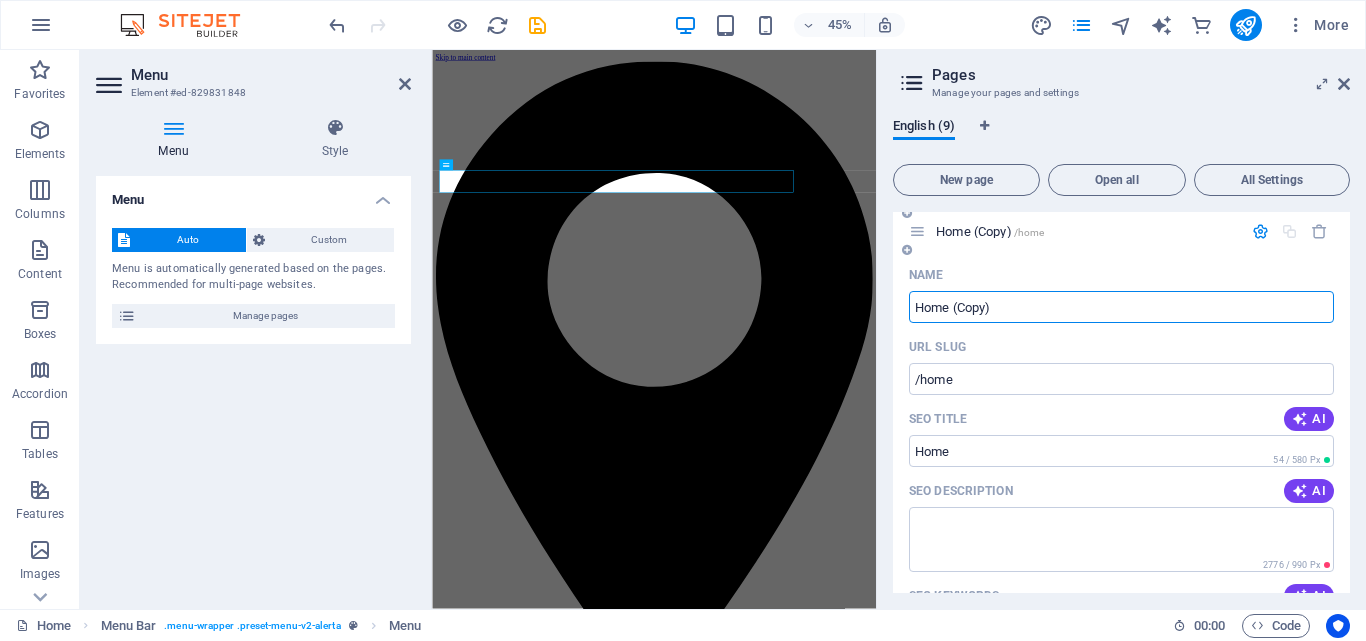 scroll, scrollTop: 100, scrollLeft: 0, axis: vertical 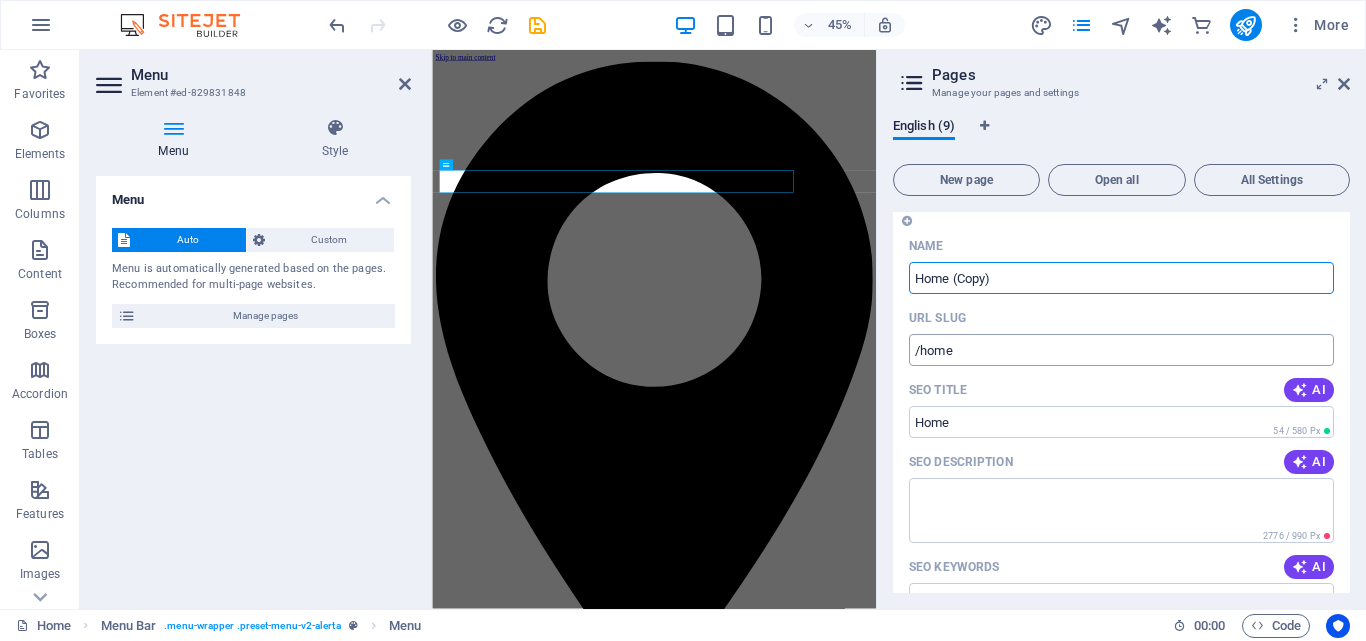 click on "/home" at bounding box center (1121, 350) 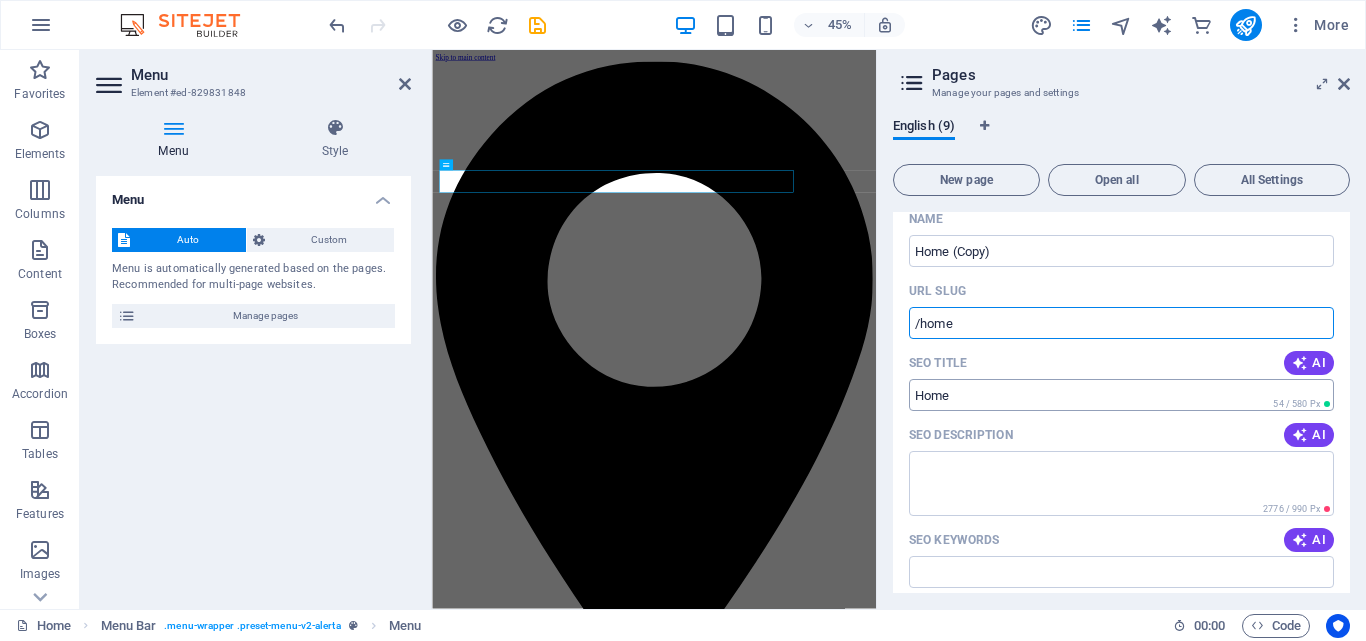scroll, scrollTop: 100, scrollLeft: 0, axis: vertical 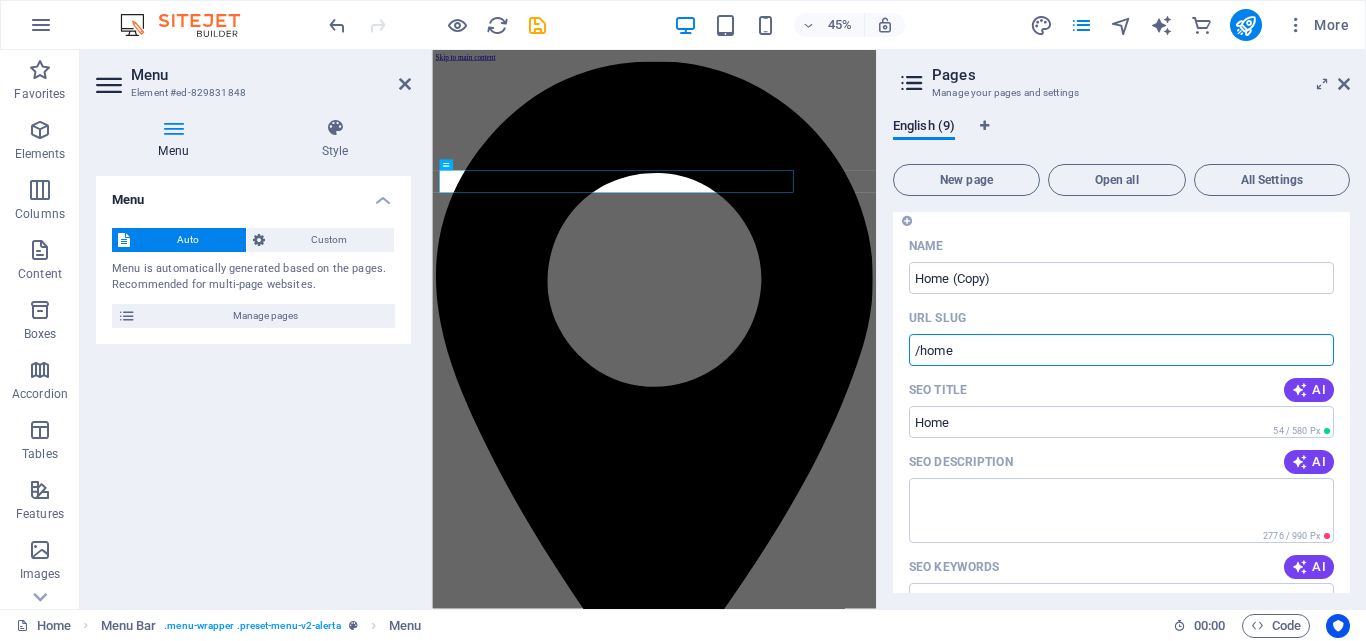click on "/home" at bounding box center [1121, 350] 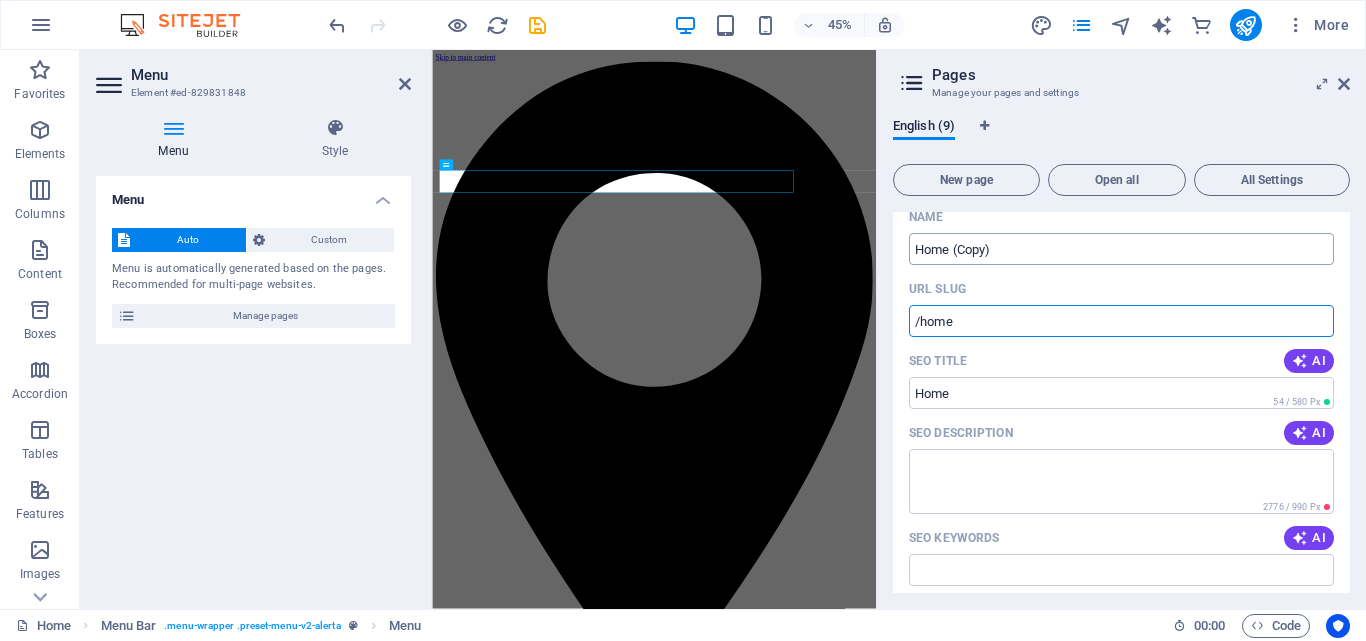 scroll, scrollTop: 100, scrollLeft: 0, axis: vertical 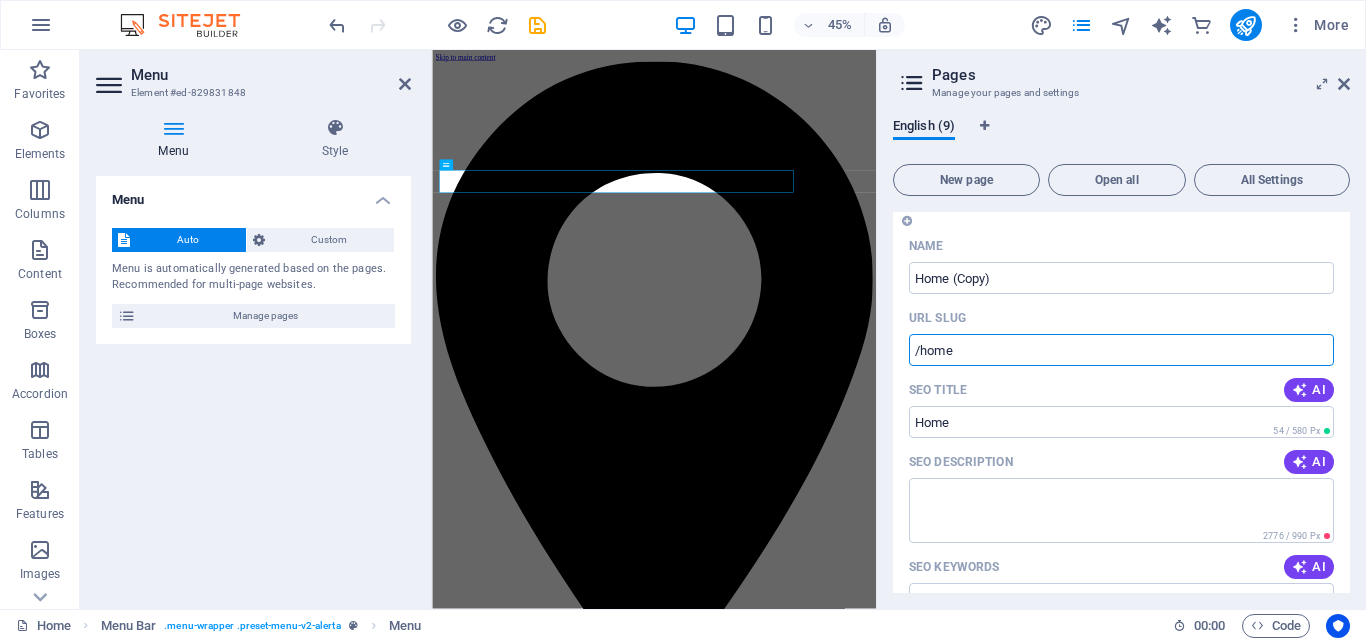 click on "/home" at bounding box center [1121, 350] 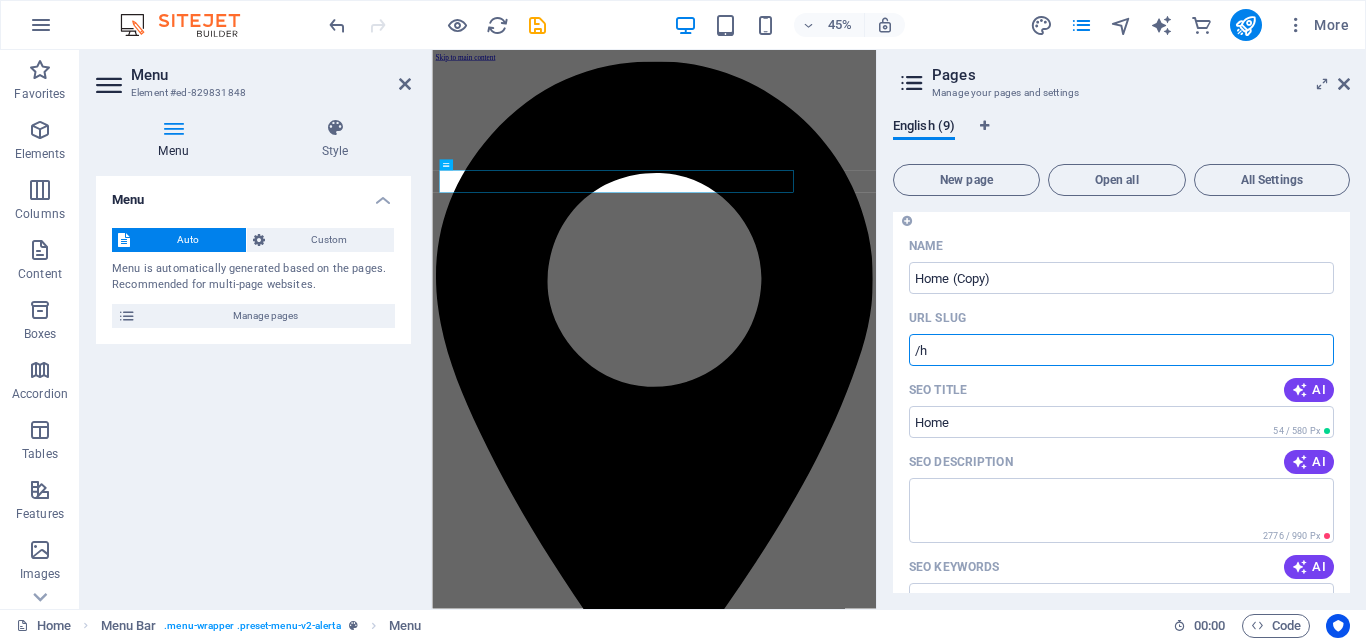 type on "/" 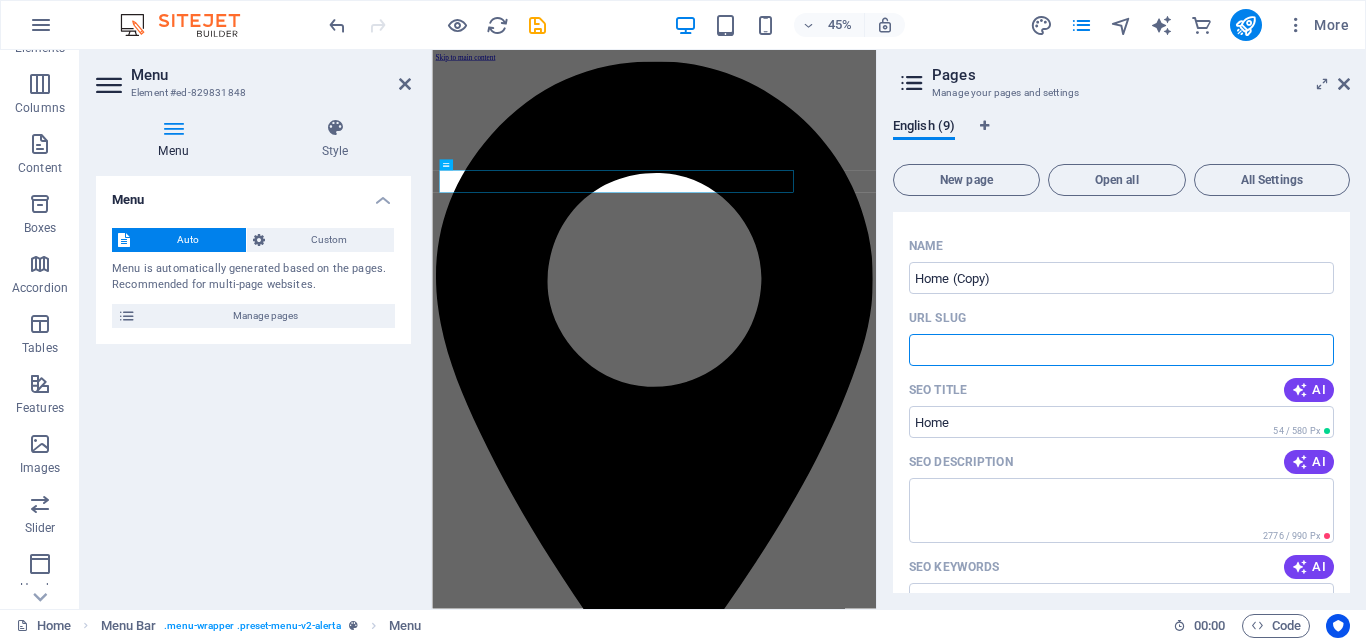 scroll, scrollTop: 200, scrollLeft: 0, axis: vertical 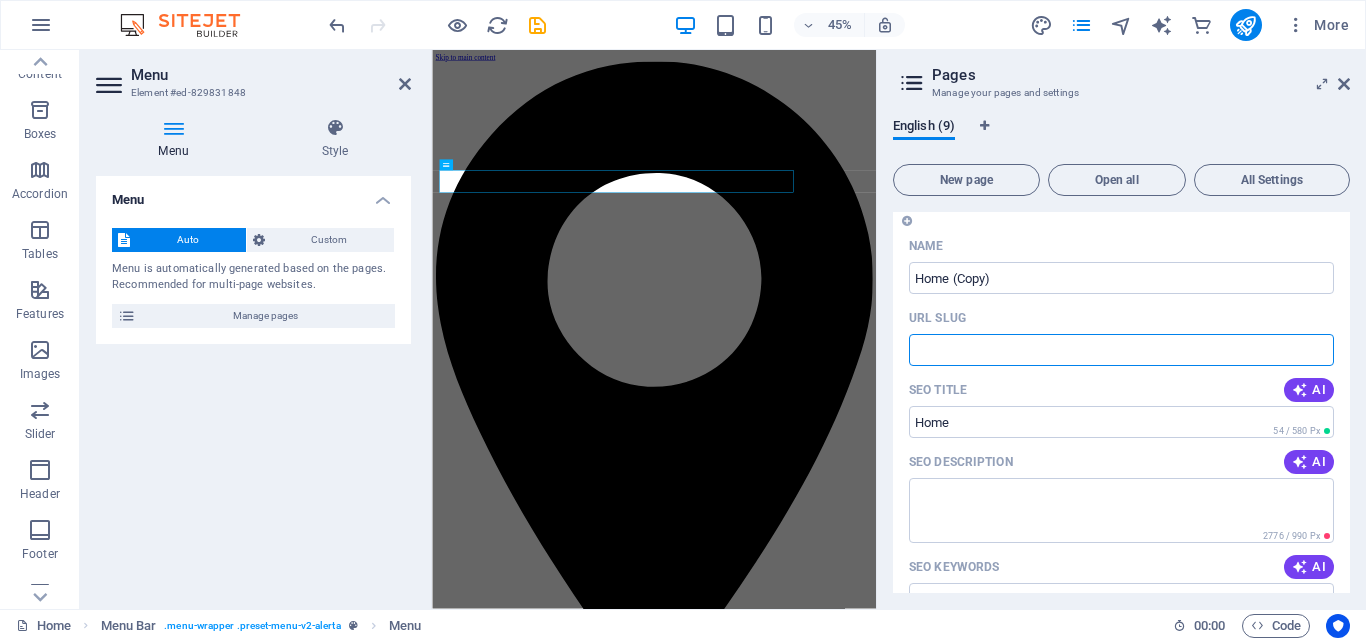 click on "URL SLUG" at bounding box center [1121, 350] 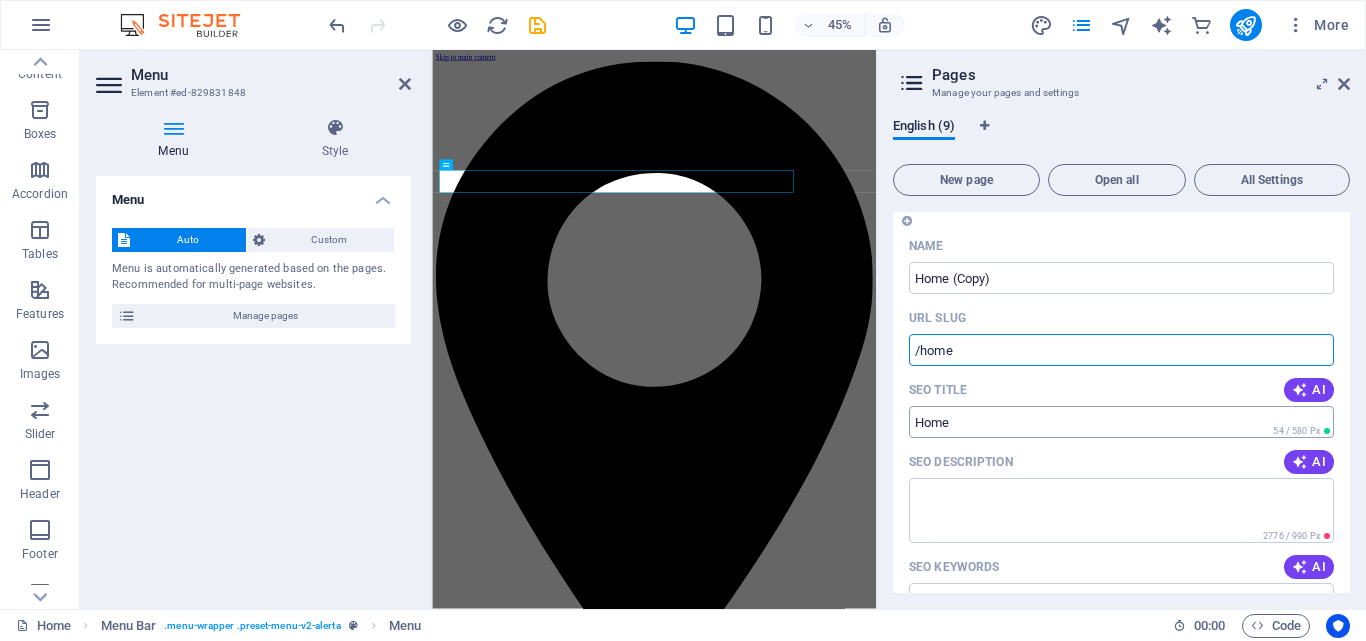 type on "/home" 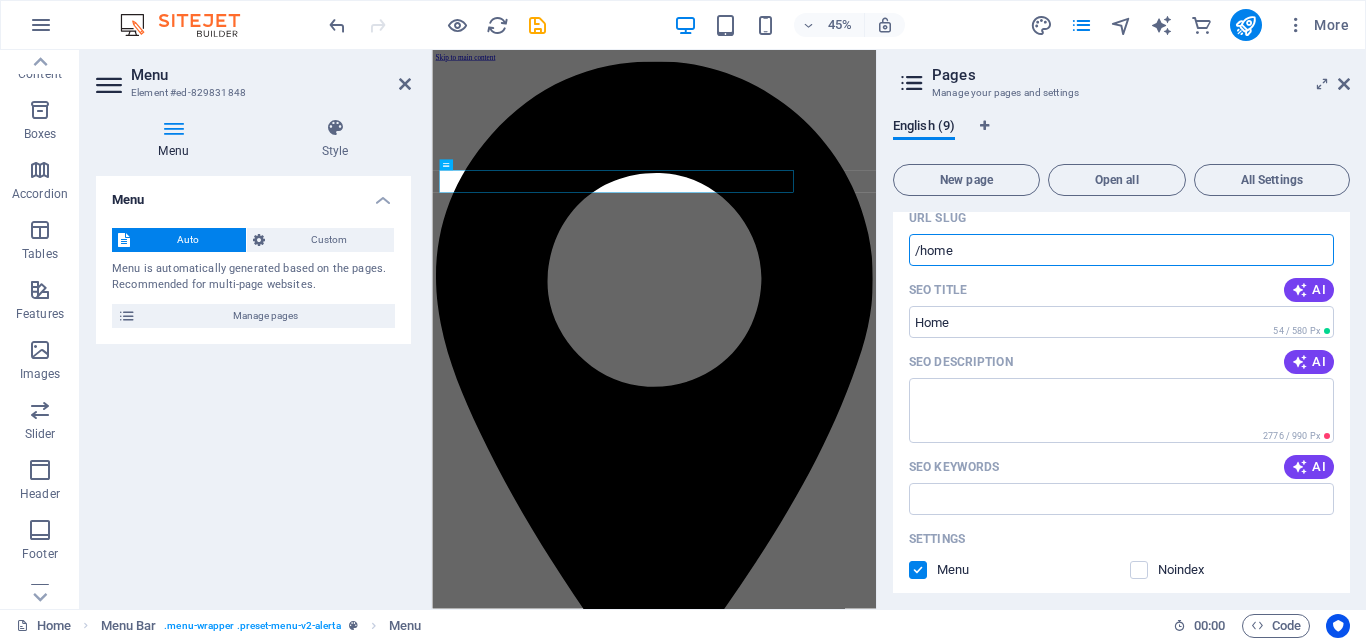 scroll, scrollTop: 500, scrollLeft: 0, axis: vertical 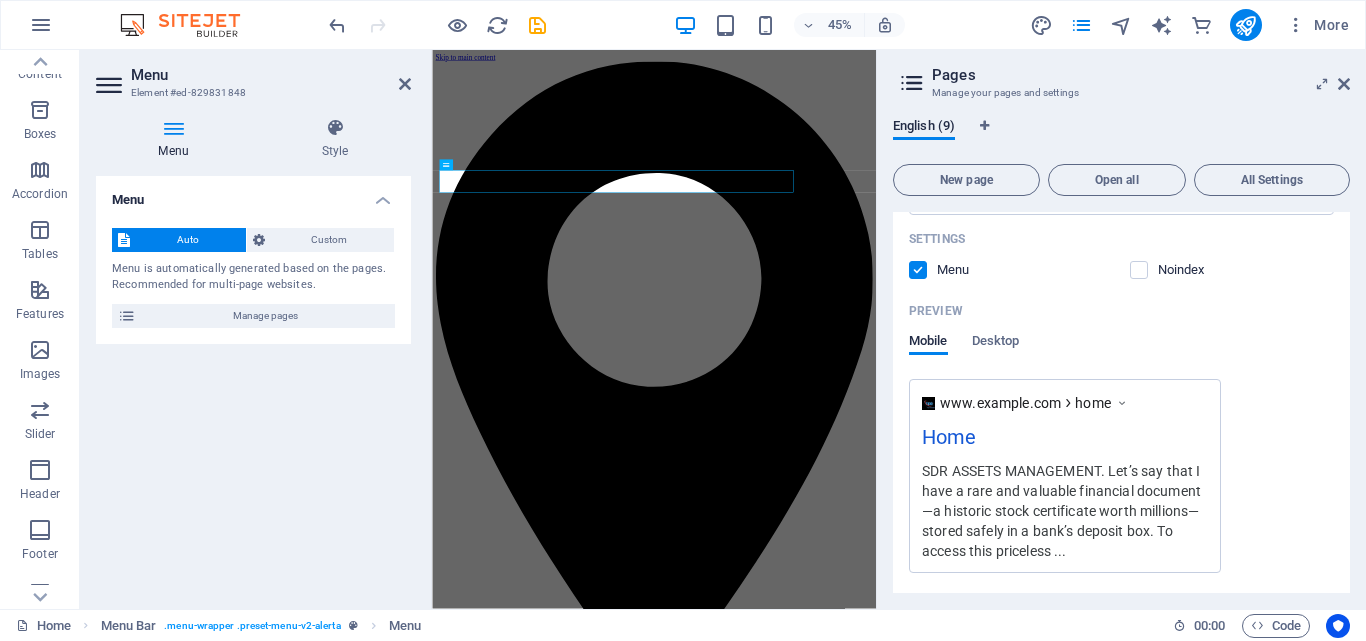 click on "Pages Manage your pages and settings" at bounding box center [1123, 76] 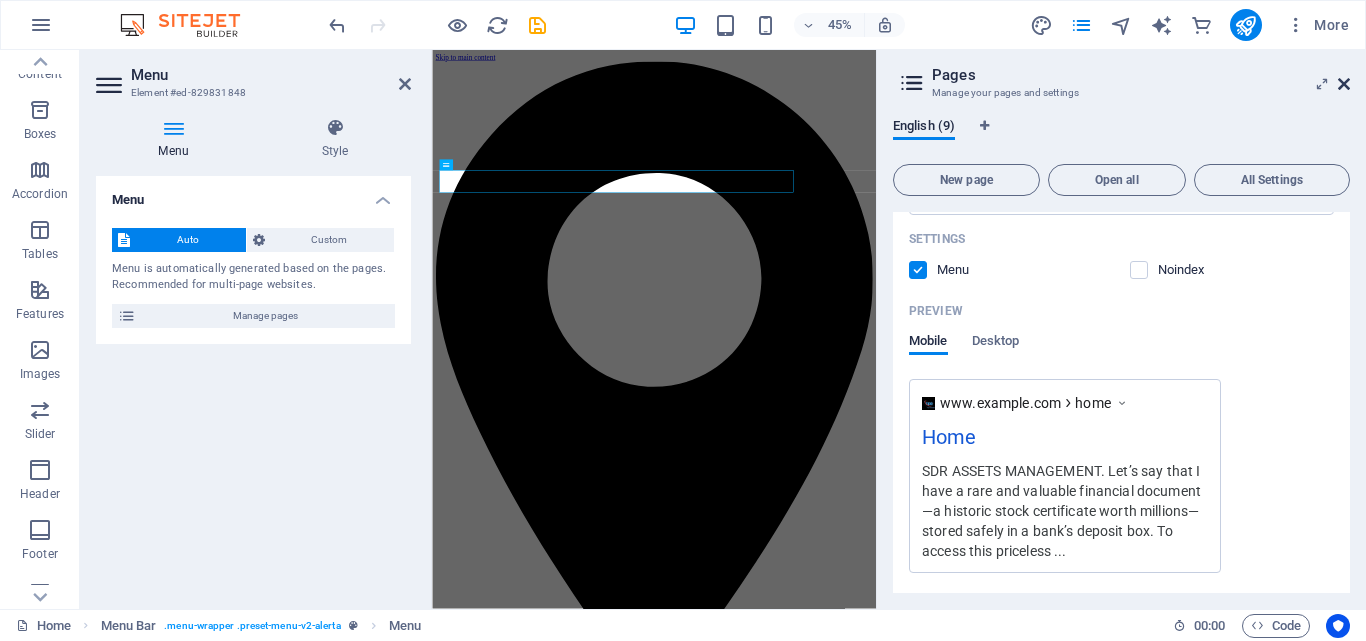 click on "Pages Manage your pages and settings" at bounding box center (1123, 76) 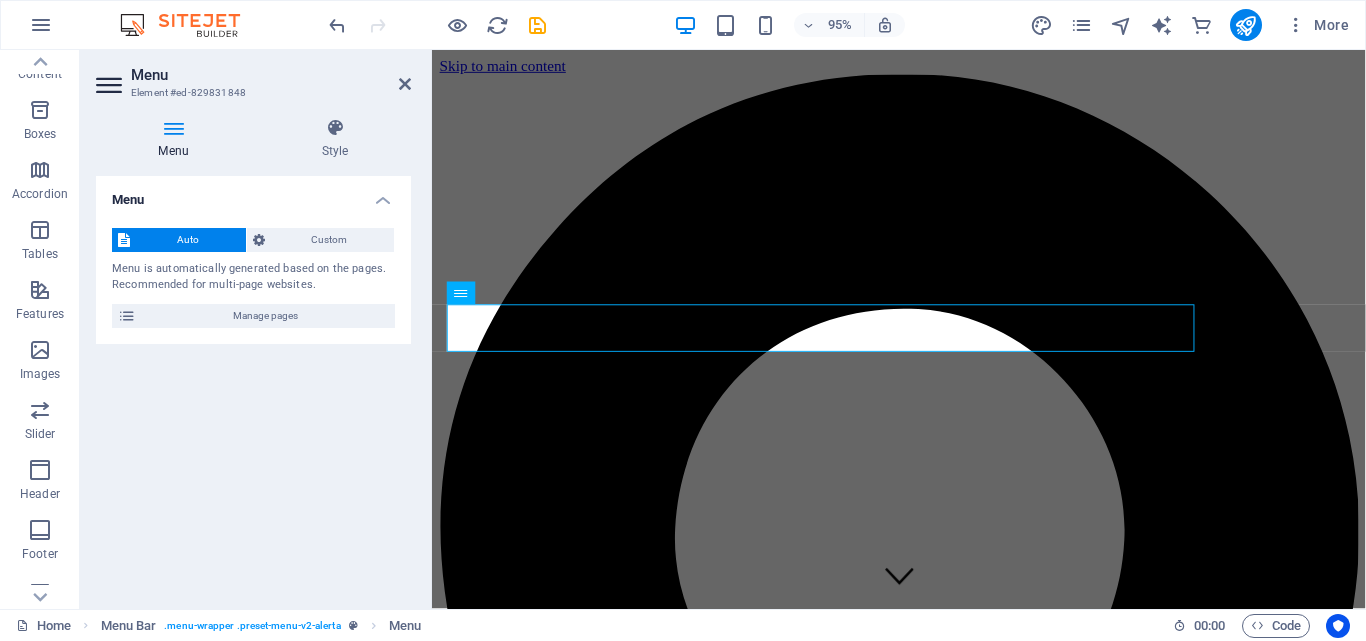 click on "Menu Element #ed-829831848" at bounding box center (253, 76) 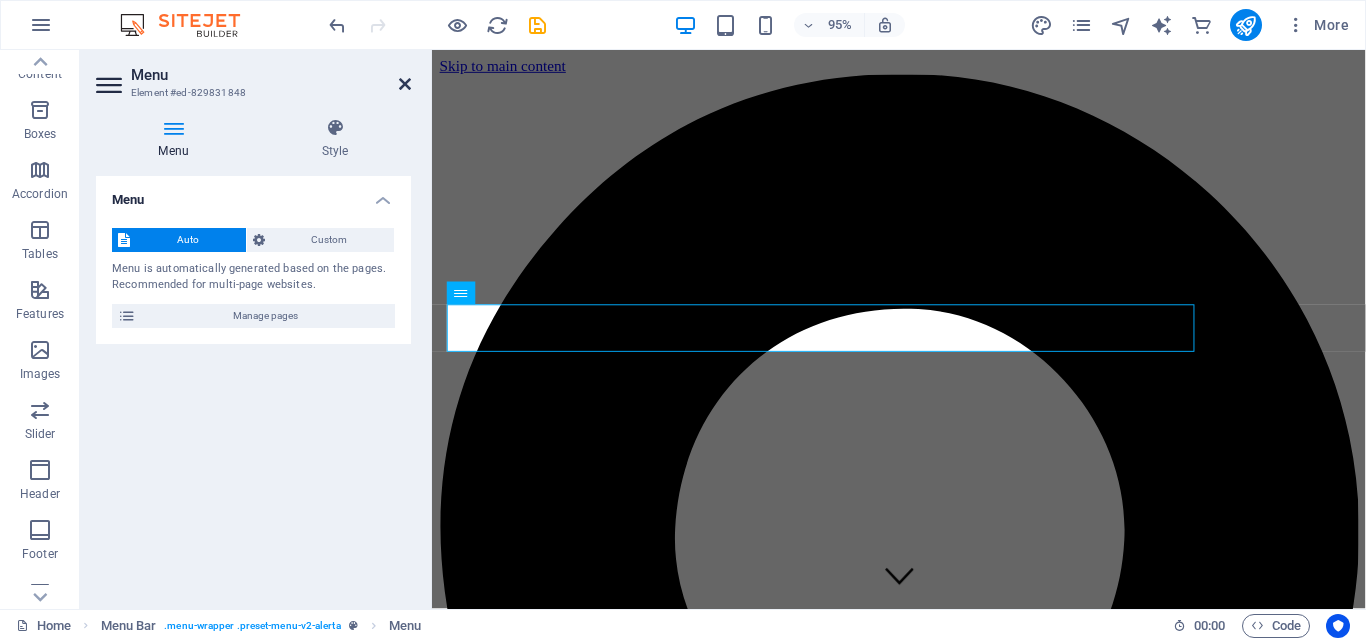click at bounding box center (405, 84) 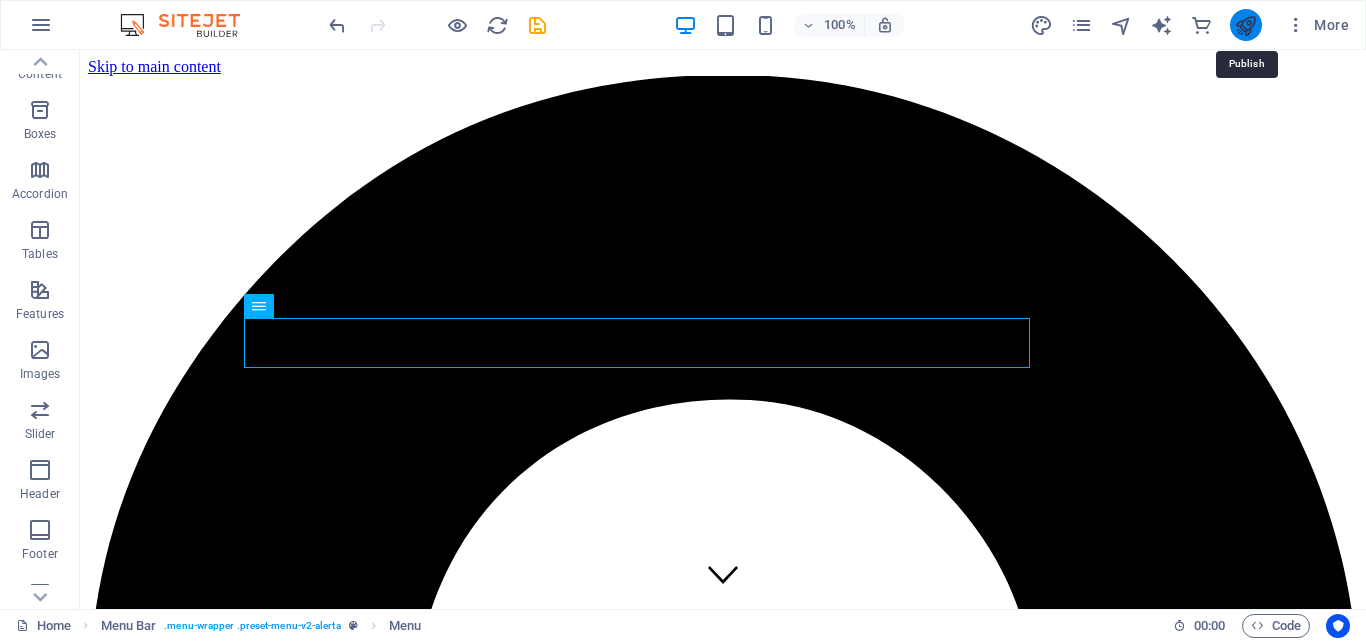 click at bounding box center (1245, 25) 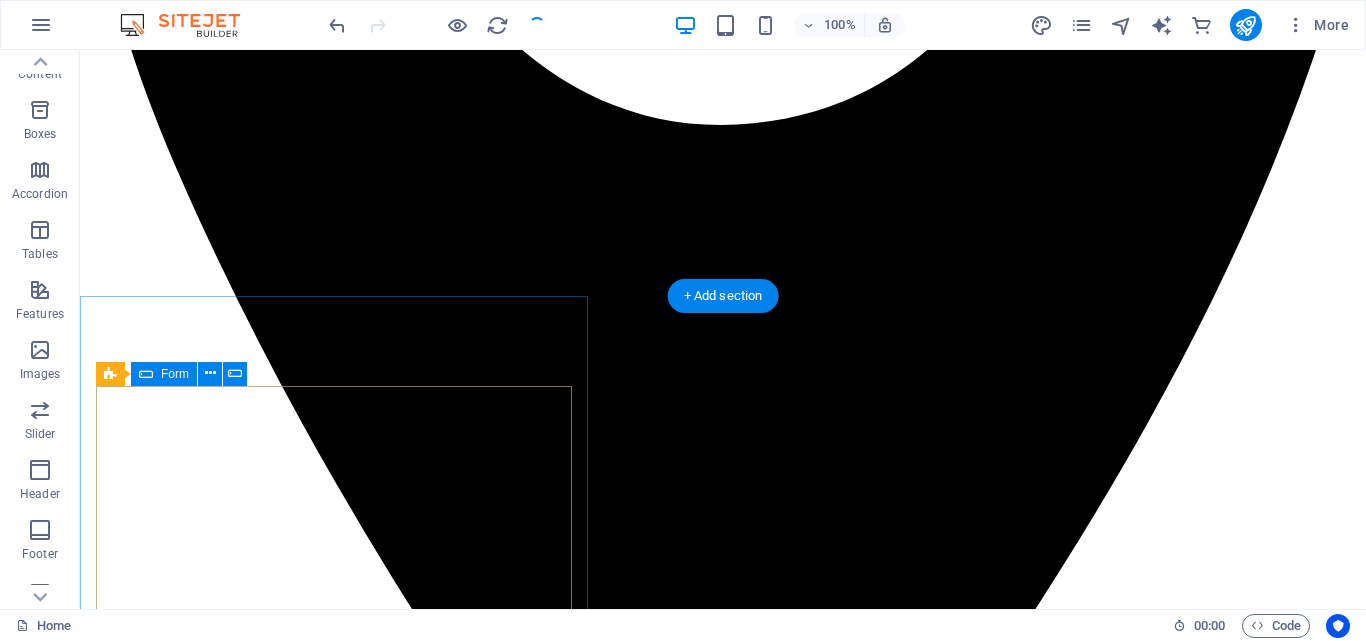 scroll, scrollTop: 900, scrollLeft: 0, axis: vertical 